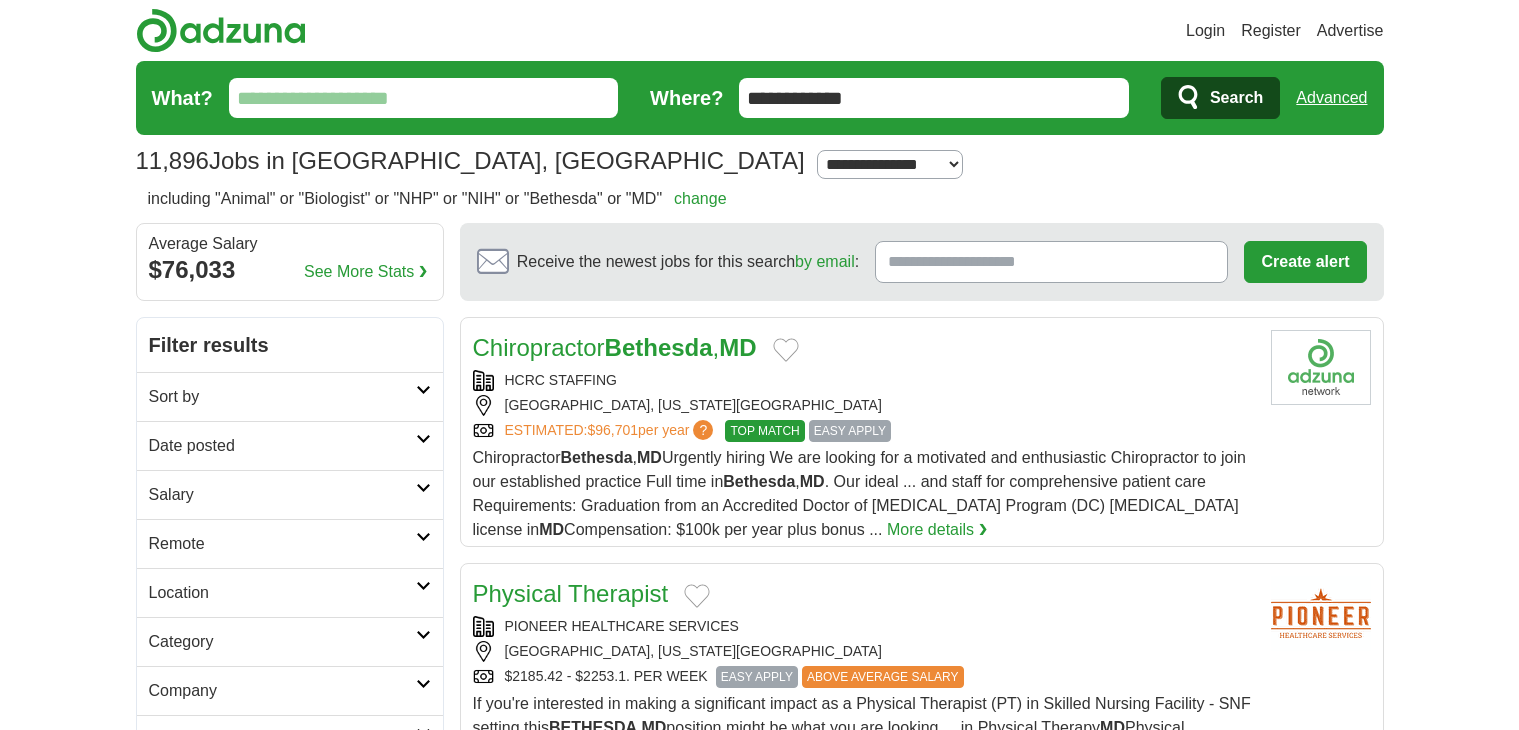 scroll, scrollTop: 0, scrollLeft: 0, axis: both 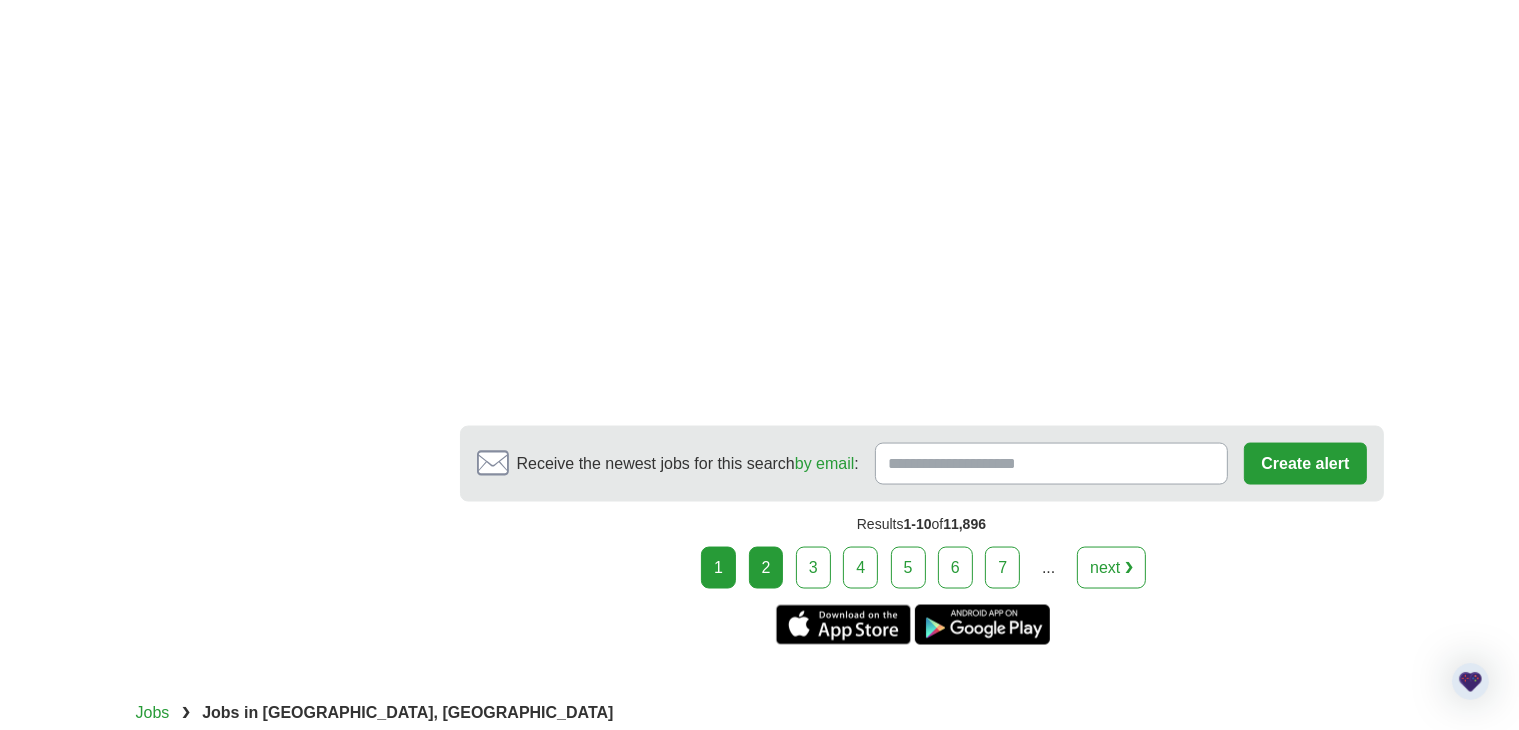 click on "2" at bounding box center (766, 568) 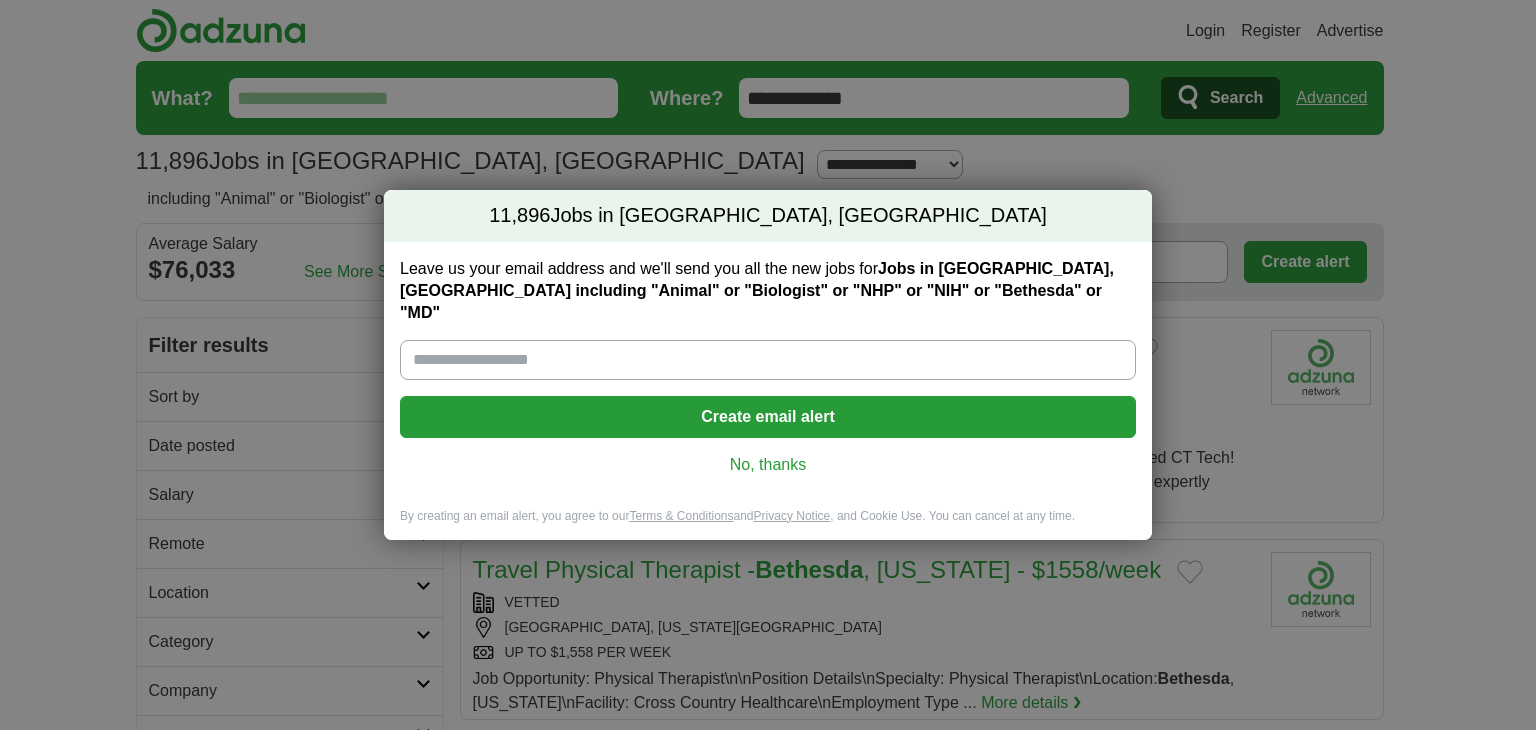 scroll, scrollTop: 0, scrollLeft: 0, axis: both 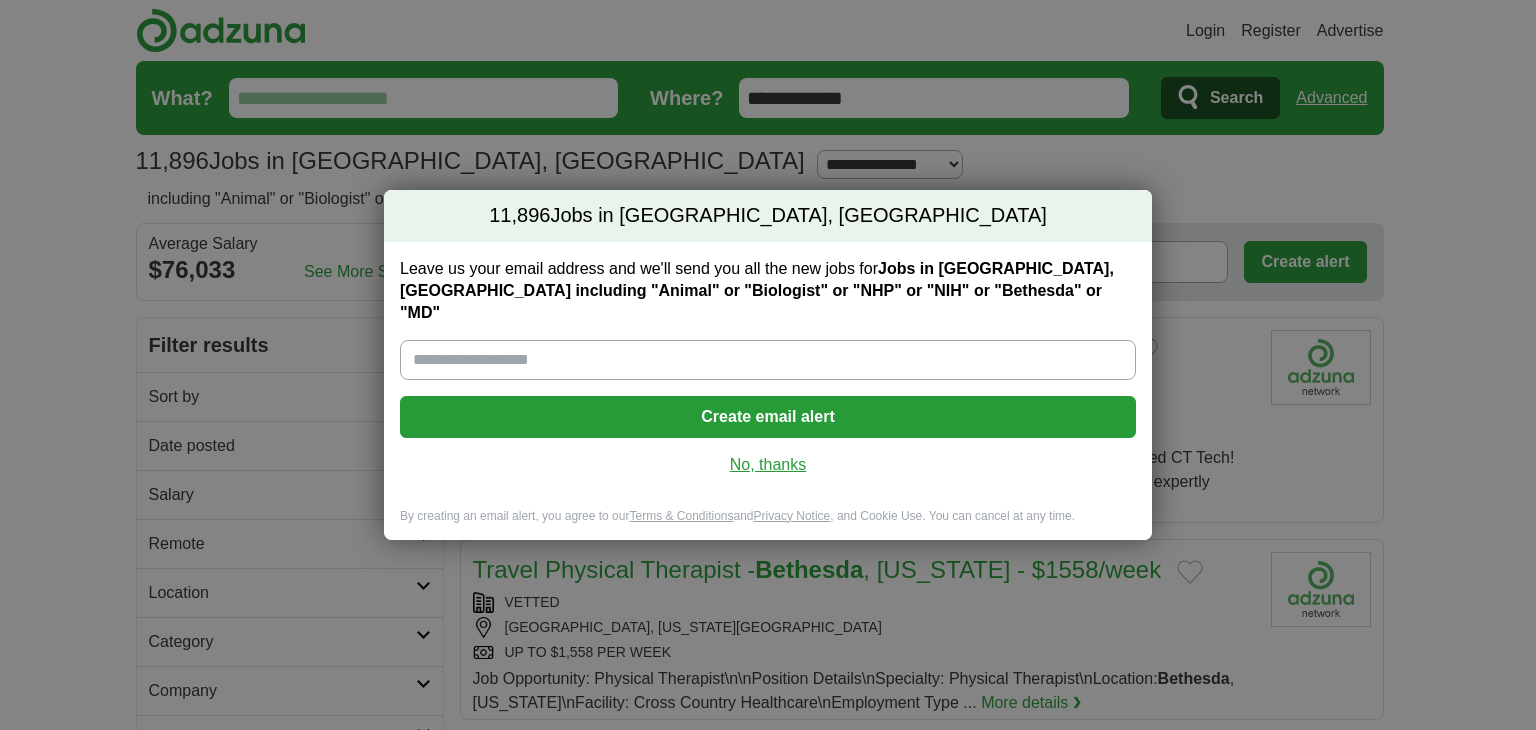 click on "No, thanks" at bounding box center (768, 465) 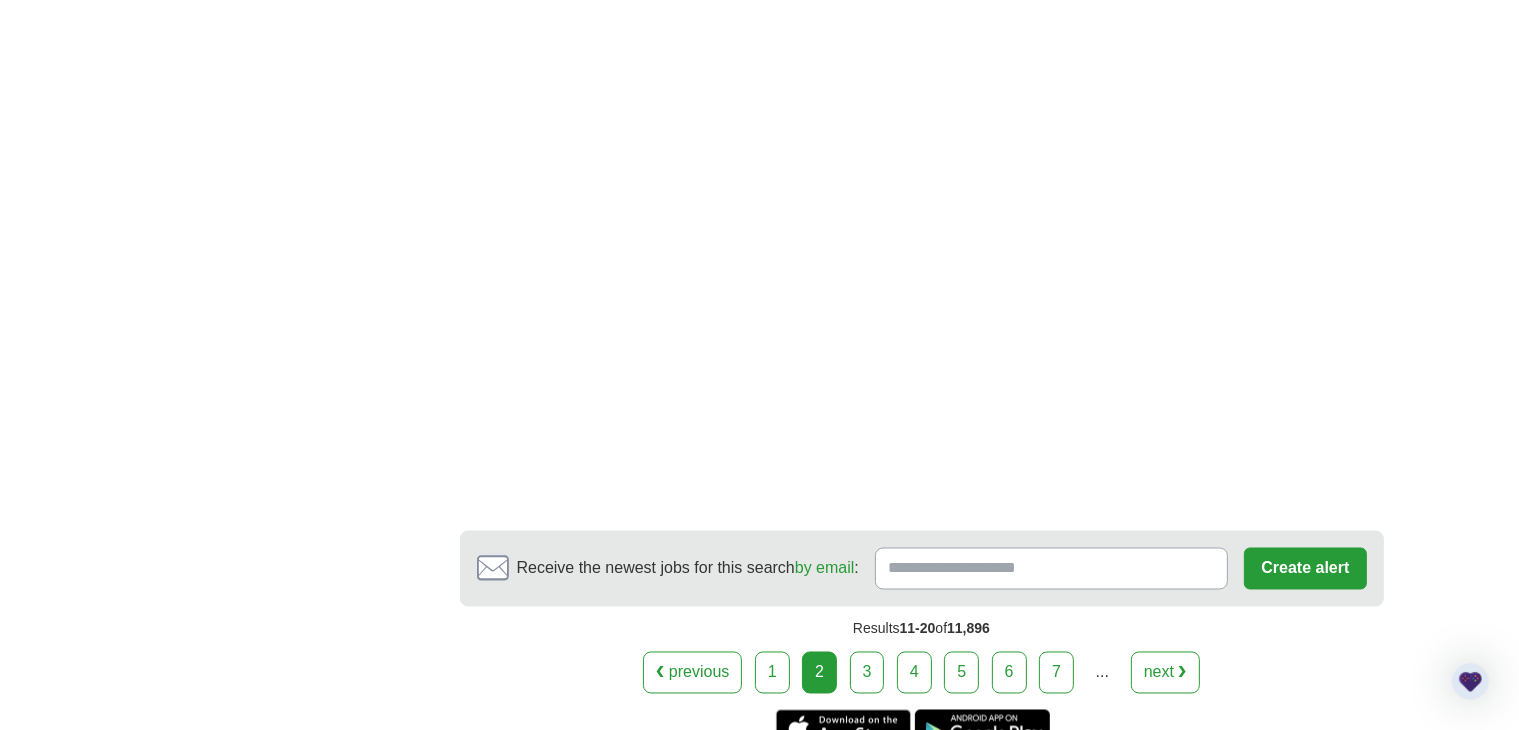 scroll, scrollTop: 3475, scrollLeft: 0, axis: vertical 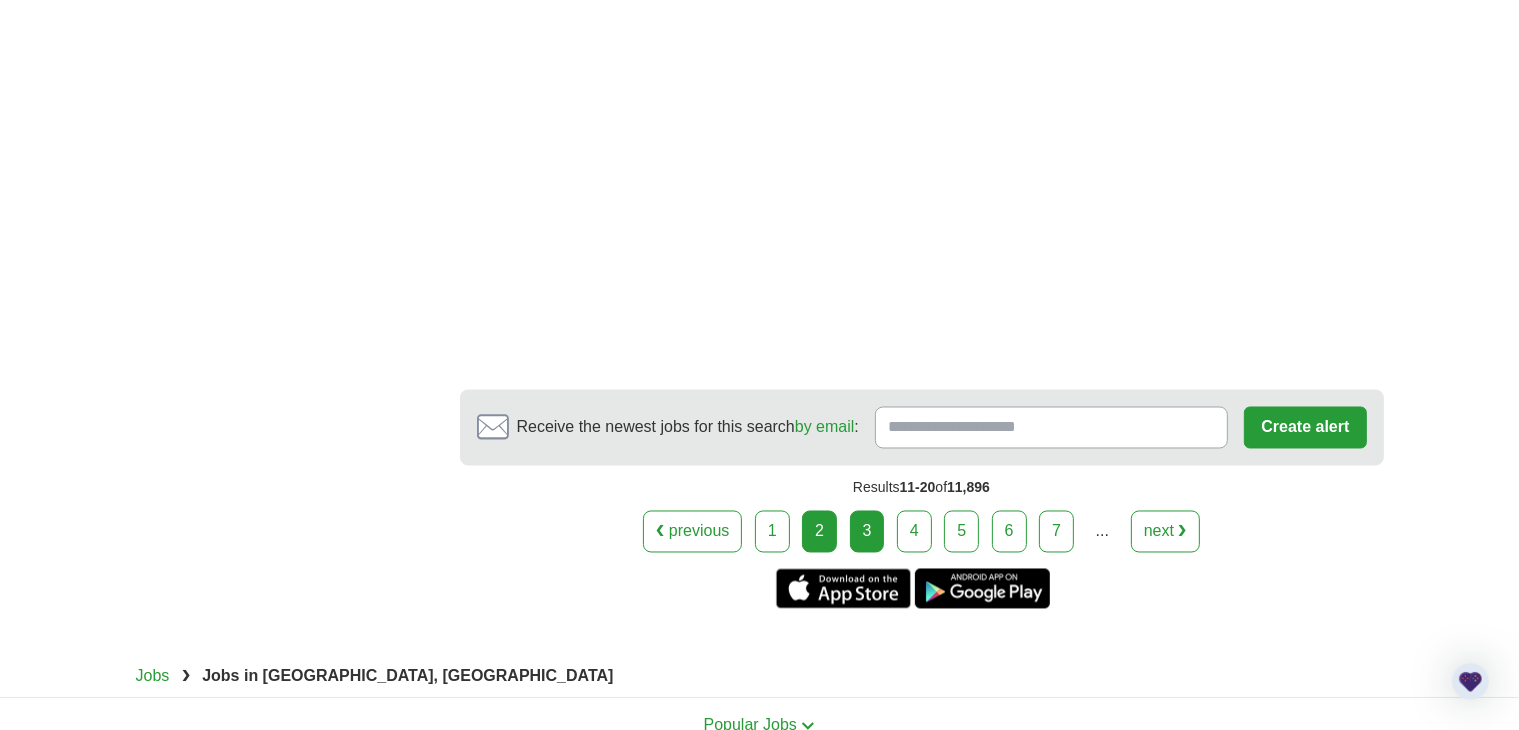 click on "3" at bounding box center (867, 532) 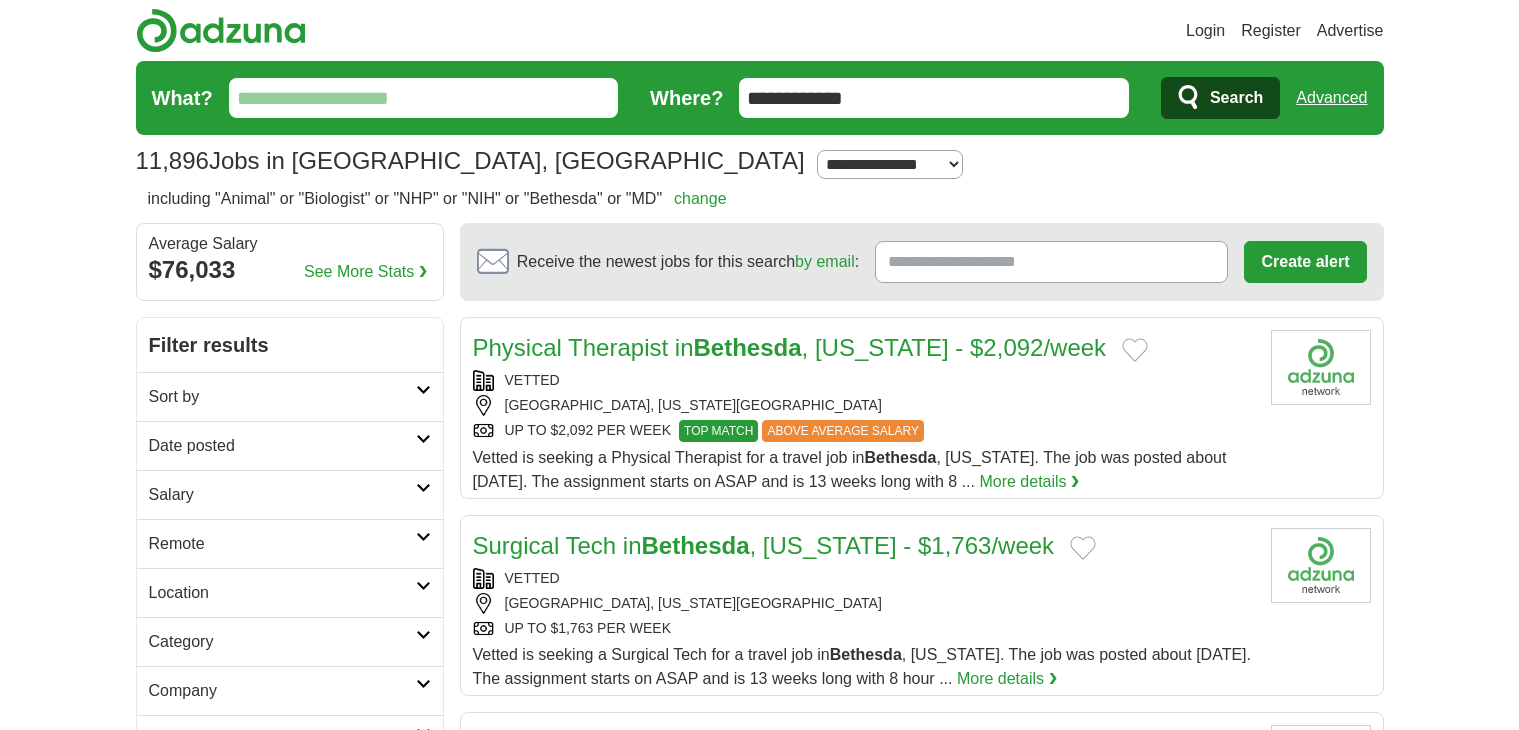 scroll, scrollTop: 0, scrollLeft: 0, axis: both 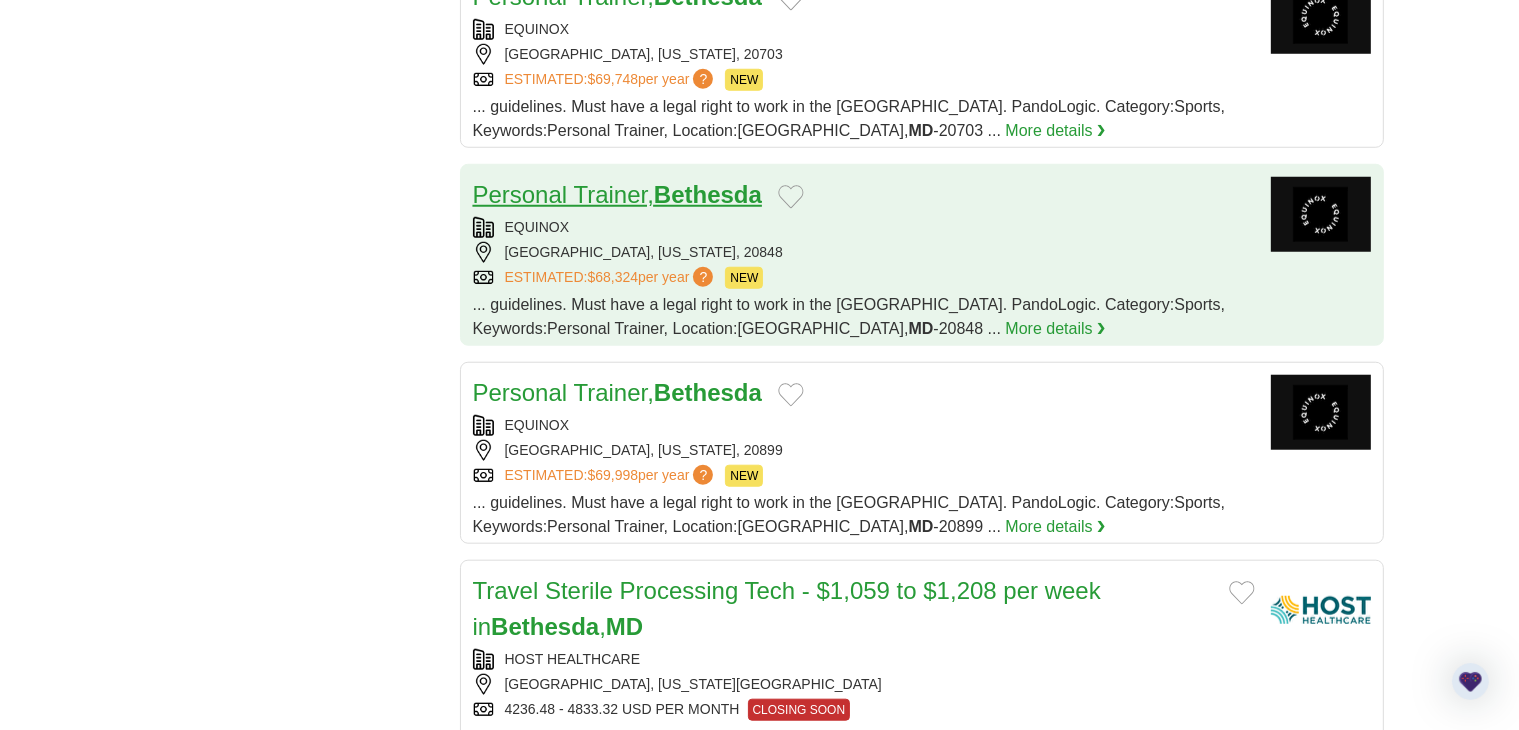 click on "Personal Trainer,  Bethesda" at bounding box center (617, 194) 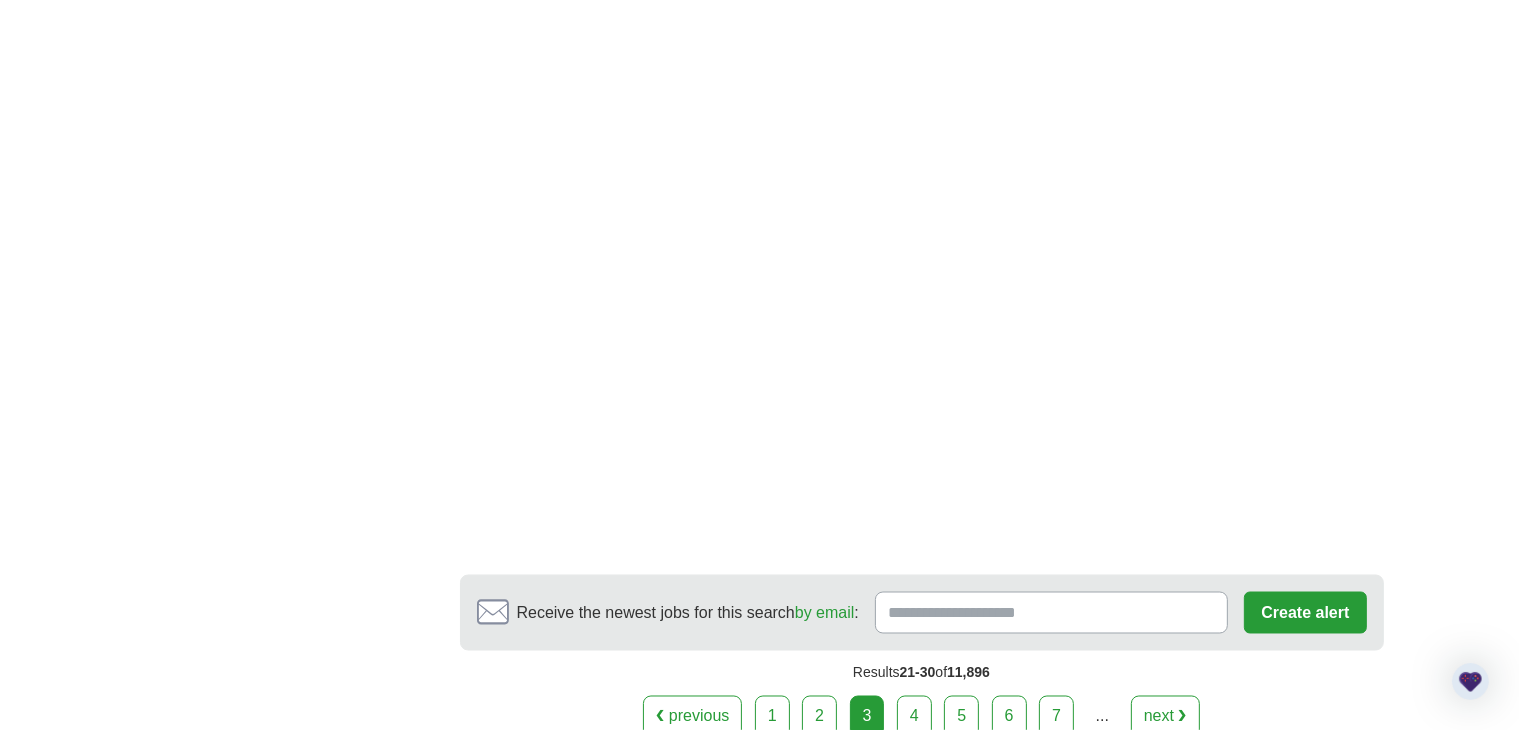 scroll, scrollTop: 3428, scrollLeft: 0, axis: vertical 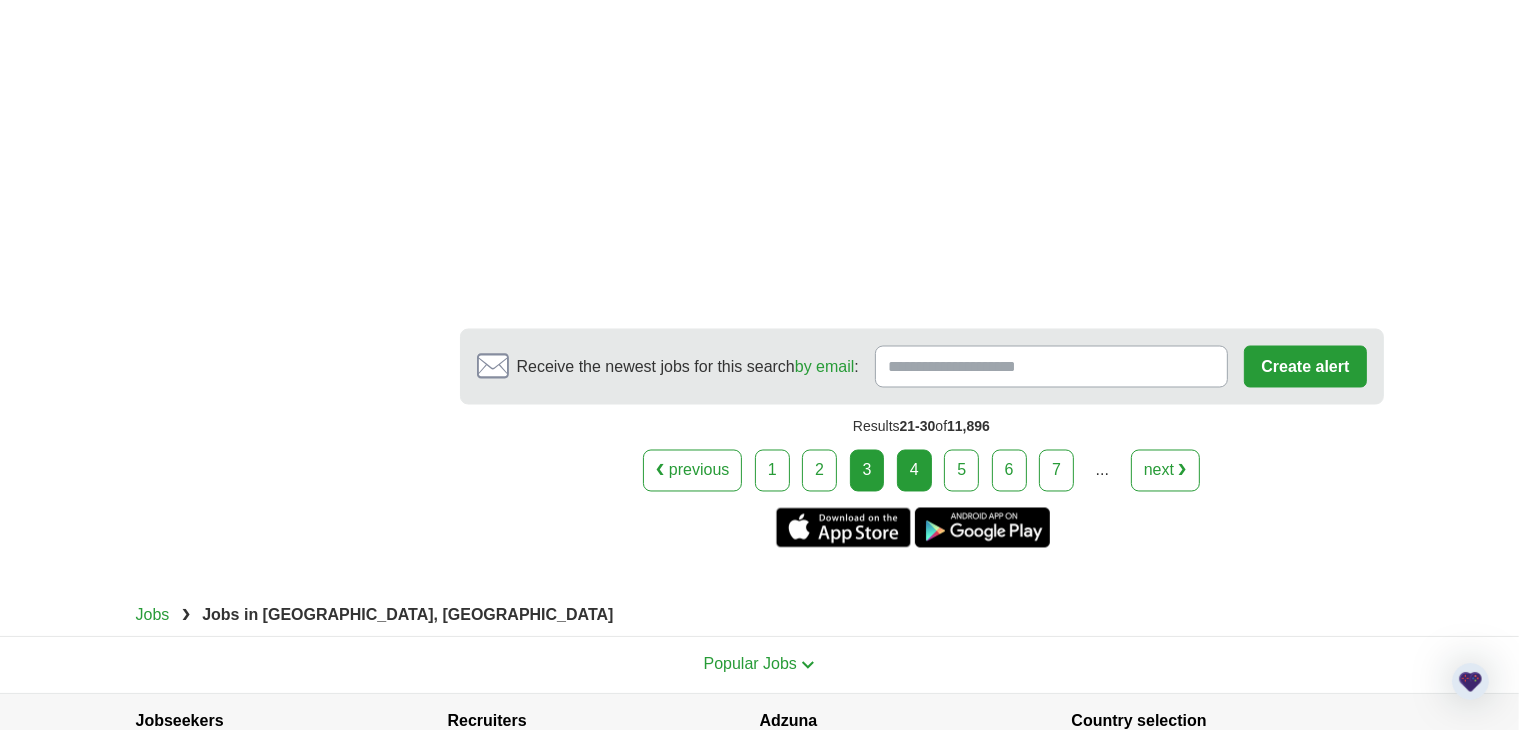 click on "4" at bounding box center [914, 471] 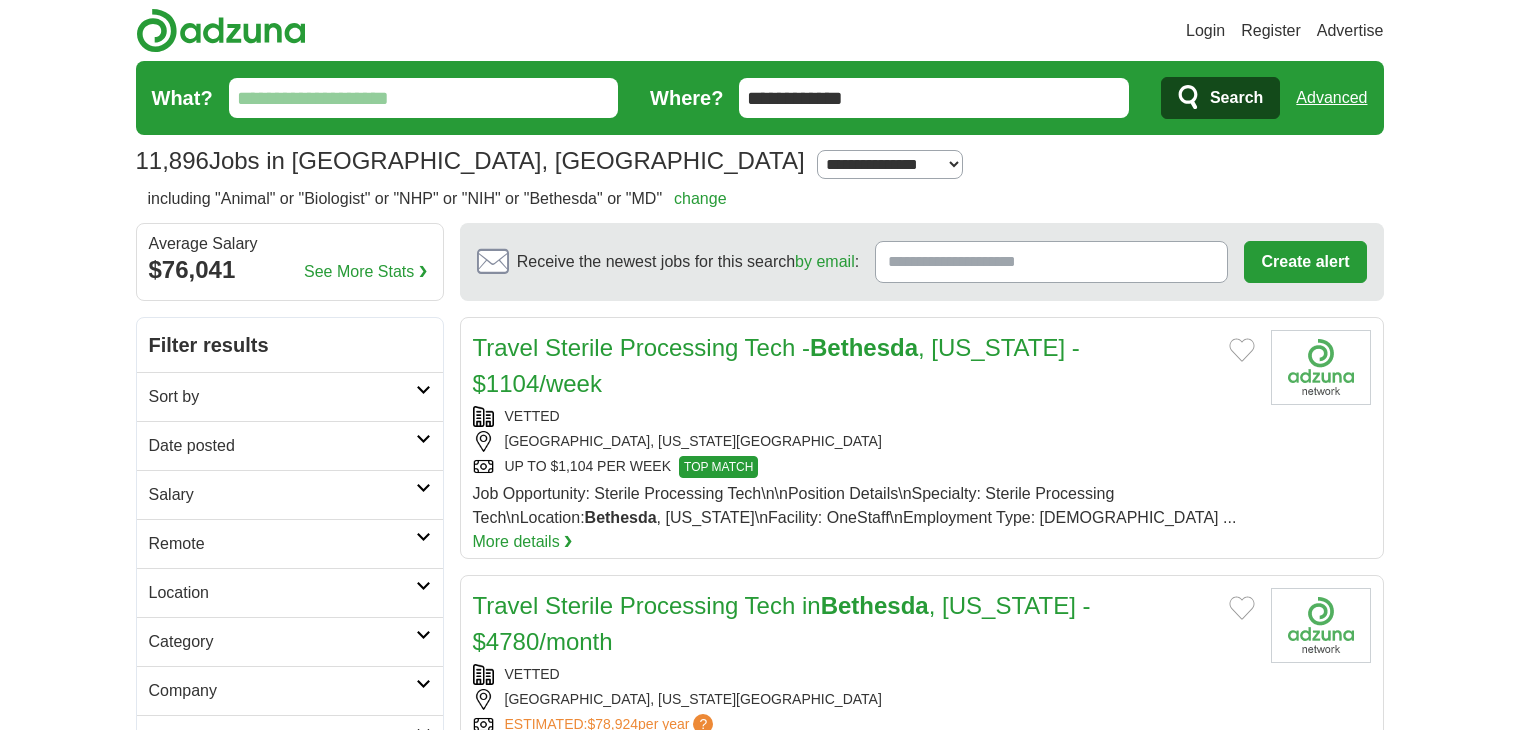 scroll, scrollTop: 0, scrollLeft: 0, axis: both 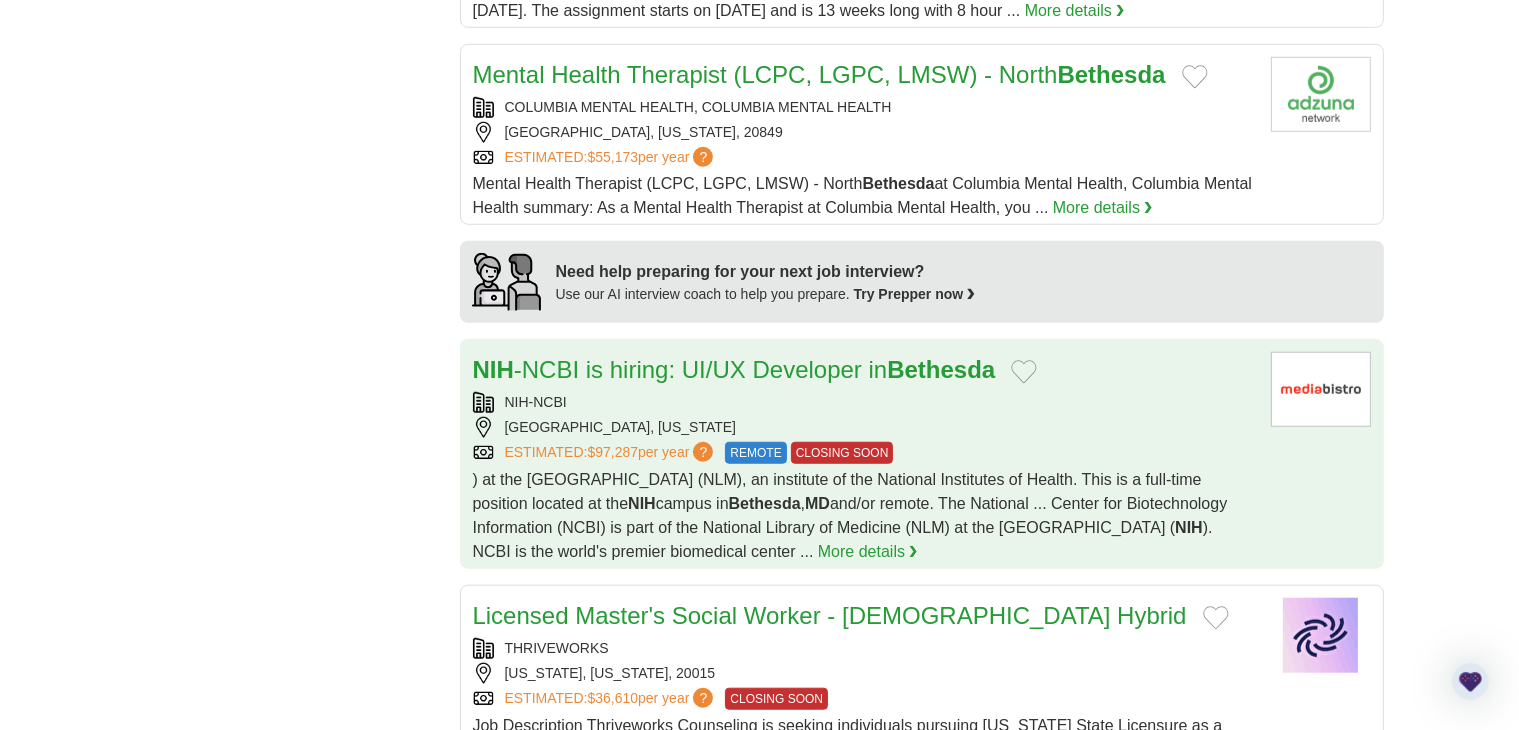 click on "NIH-NCBI
BETHESDA, MARYLAND
ESTIMATED:
$97,287
per year
?
REMOTE CLOSING SOON" at bounding box center [864, 428] 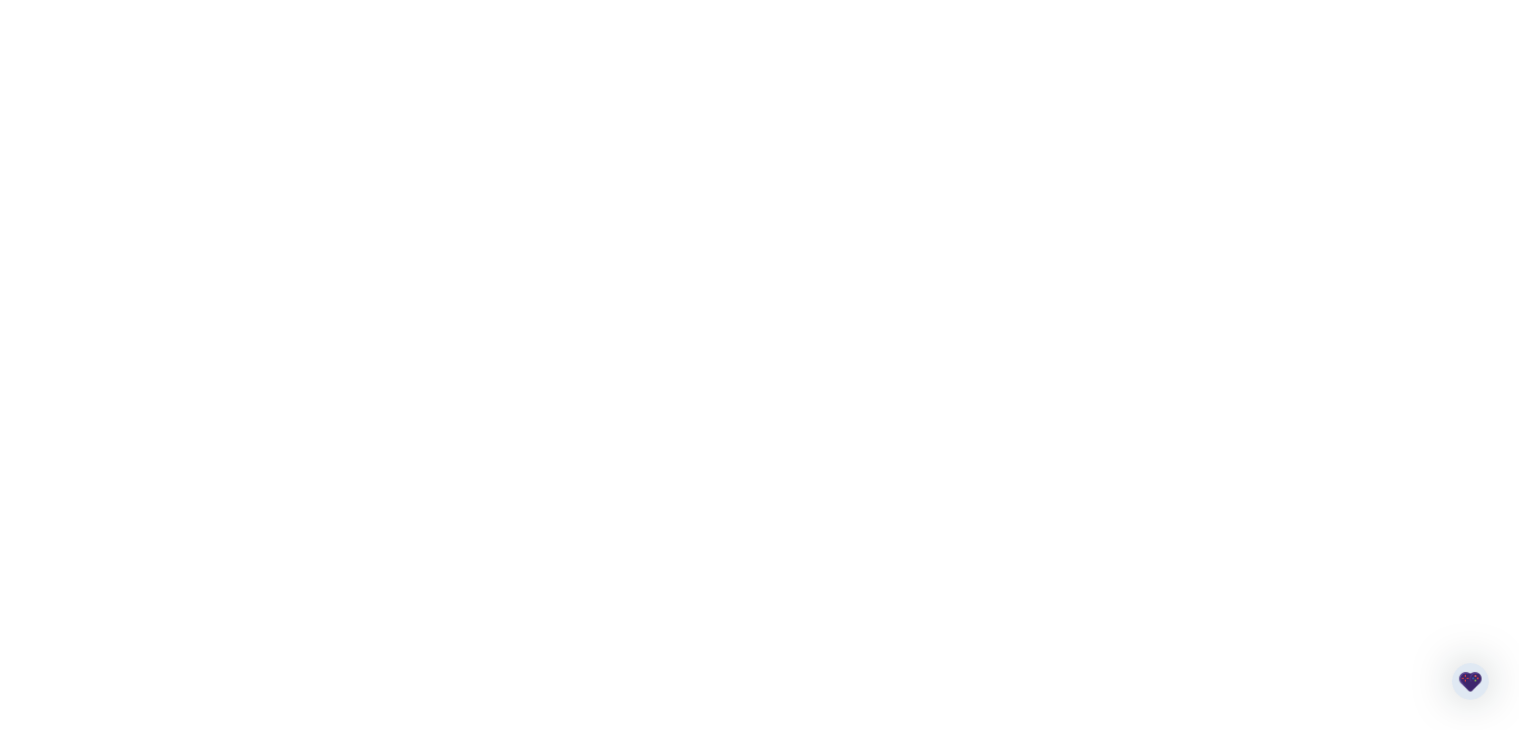 scroll, scrollTop: 3436, scrollLeft: 0, axis: vertical 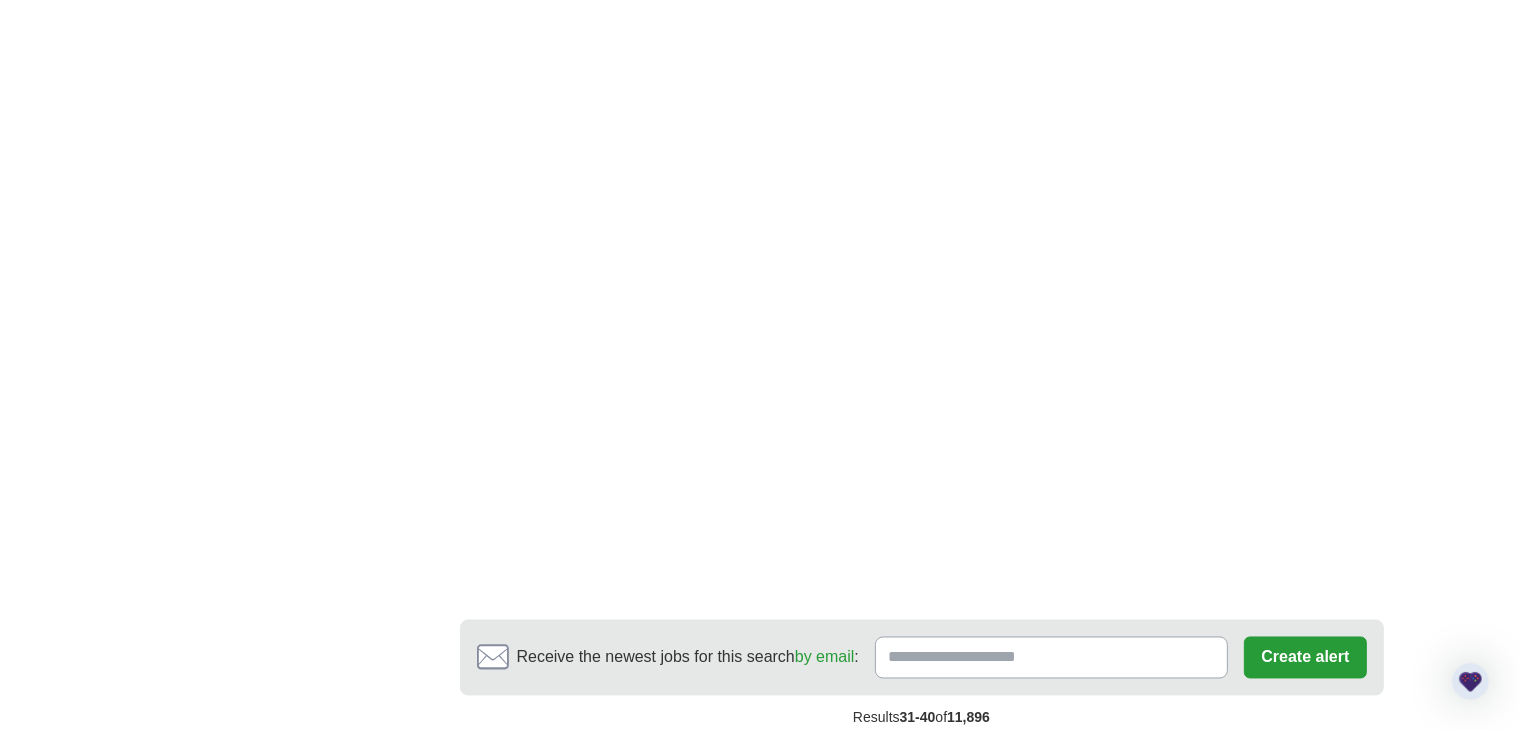 click on "5" at bounding box center [961, 762] 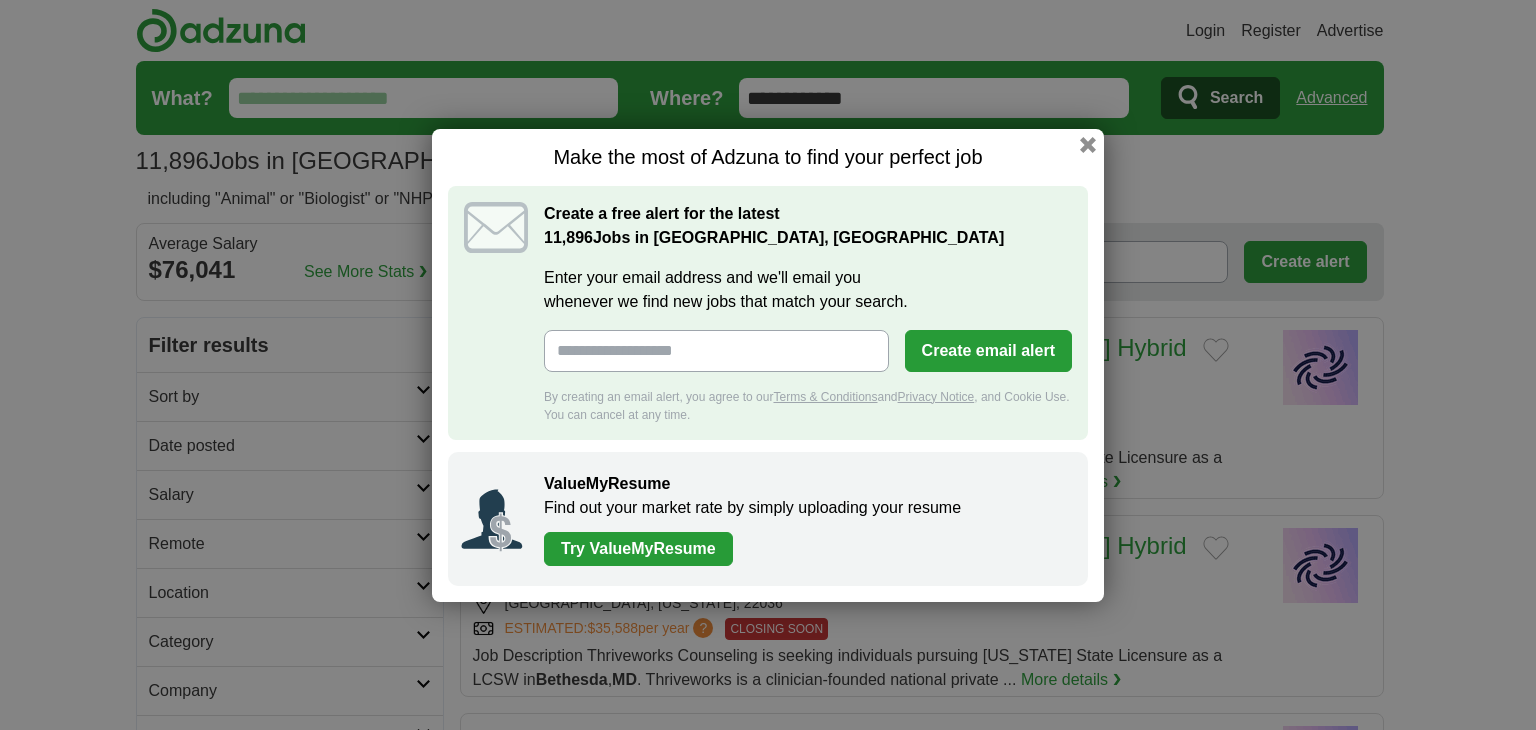 scroll, scrollTop: 0, scrollLeft: 0, axis: both 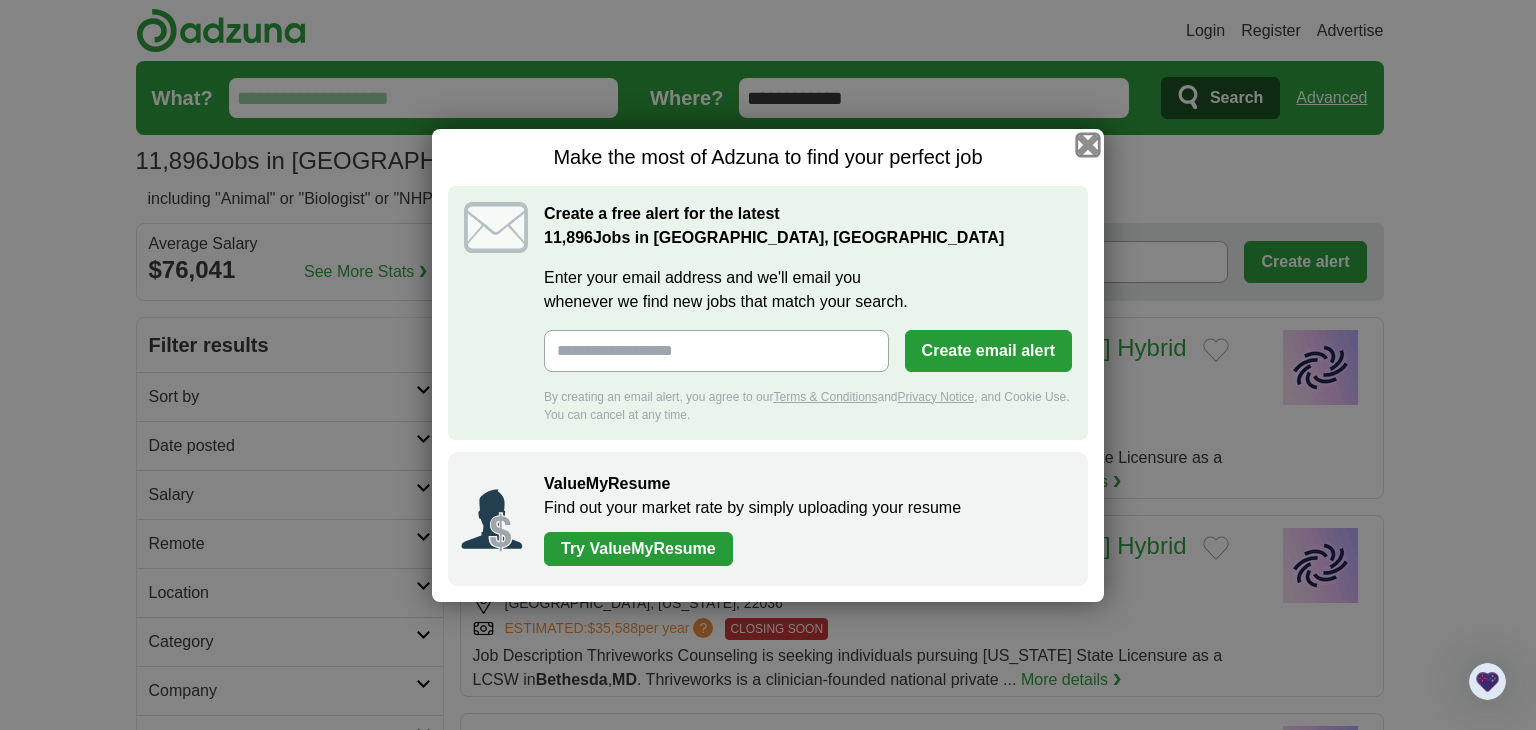 click at bounding box center [1088, 144] 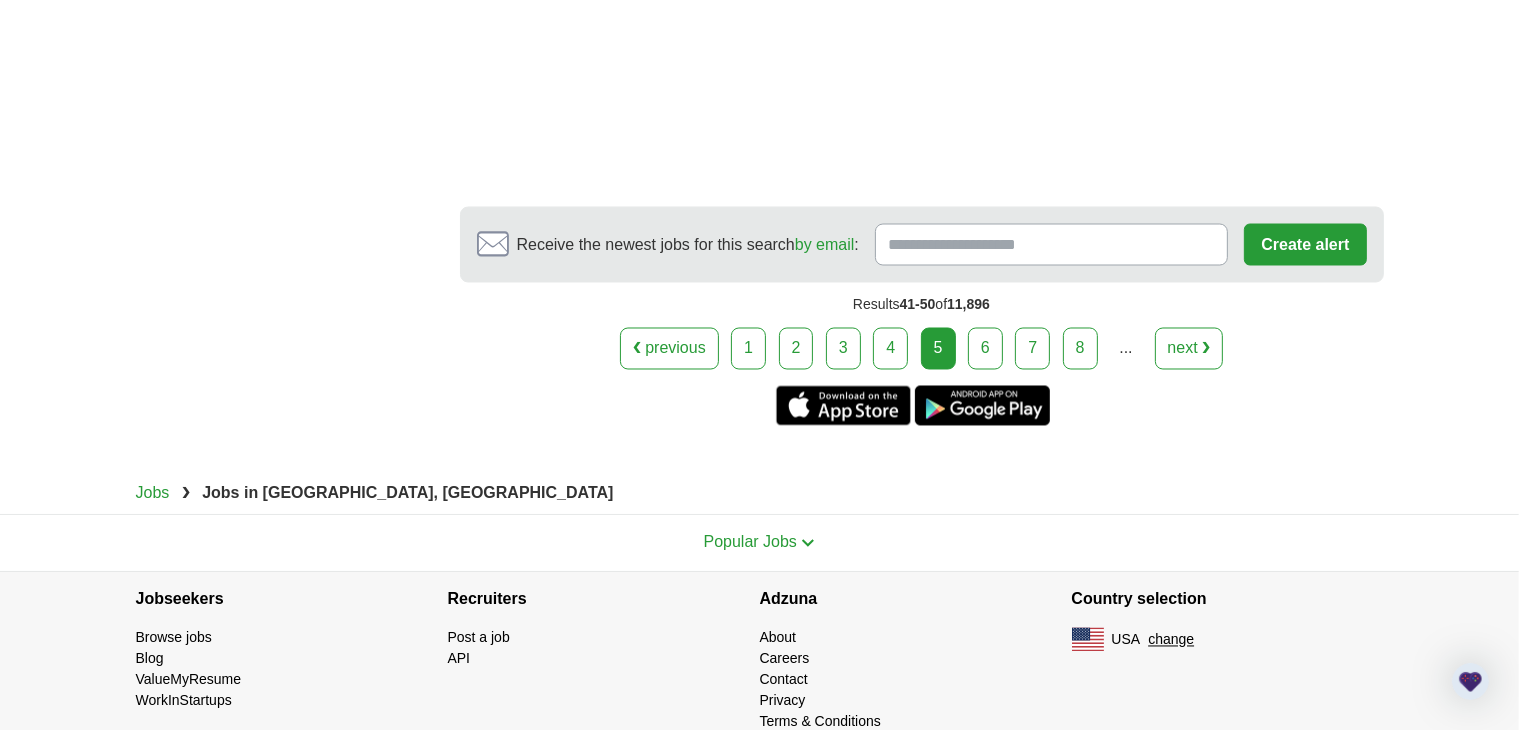 scroll, scrollTop: 3527, scrollLeft: 0, axis: vertical 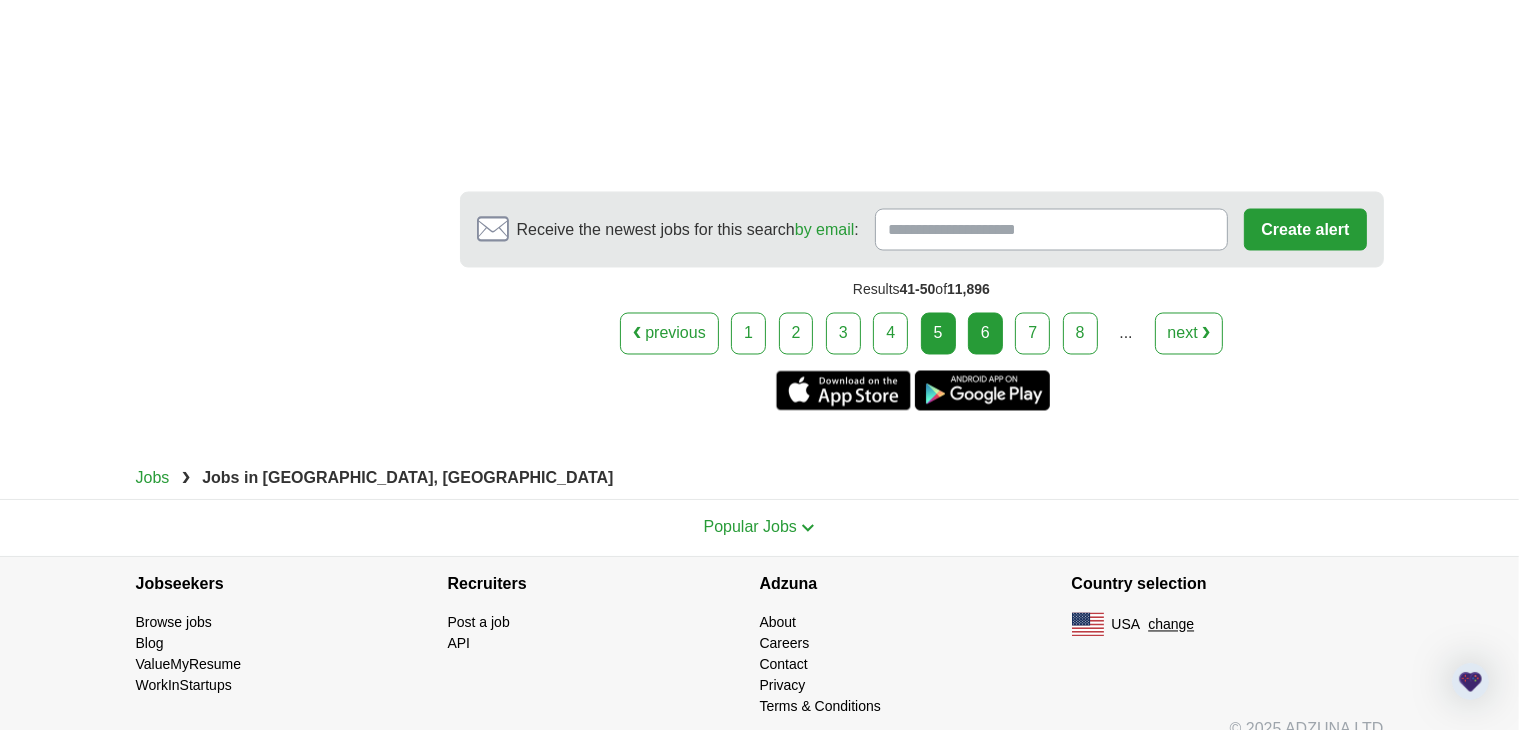 click on "6" at bounding box center [985, 334] 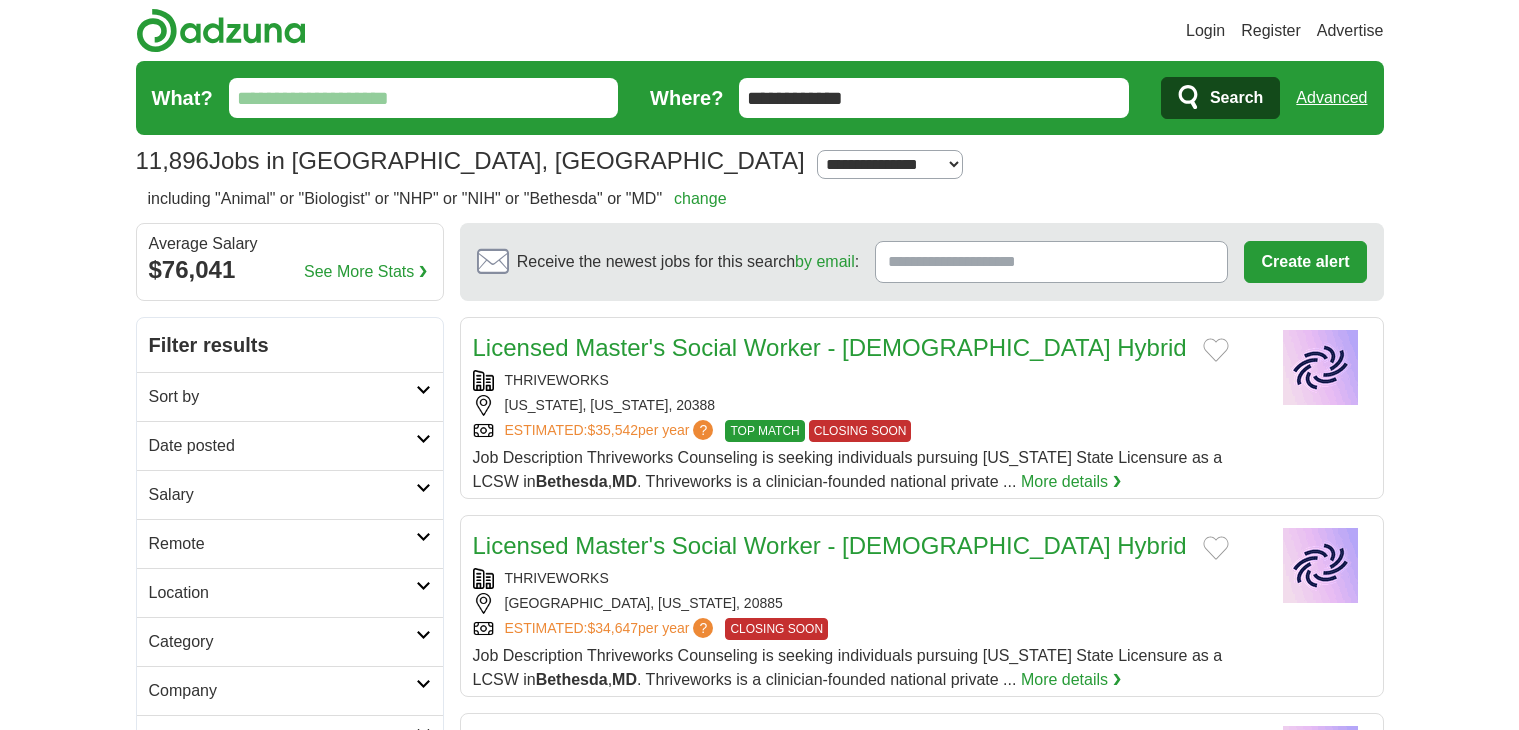 scroll, scrollTop: 0, scrollLeft: 0, axis: both 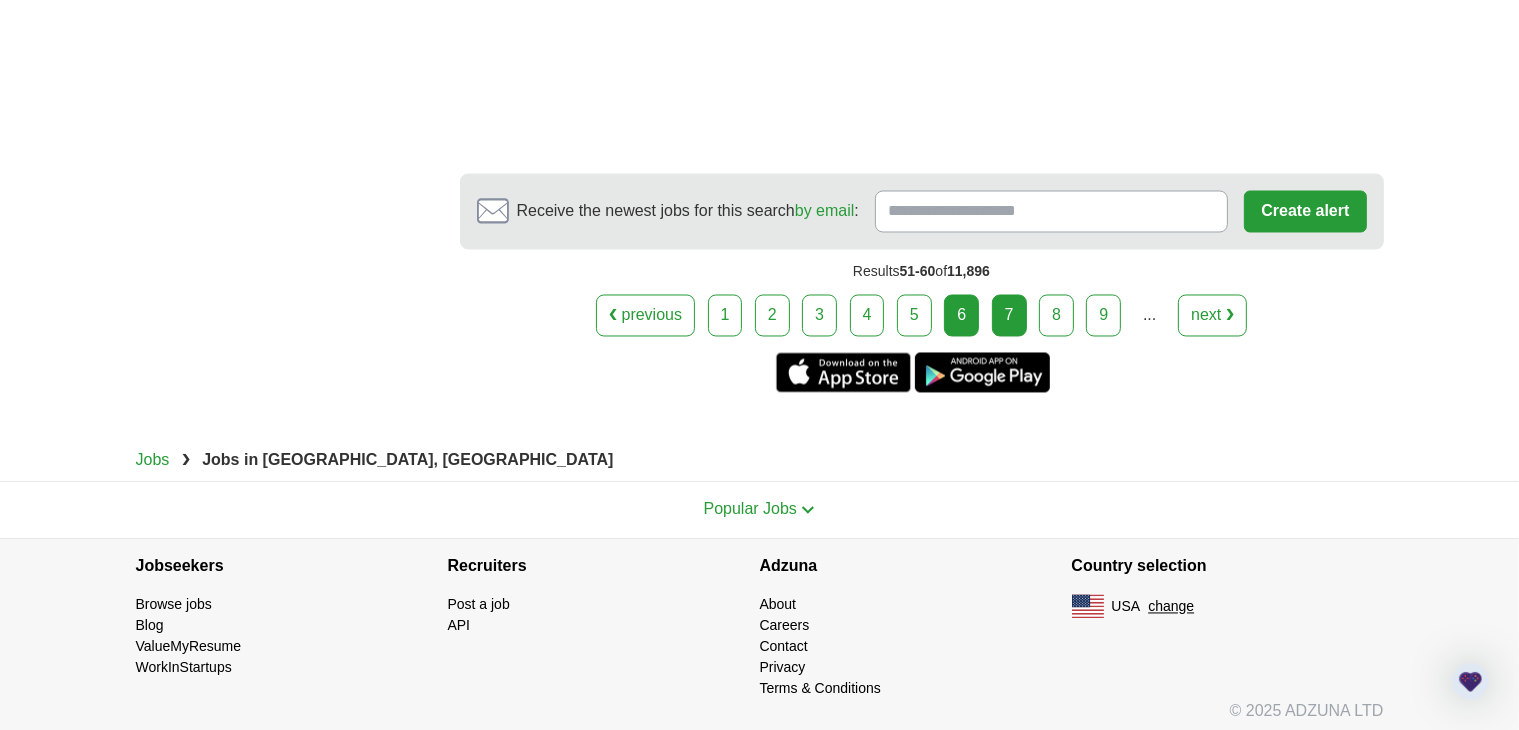 click on "7" at bounding box center [1009, 316] 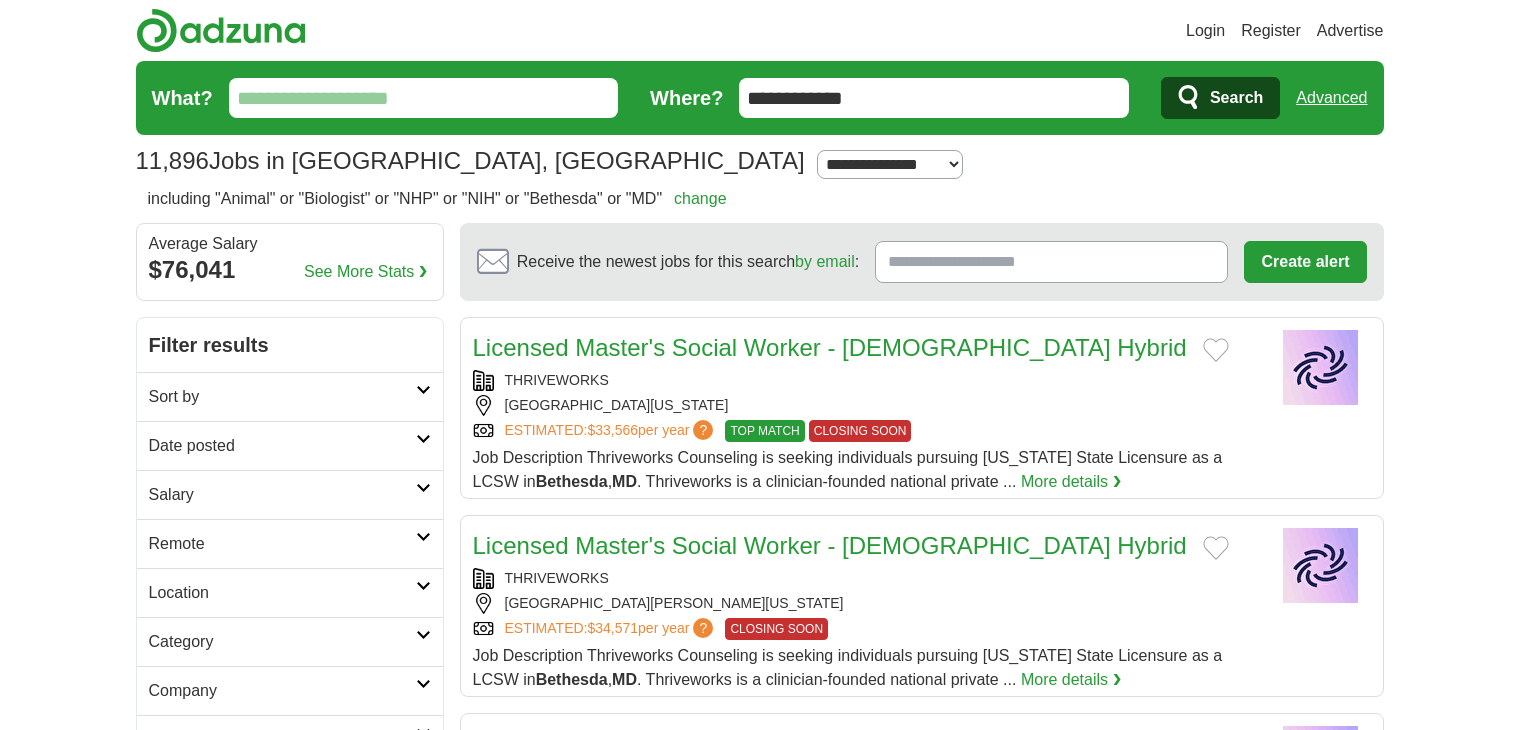 scroll, scrollTop: 0, scrollLeft: 0, axis: both 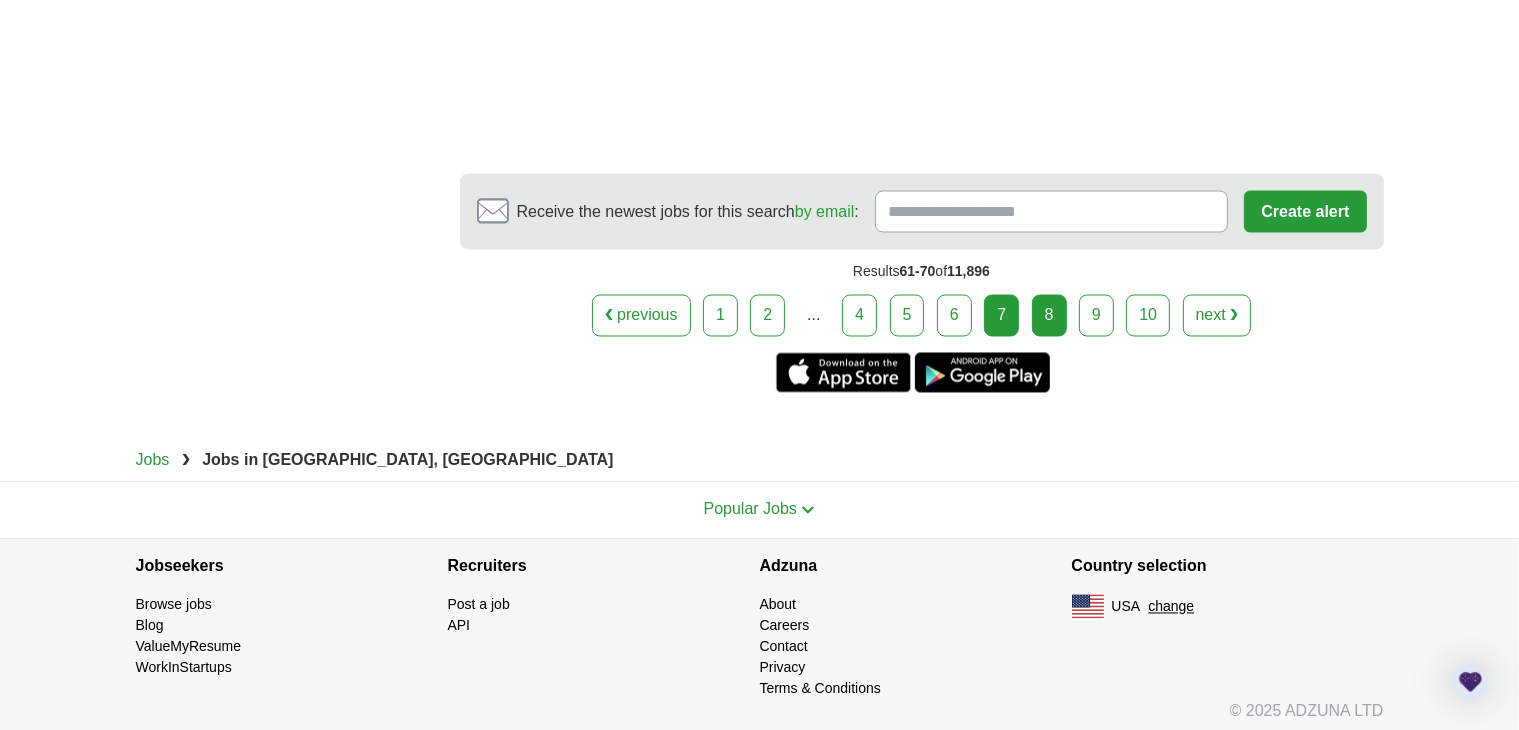 click on "8" at bounding box center [1049, 316] 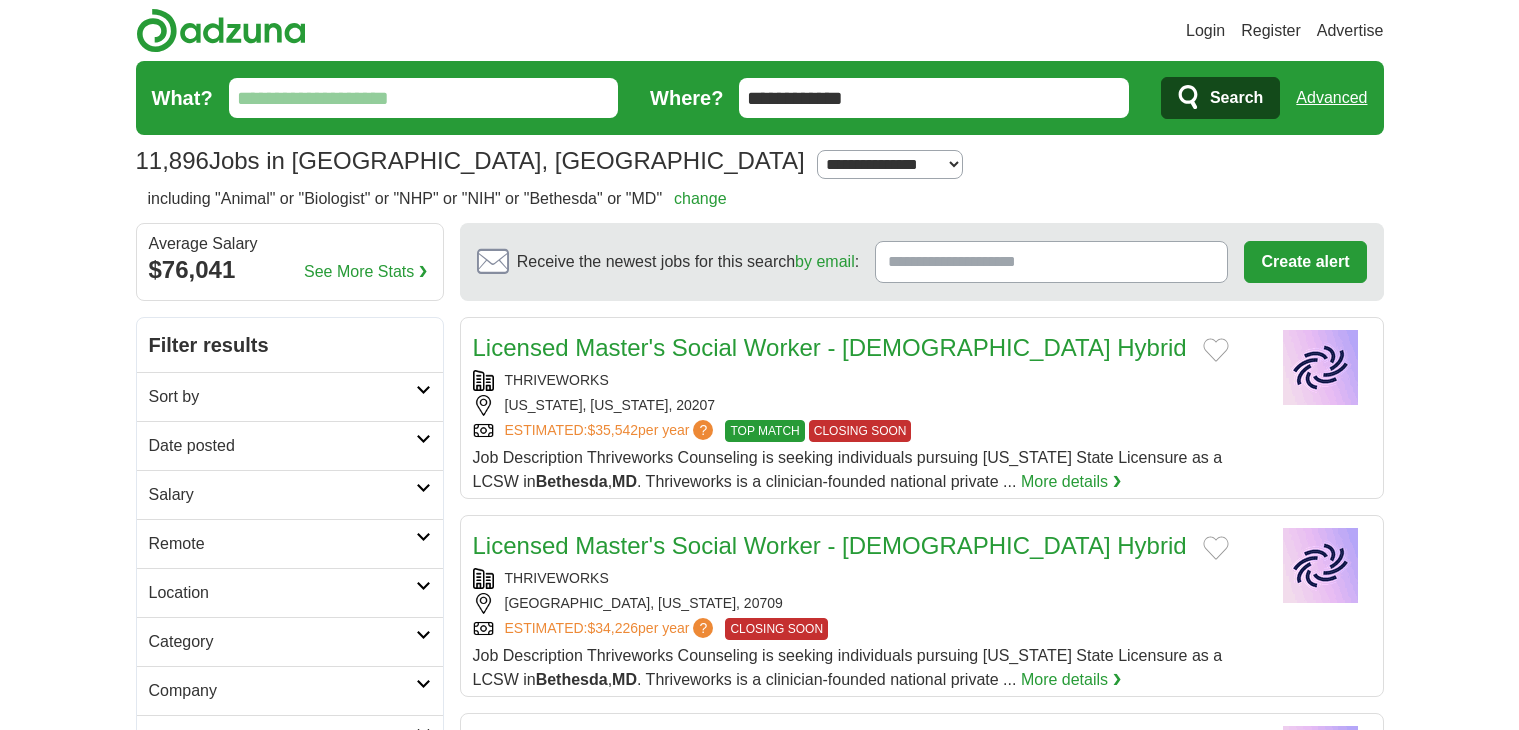 scroll, scrollTop: 0, scrollLeft: 0, axis: both 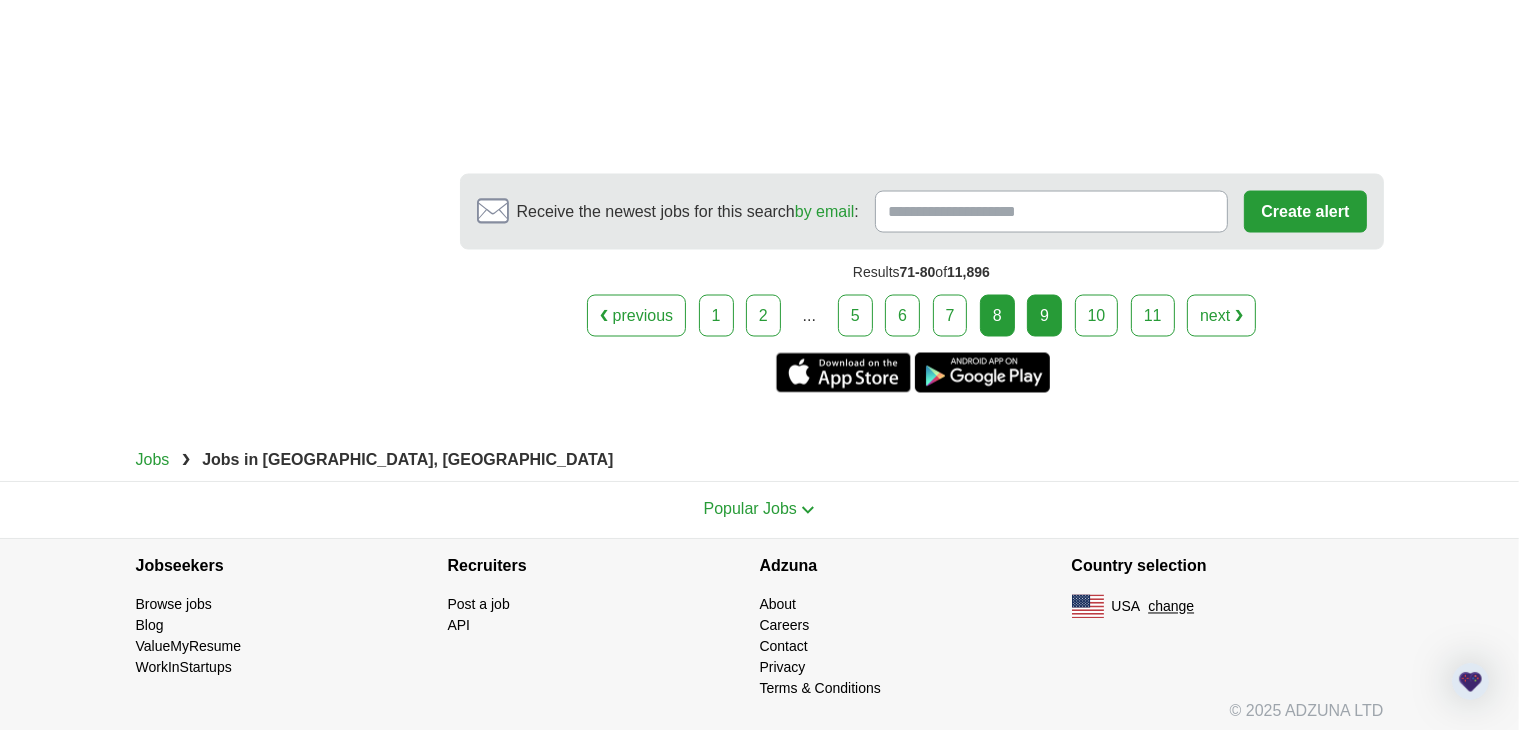 click on "9" at bounding box center [1044, 316] 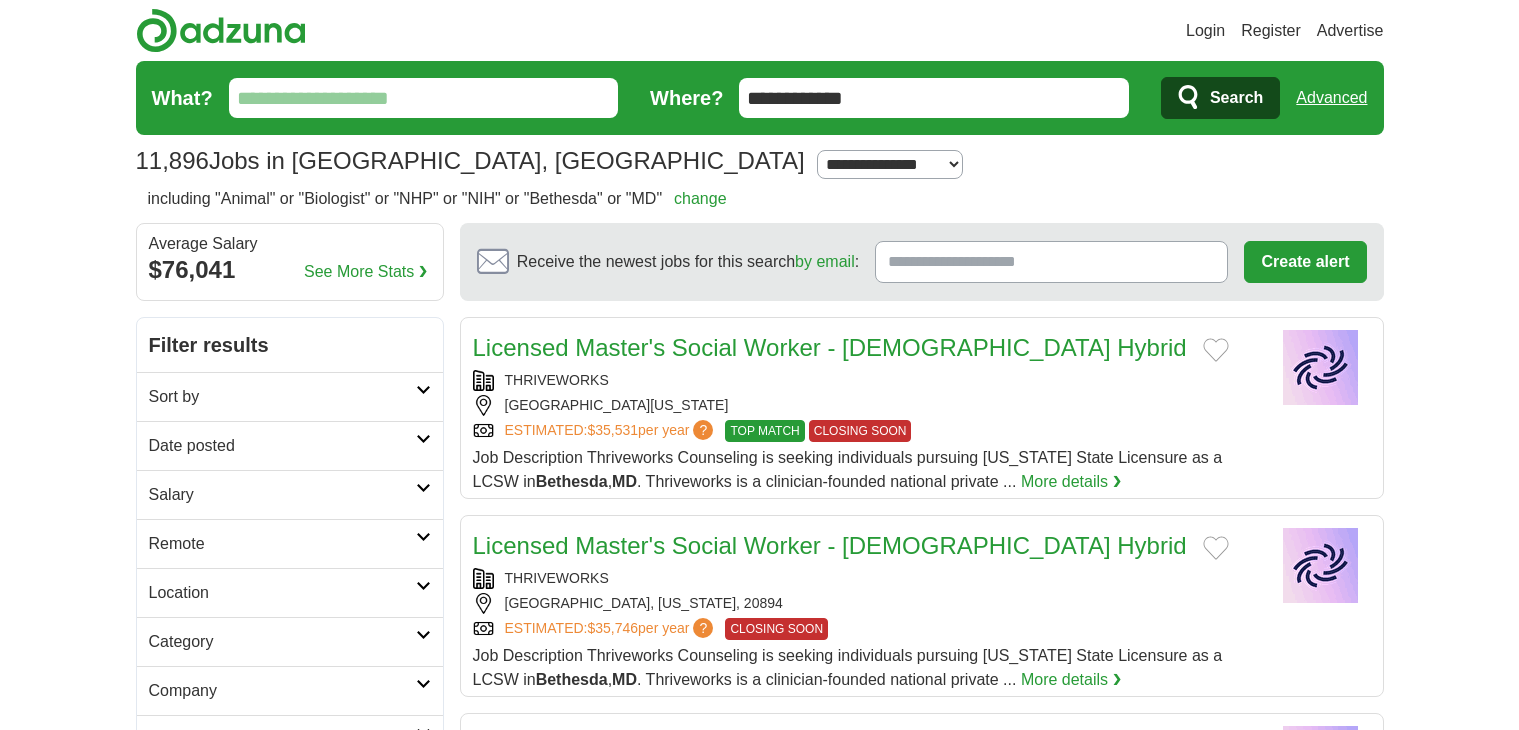 scroll, scrollTop: 0, scrollLeft: 0, axis: both 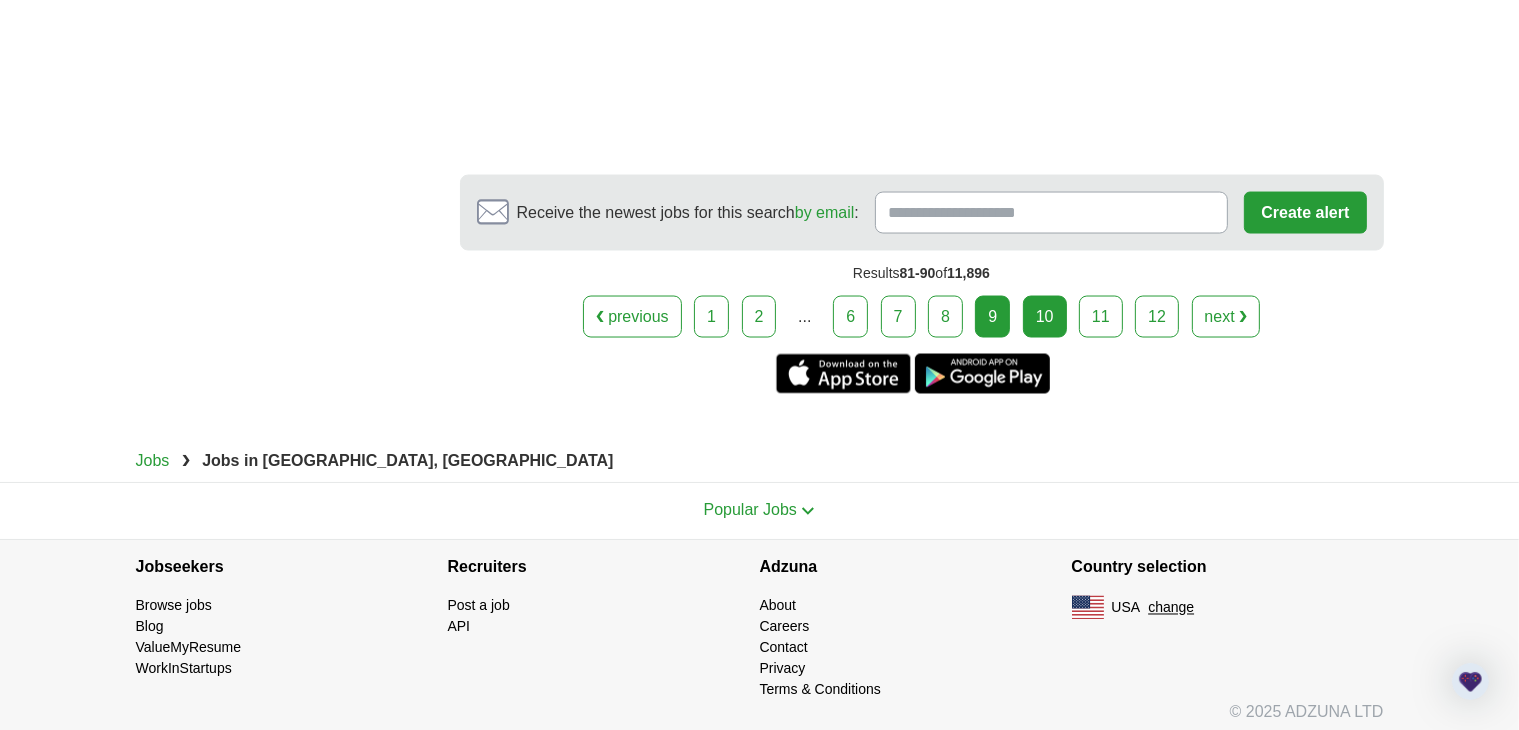 click on "10" at bounding box center [1045, 317] 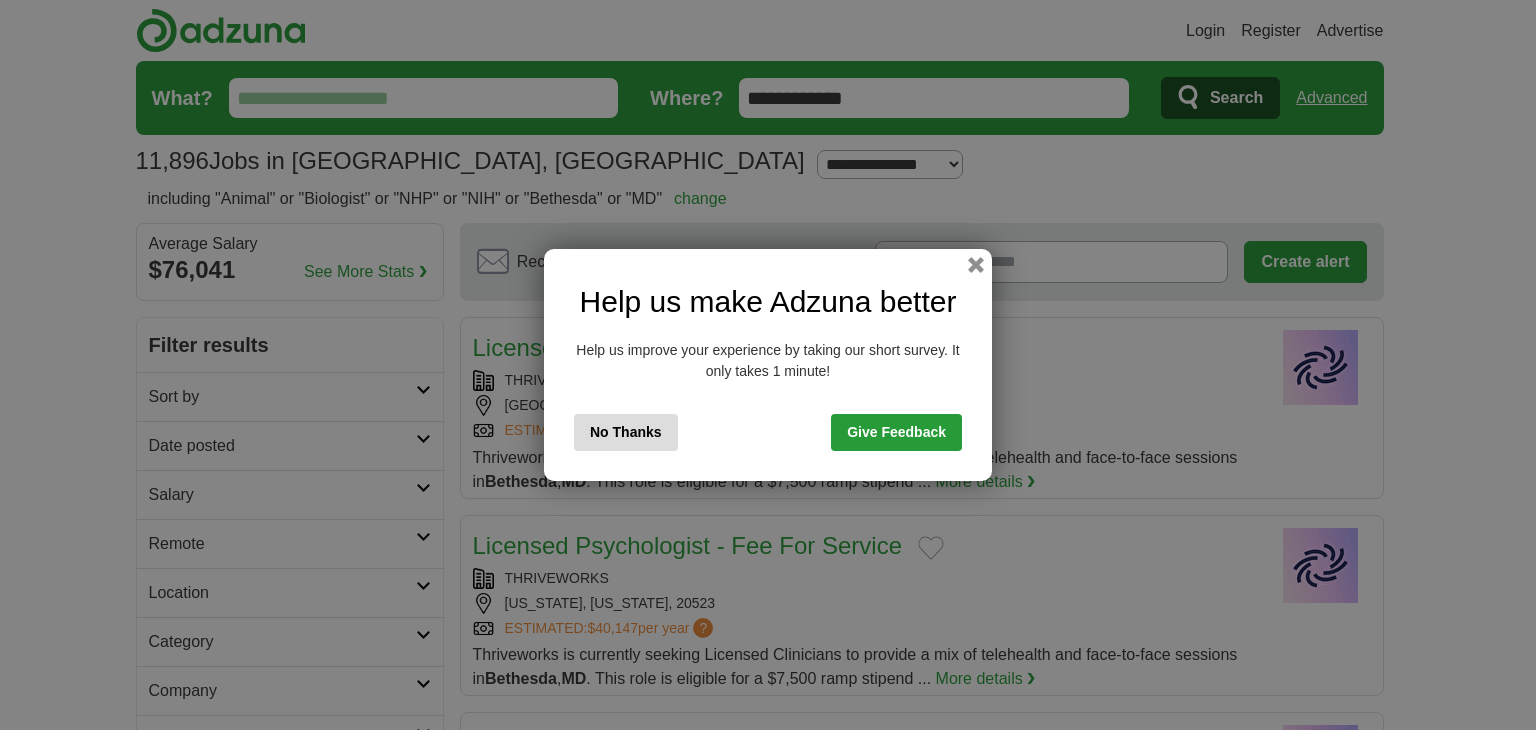 scroll, scrollTop: 0, scrollLeft: 0, axis: both 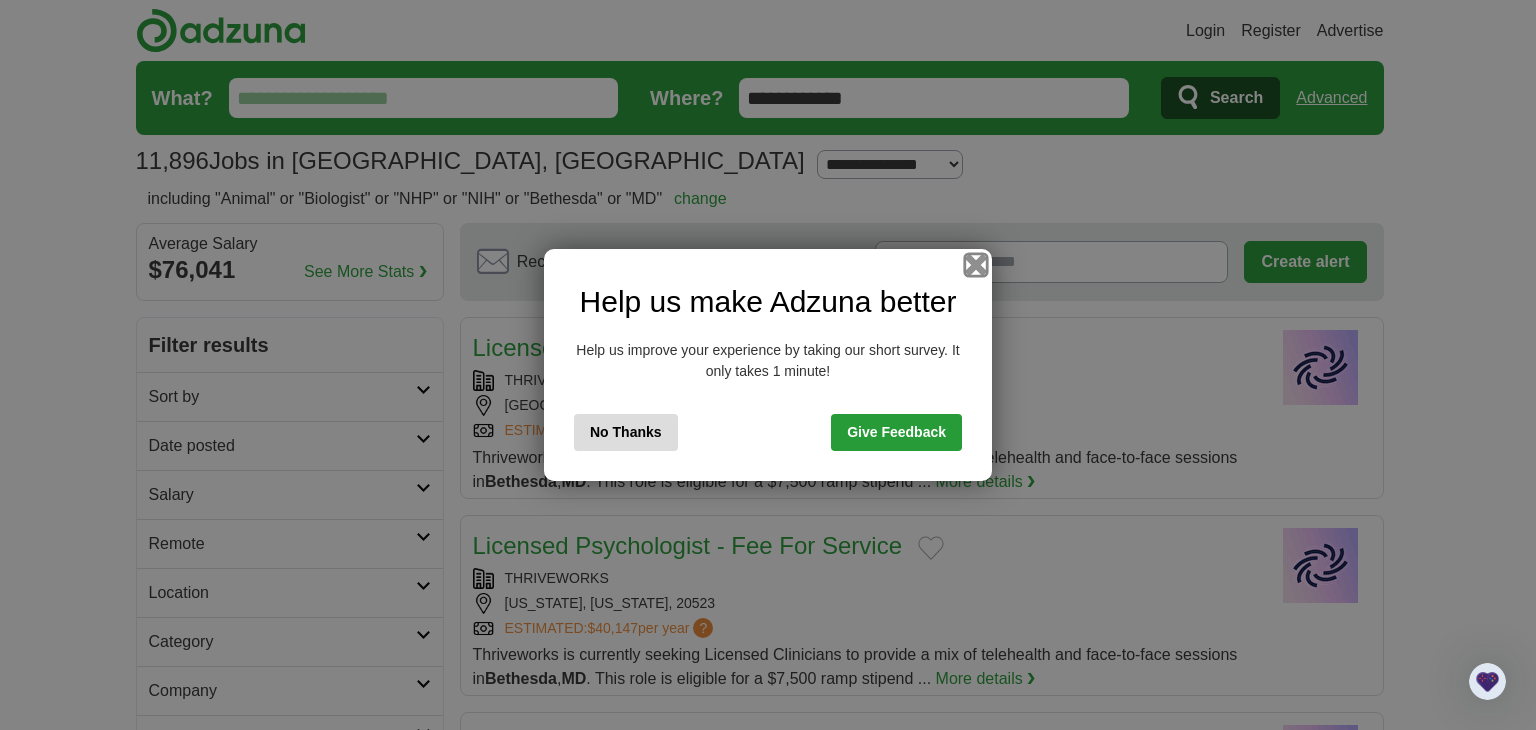 click at bounding box center [976, 265] 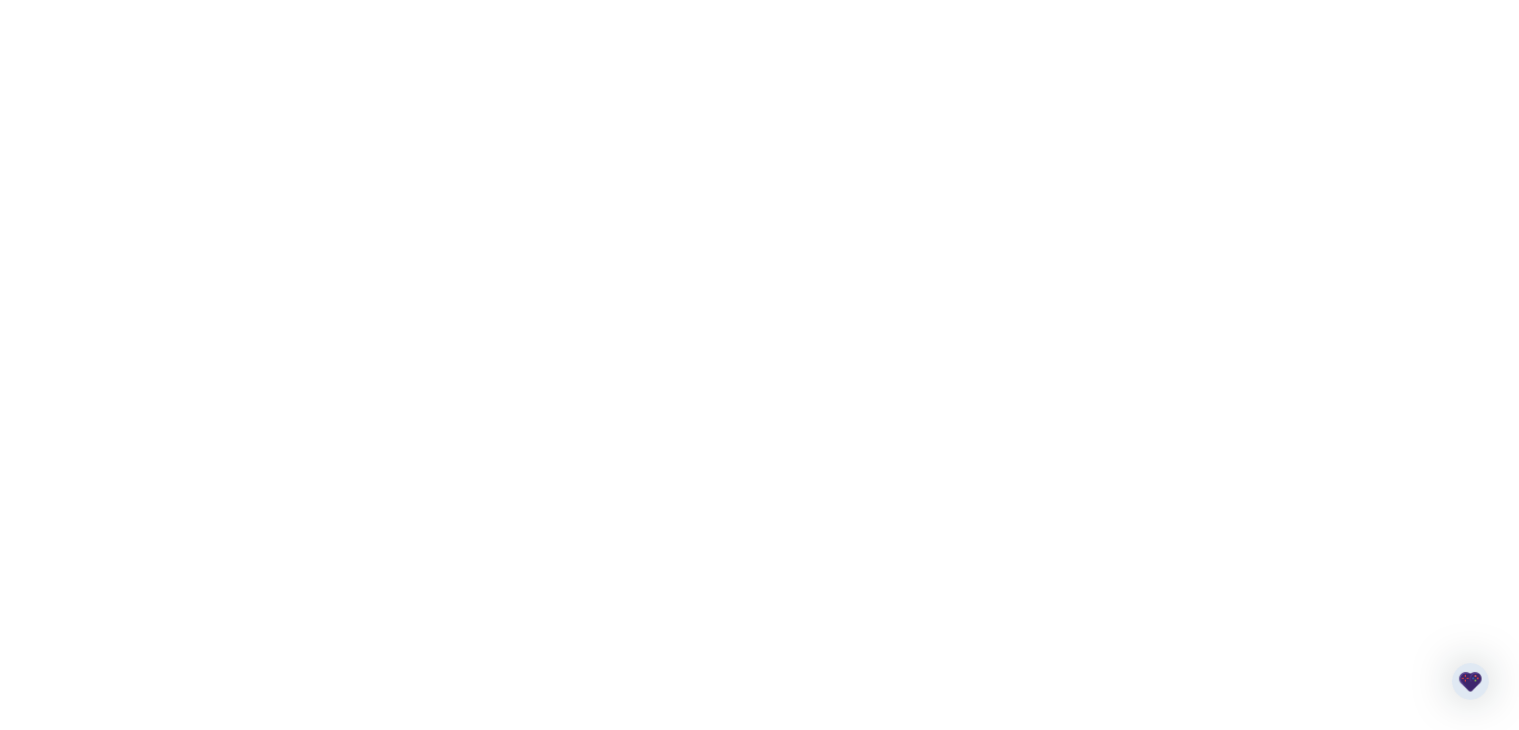 scroll, scrollTop: 2972, scrollLeft: 0, axis: vertical 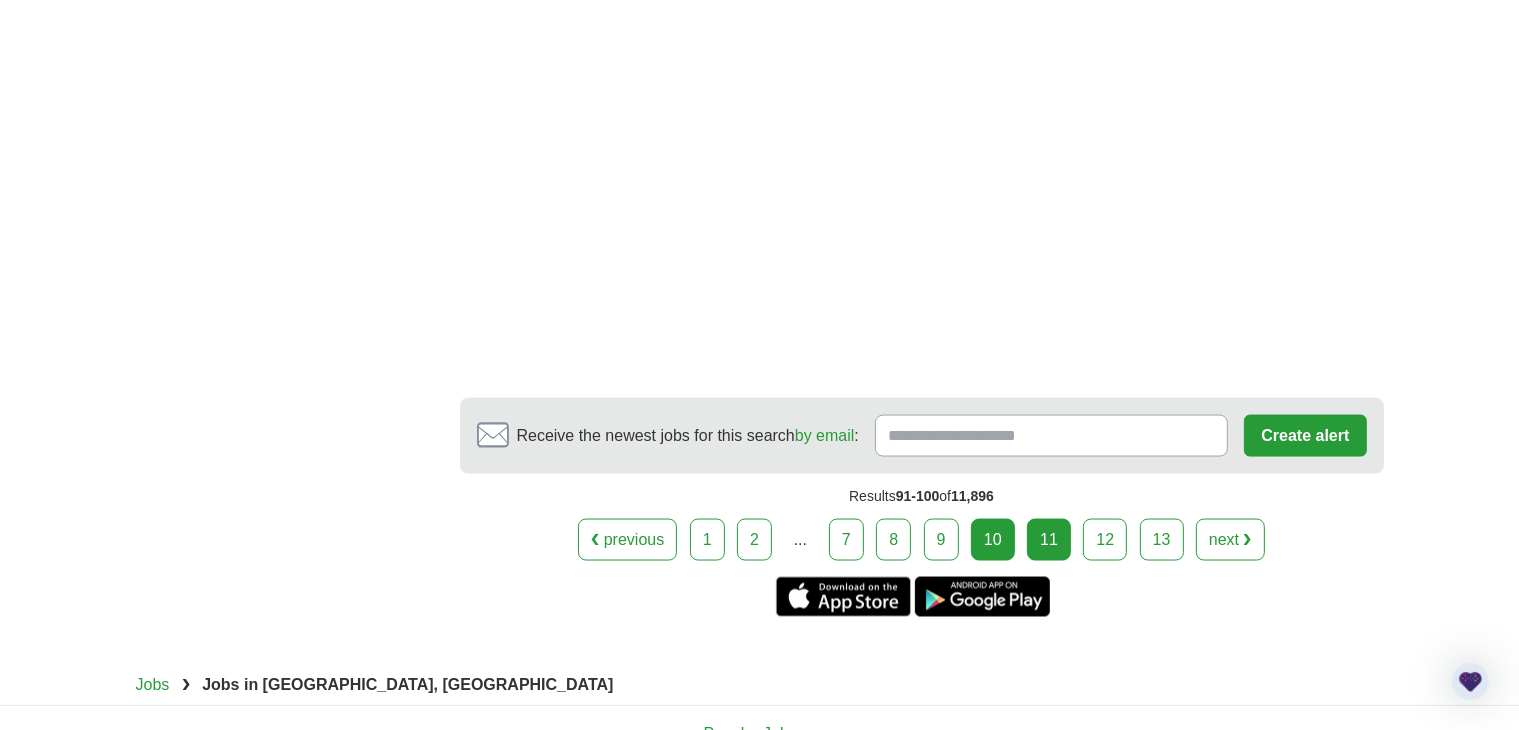 click on "11" at bounding box center (1049, 540) 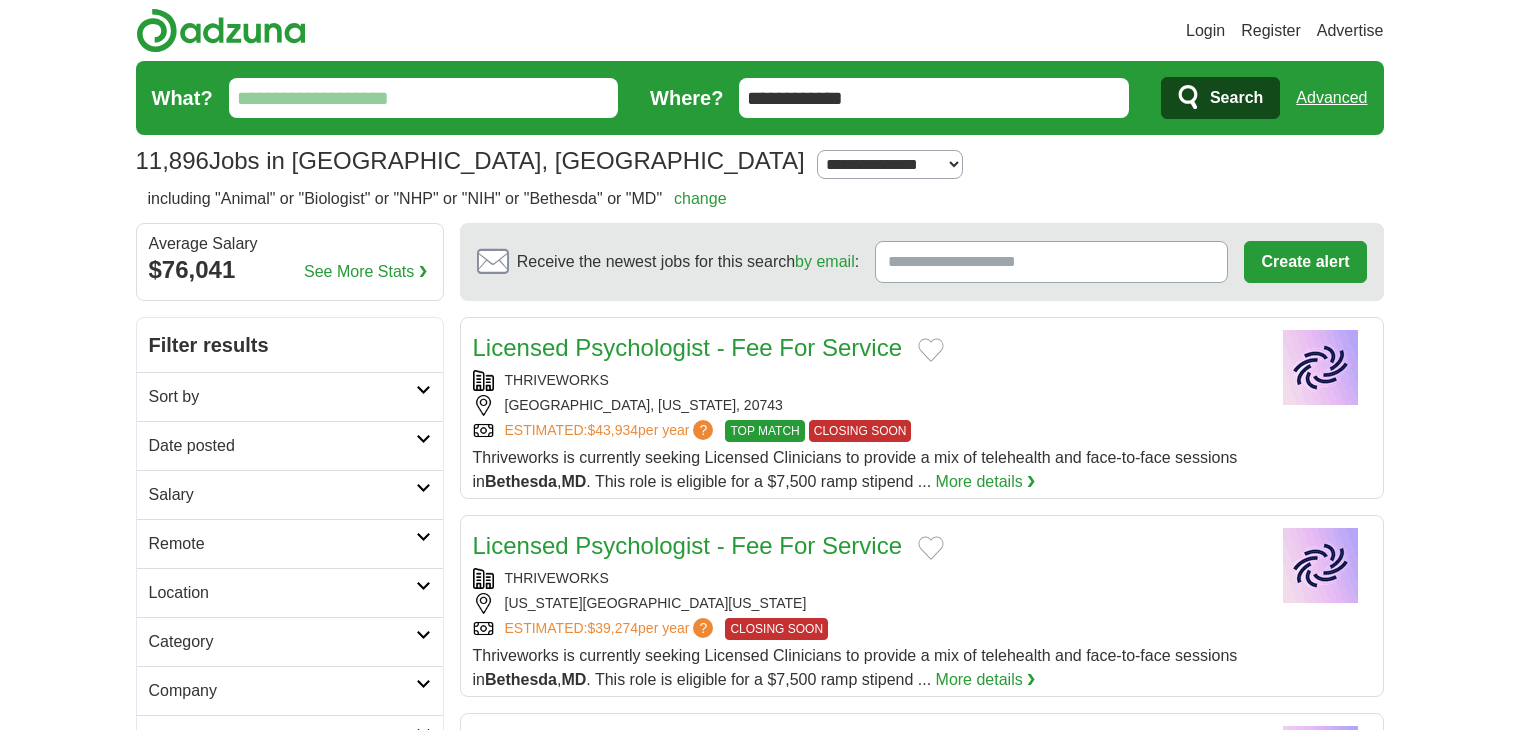 scroll, scrollTop: 0, scrollLeft: 0, axis: both 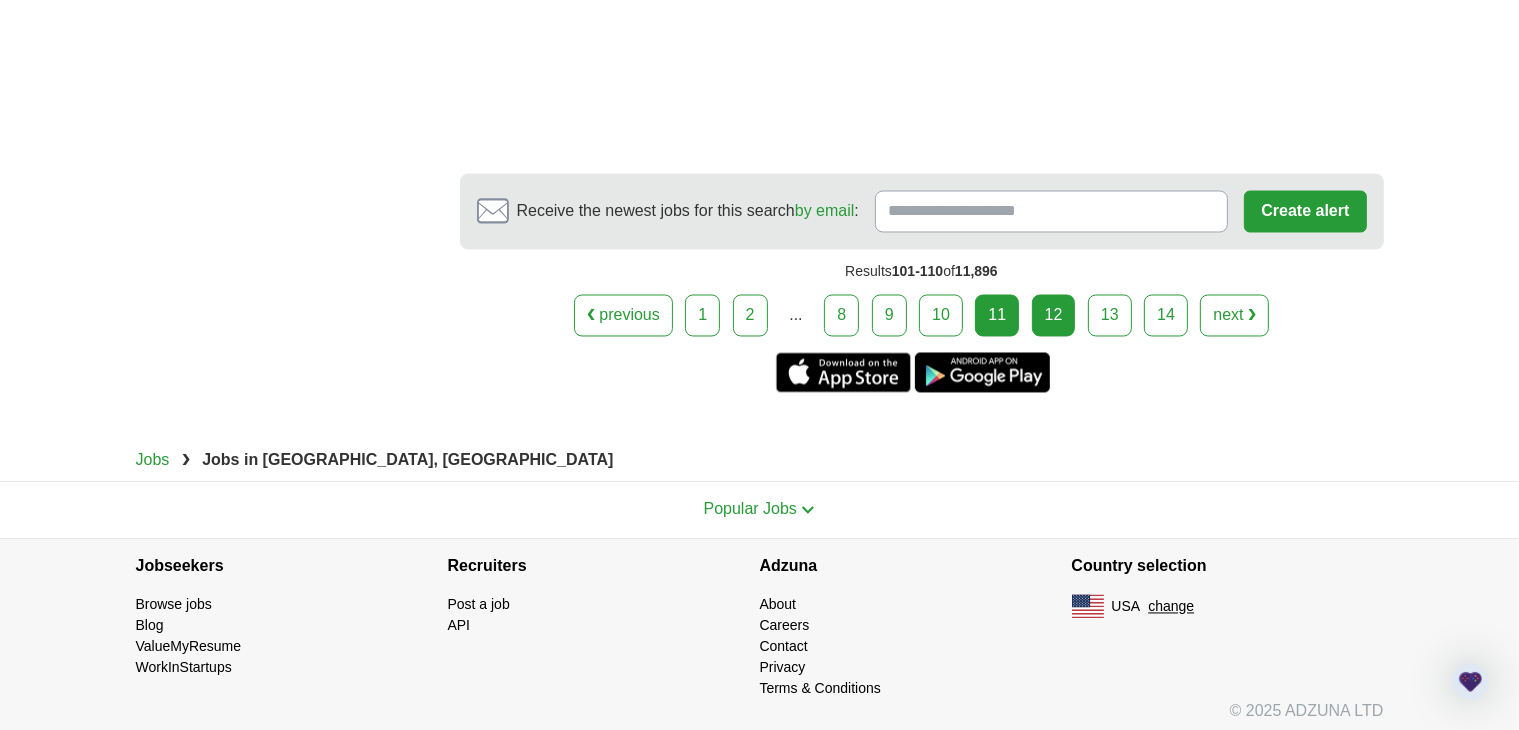 click on "12" at bounding box center [1054, 316] 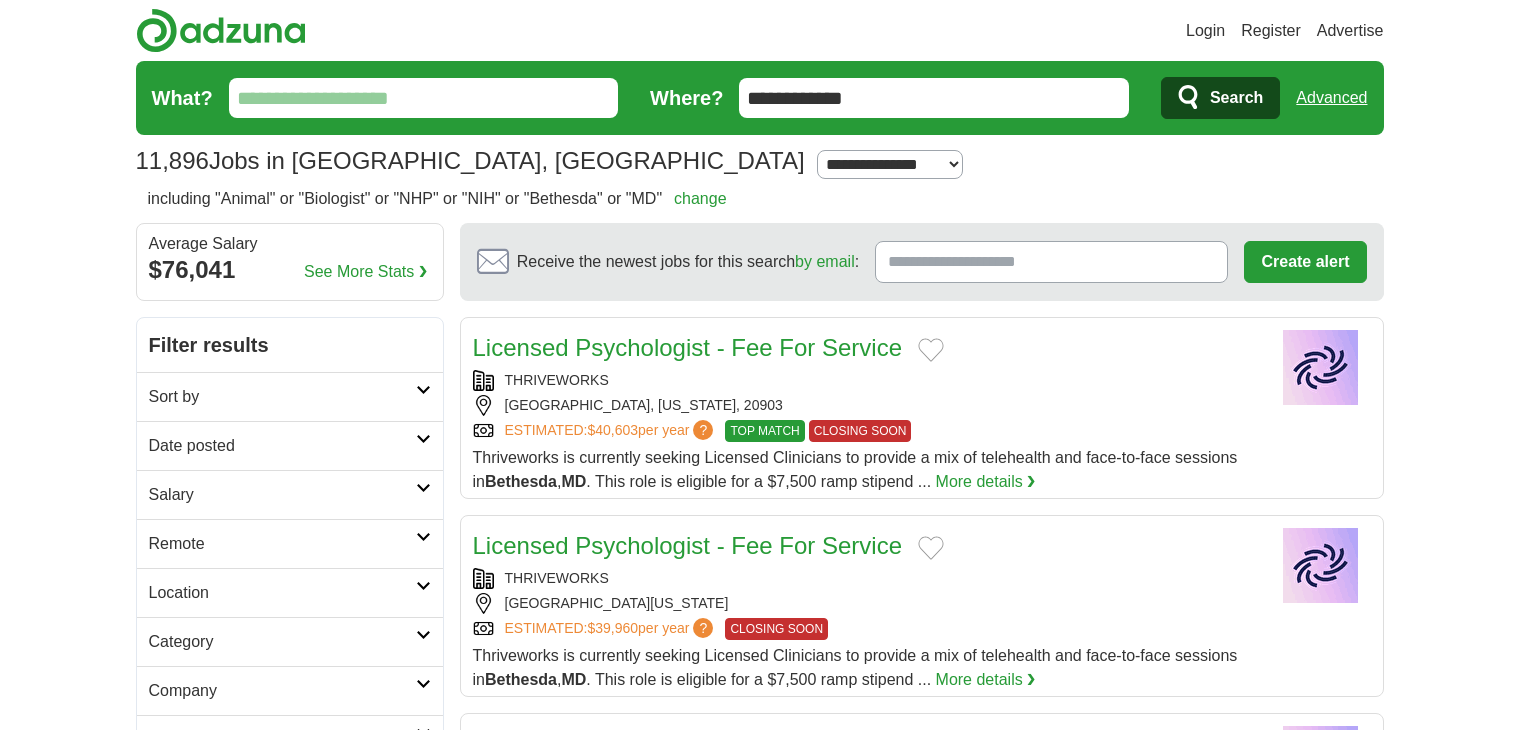 scroll, scrollTop: 0, scrollLeft: 0, axis: both 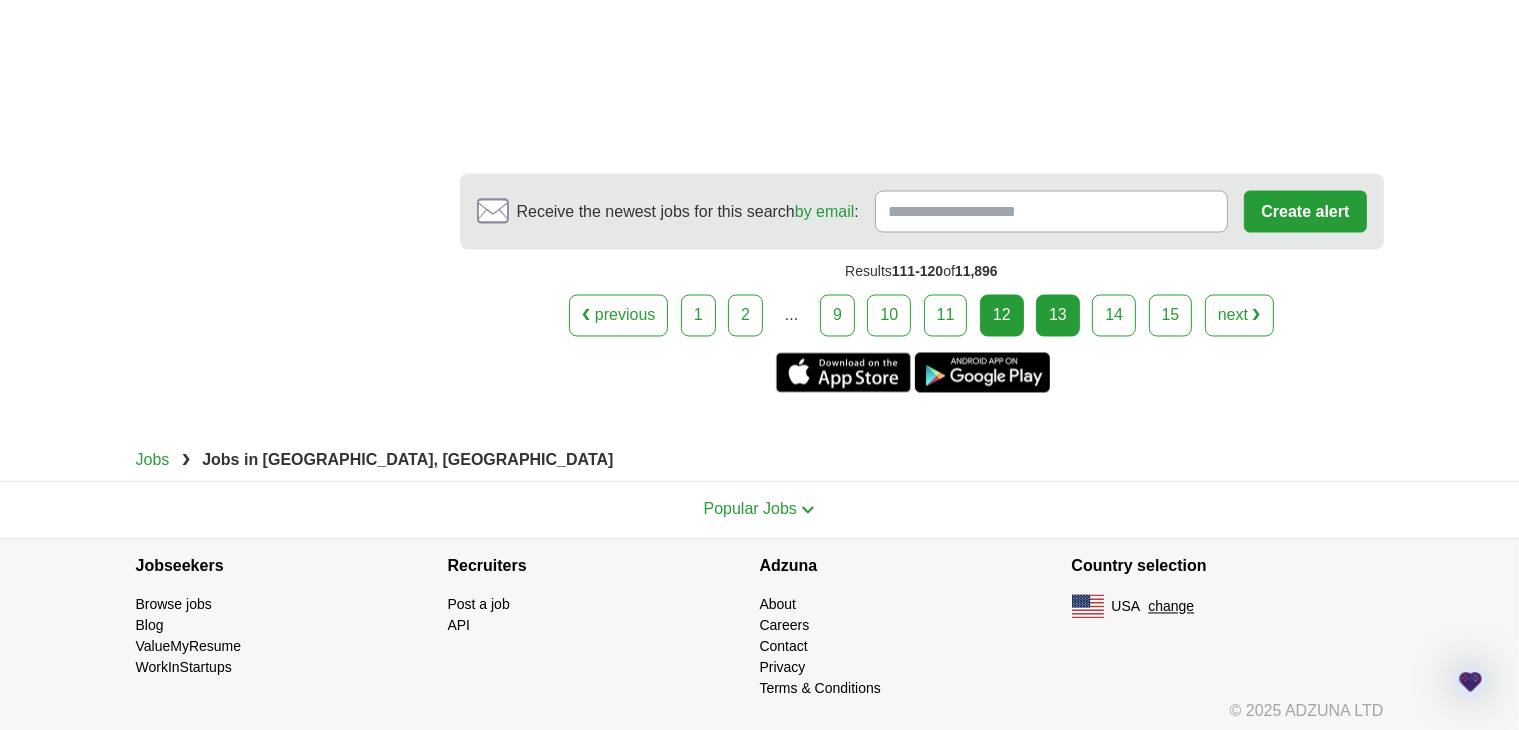click on "13" at bounding box center [1058, 316] 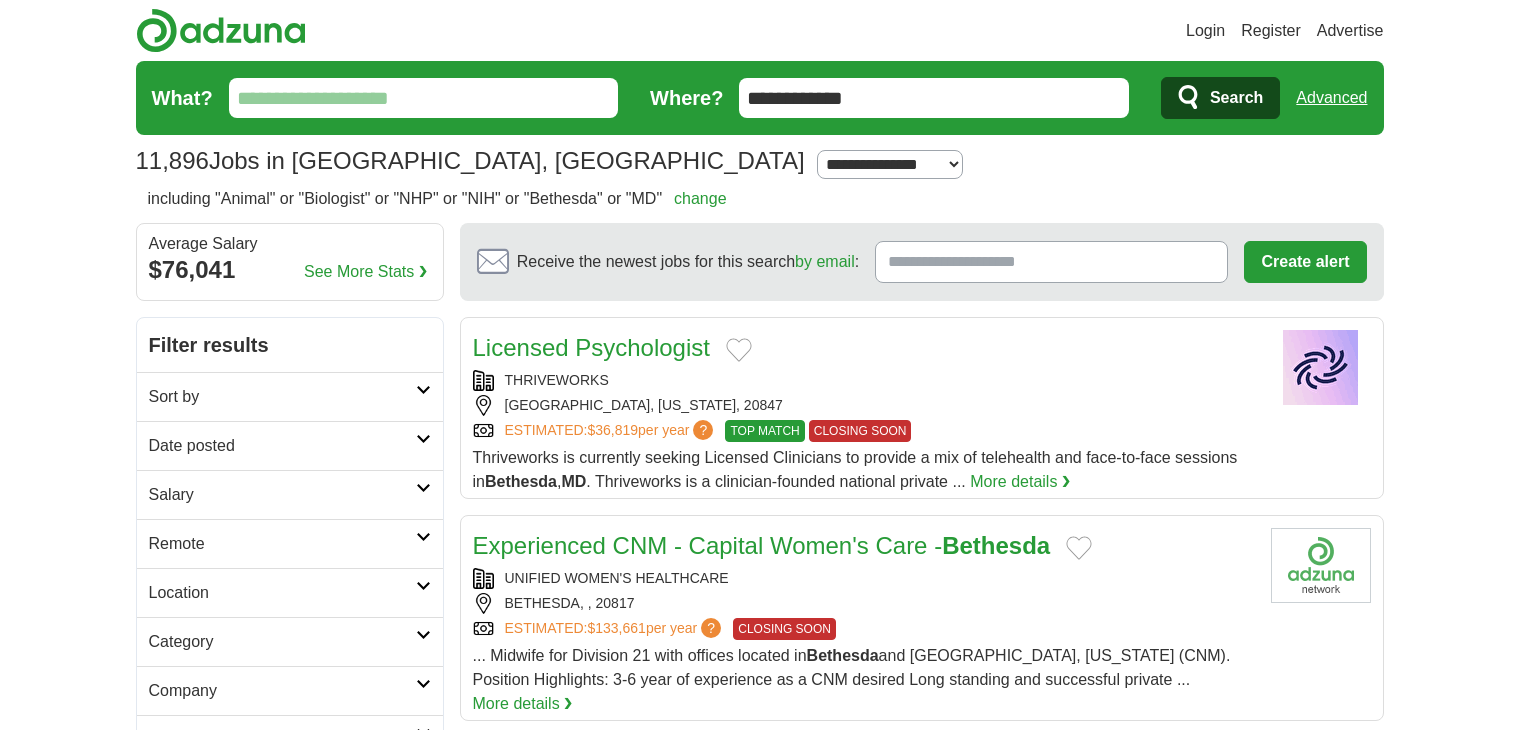 scroll, scrollTop: 0, scrollLeft: 0, axis: both 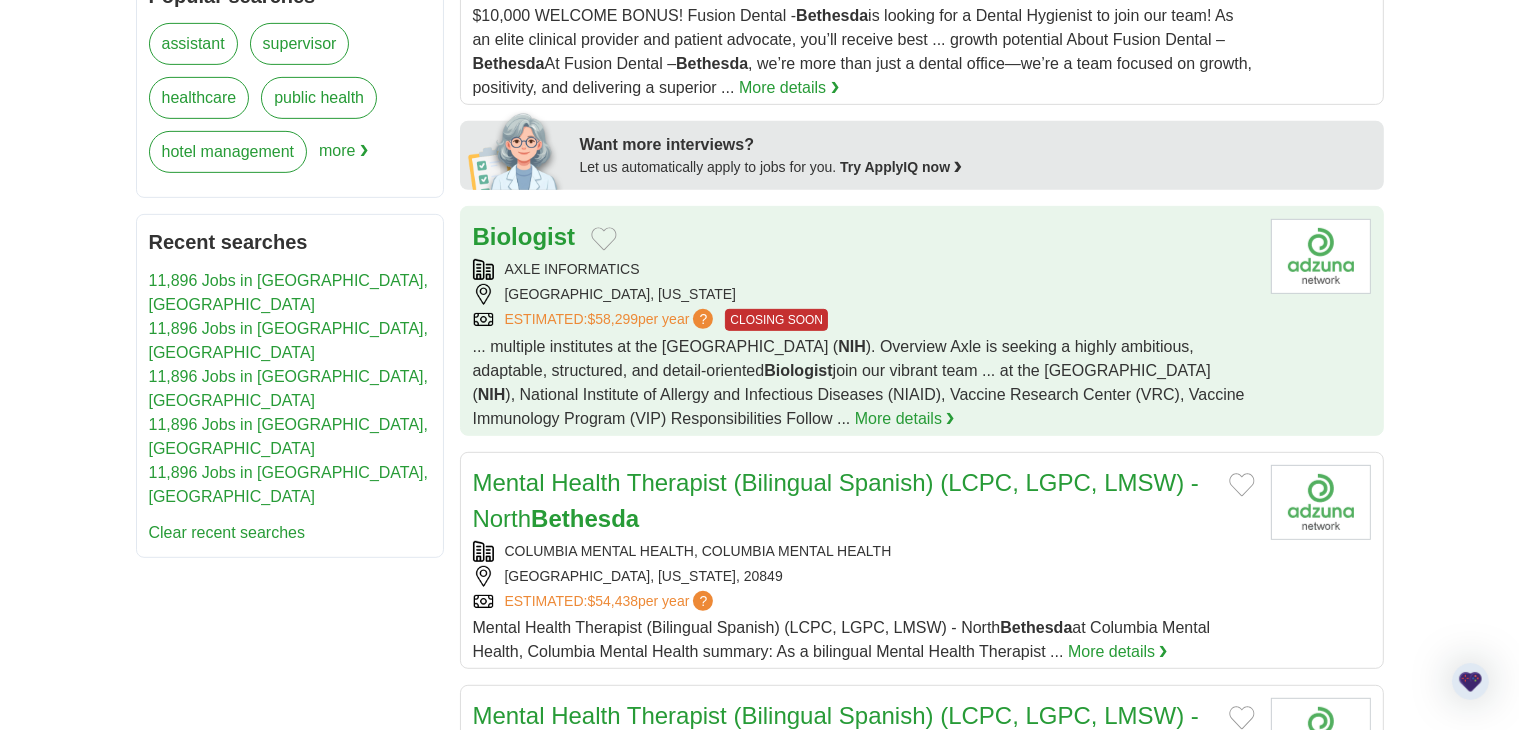 click on "Biologist" at bounding box center [864, 237] 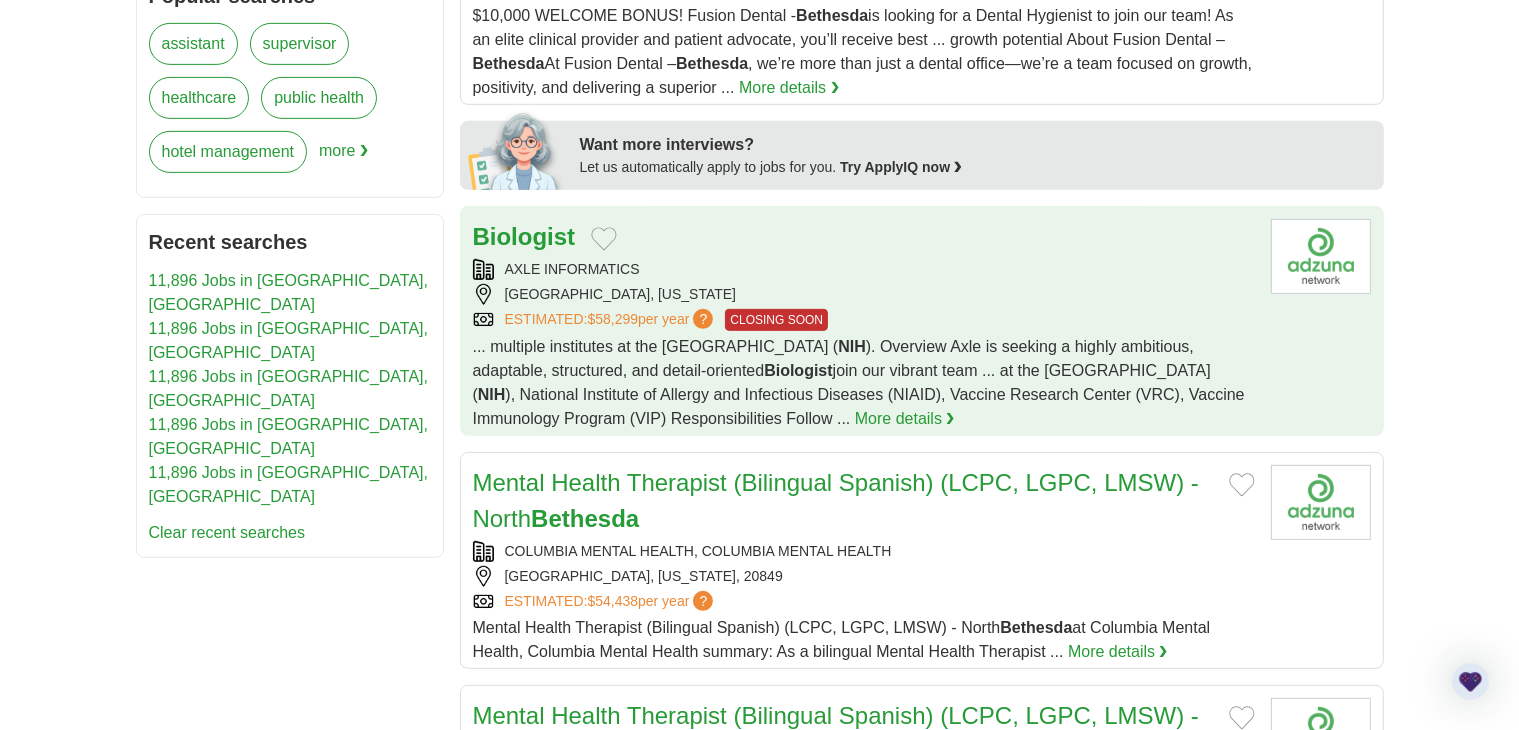click on "AXLE INFORMATICS" at bounding box center (864, 269) 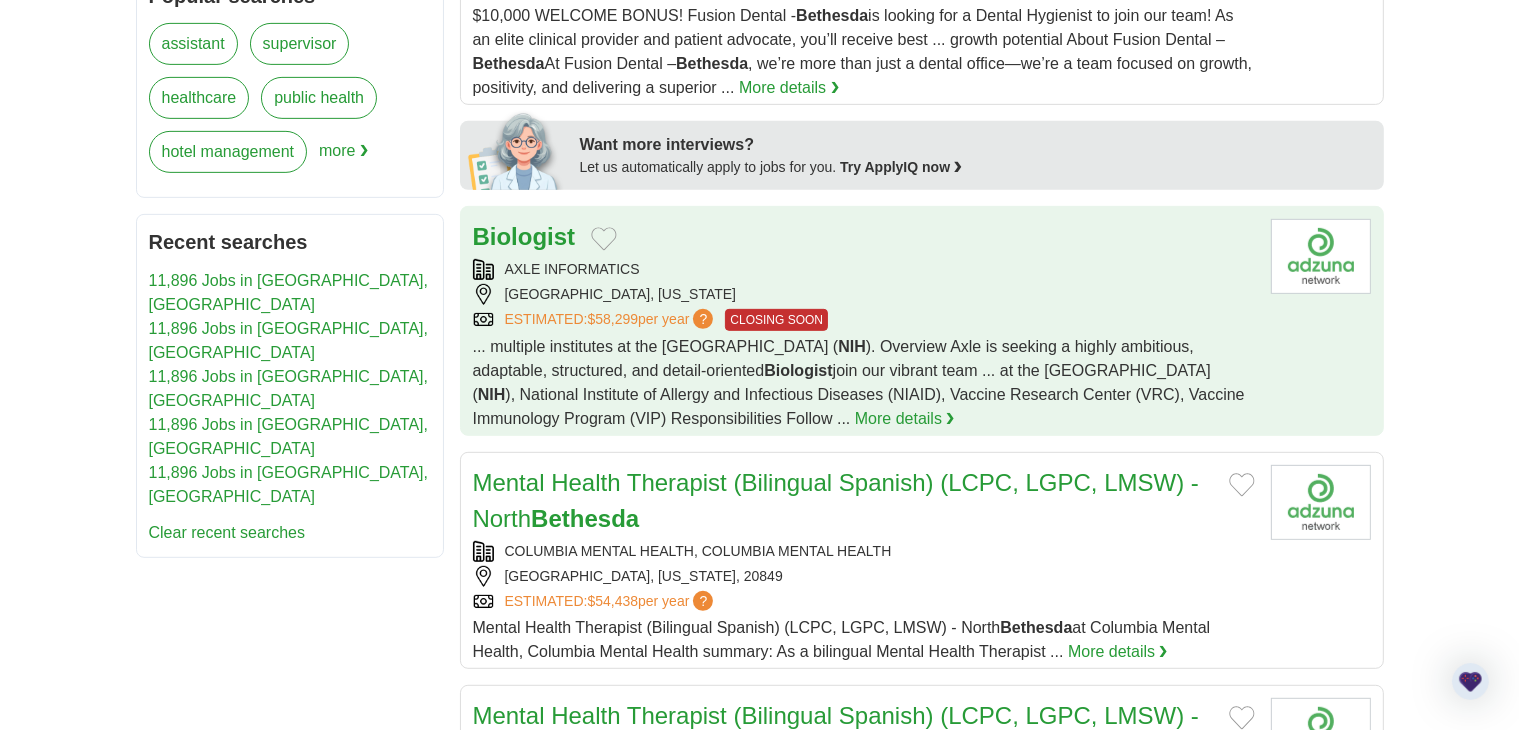 click on "AXLE INFORMATICS
BETHESDA, MARYLAND
ESTIMATED:
$58,299
per year
?
CLOSING SOON" at bounding box center [864, 295] 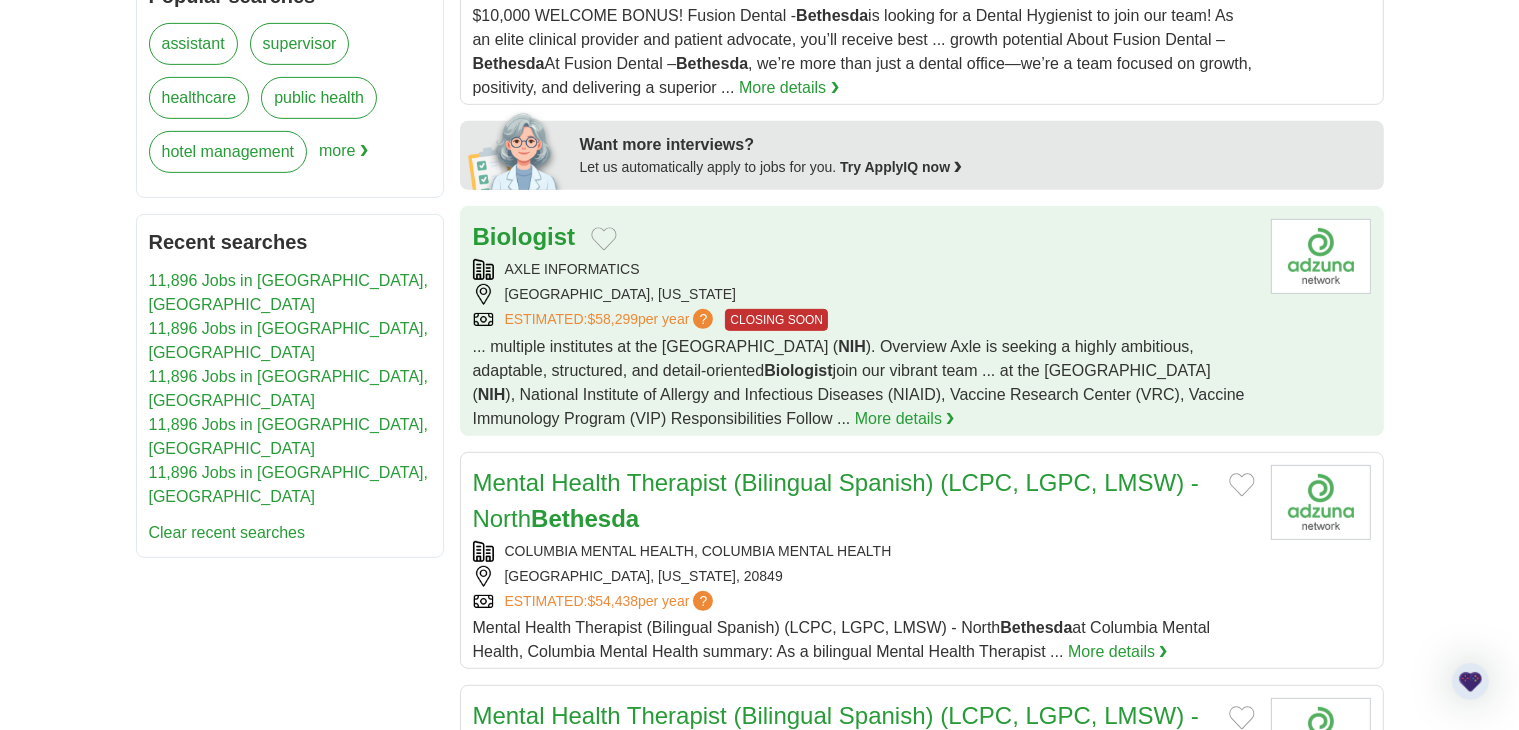 click on "BETHESDA, MARYLAND" at bounding box center (864, 294) 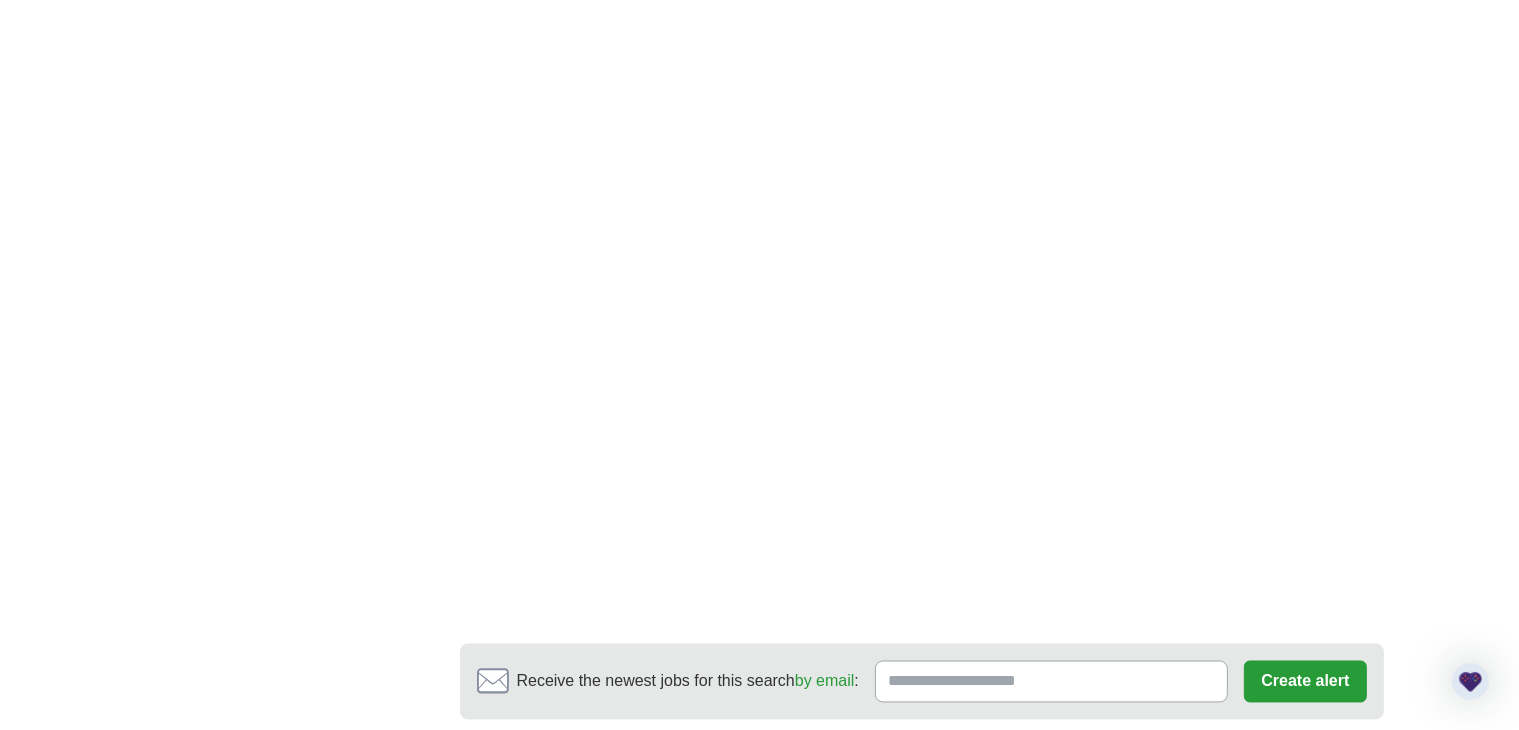 scroll, scrollTop: 3708, scrollLeft: 0, axis: vertical 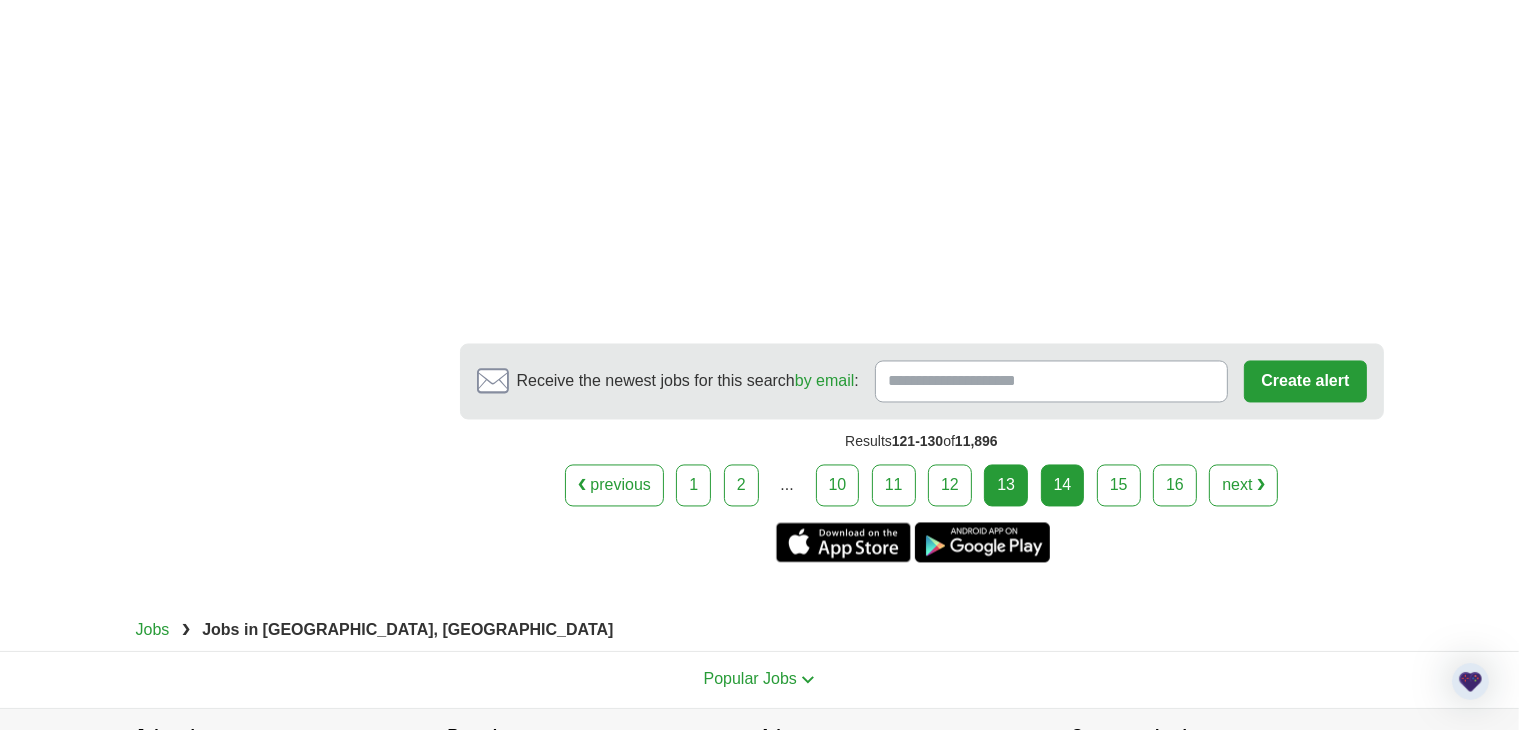click on "14" at bounding box center (1063, 486) 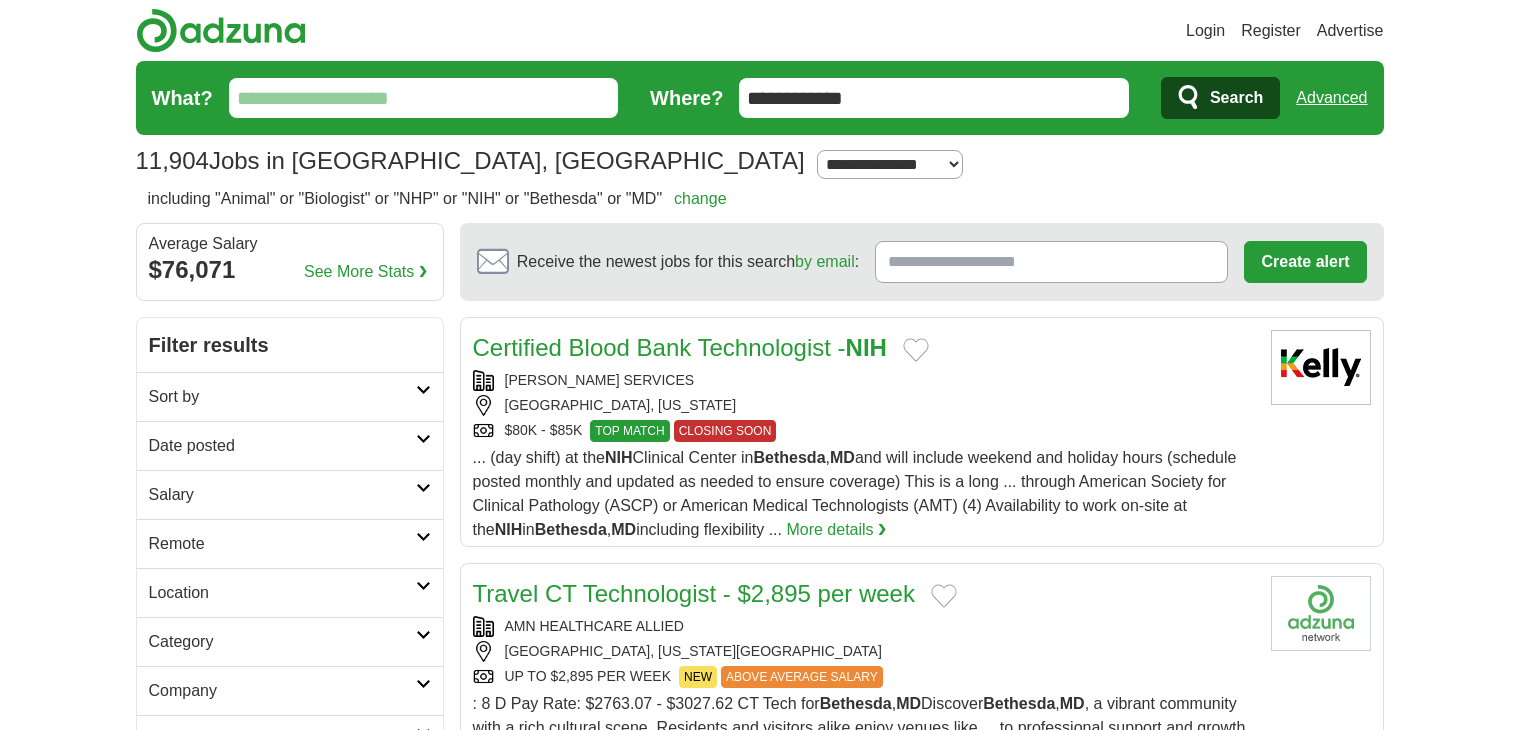 scroll, scrollTop: 0, scrollLeft: 0, axis: both 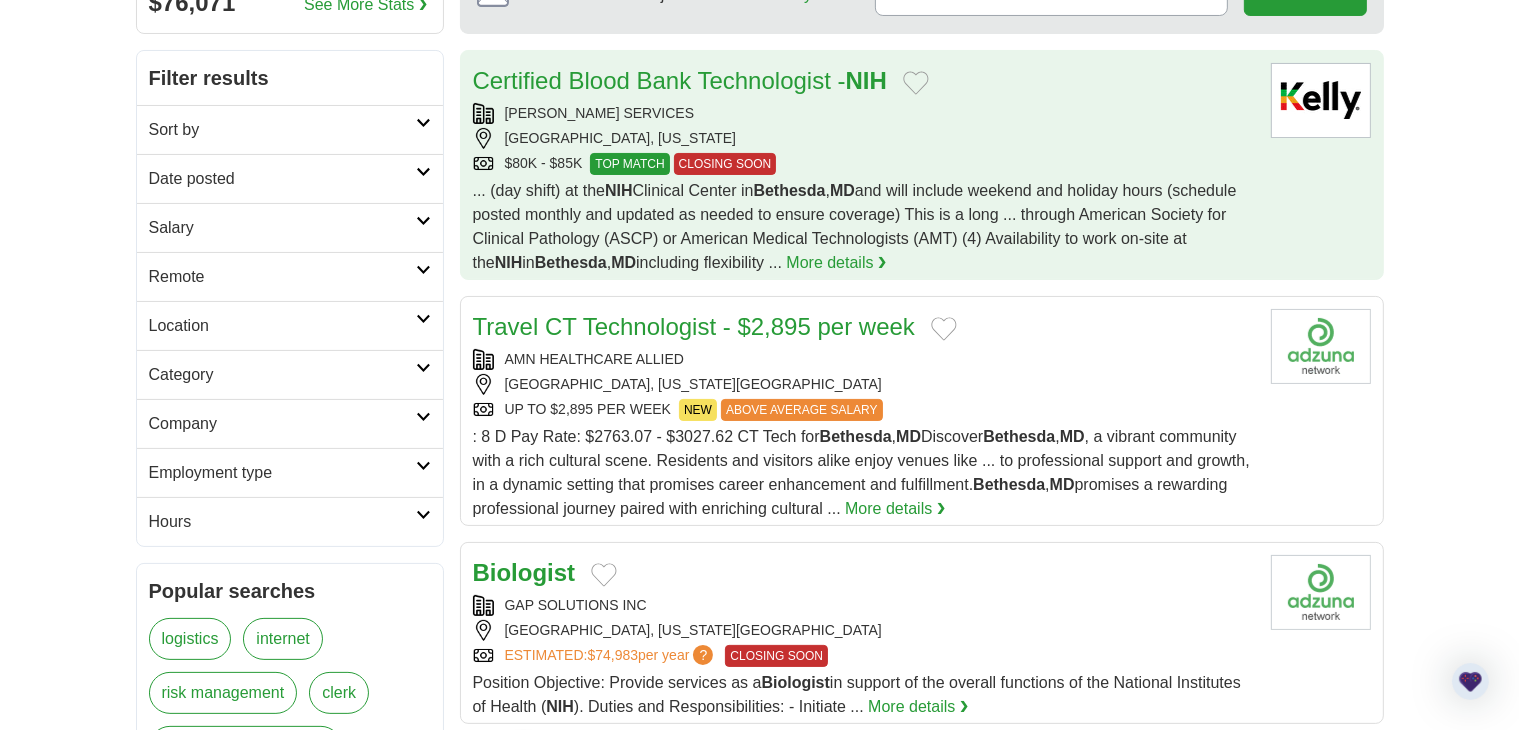 click on "KELLY SERVICES
BETHESDA, MARYLAND
$80K - $85K
TOP MATCH CLOSING SOON" at bounding box center [864, 139] 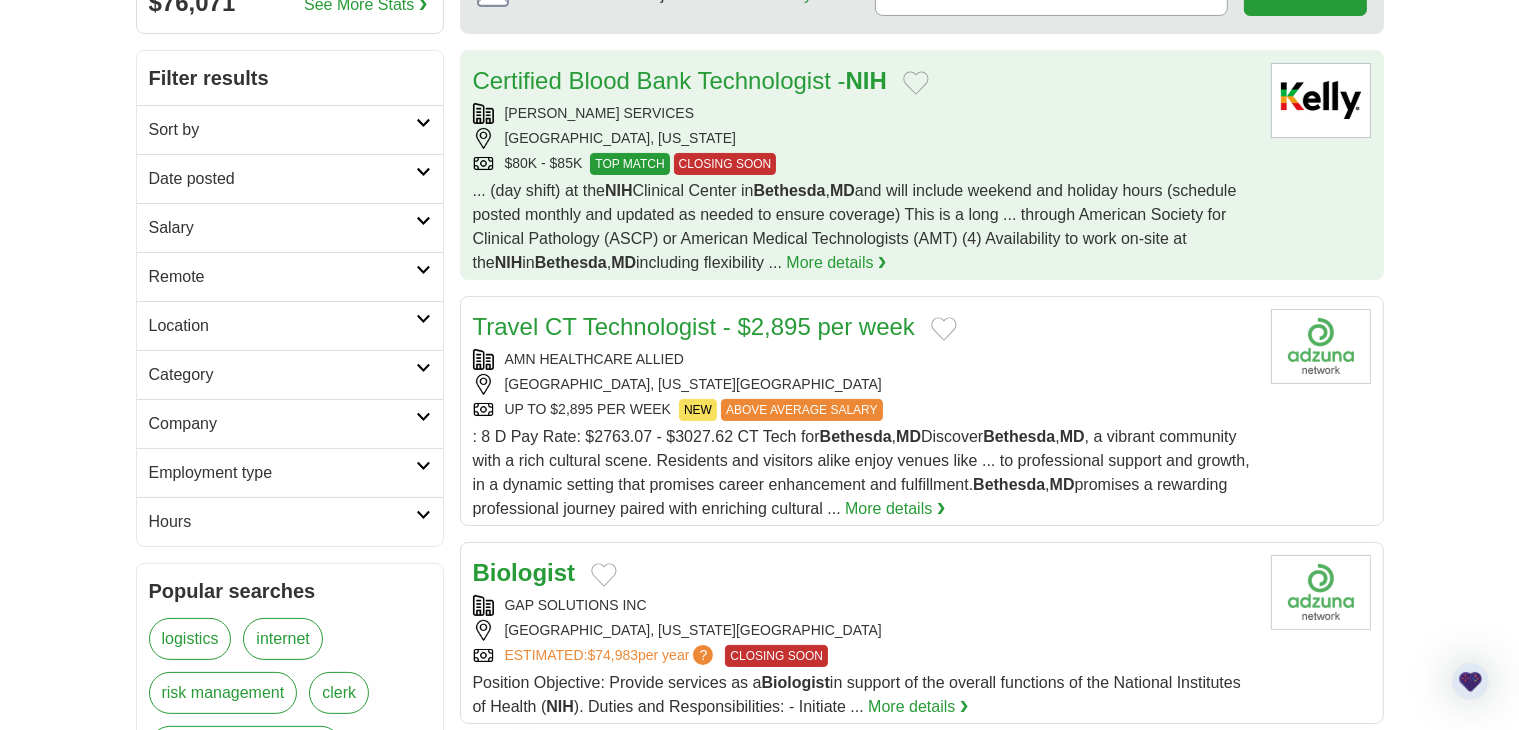 click on "KELLY SERVICES" at bounding box center [864, 113] 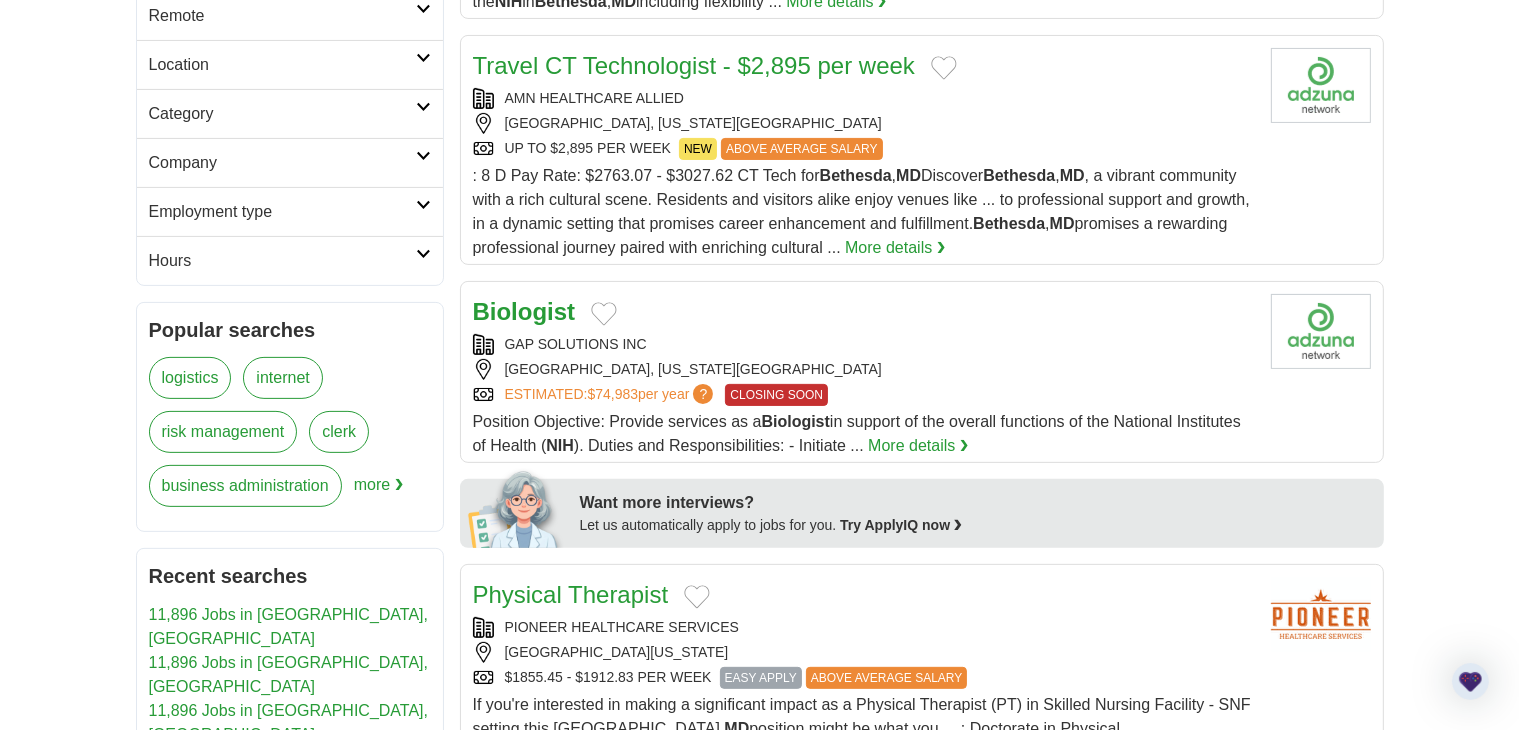 scroll, scrollTop: 564, scrollLeft: 0, axis: vertical 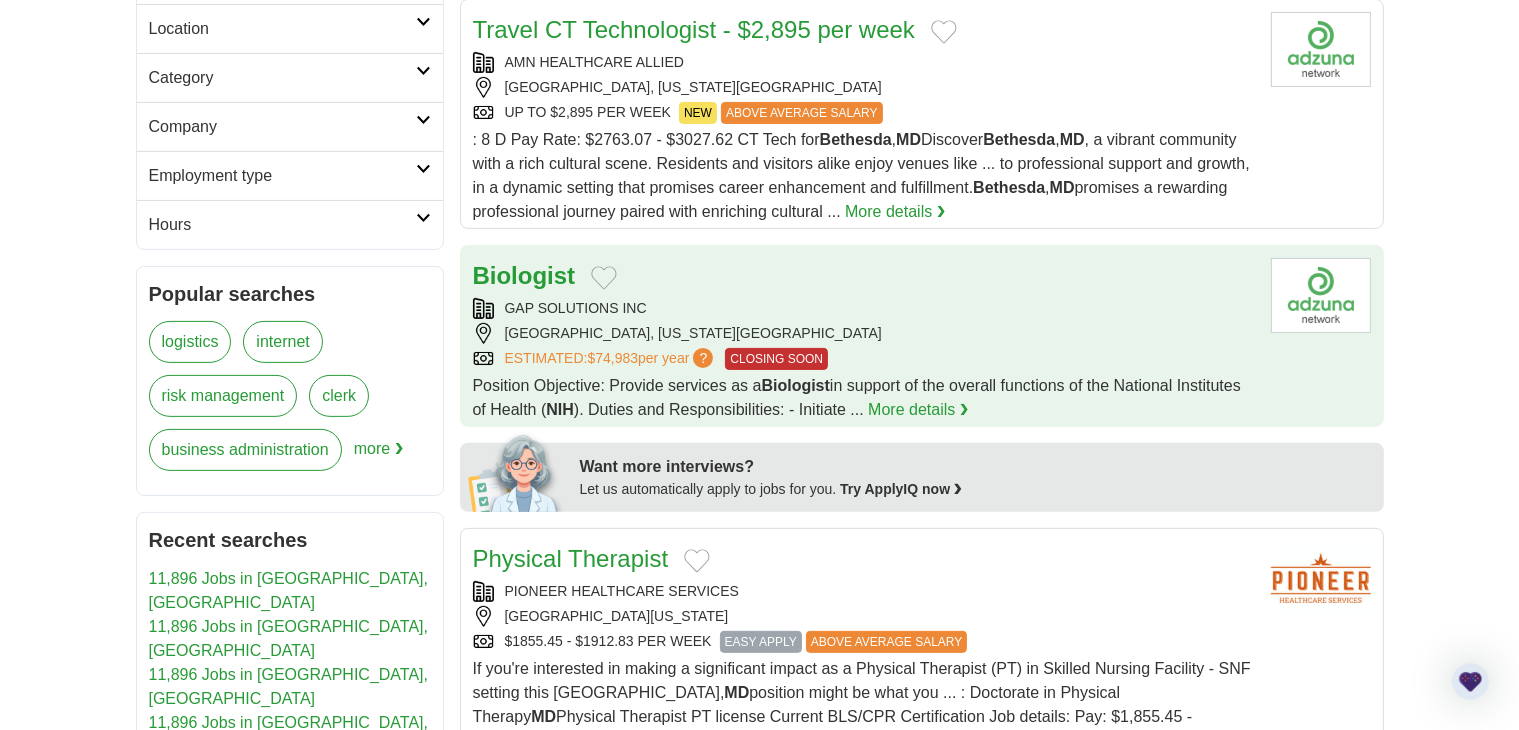 click on "BETHESDA, MARYLAND, 20814" at bounding box center (864, 333) 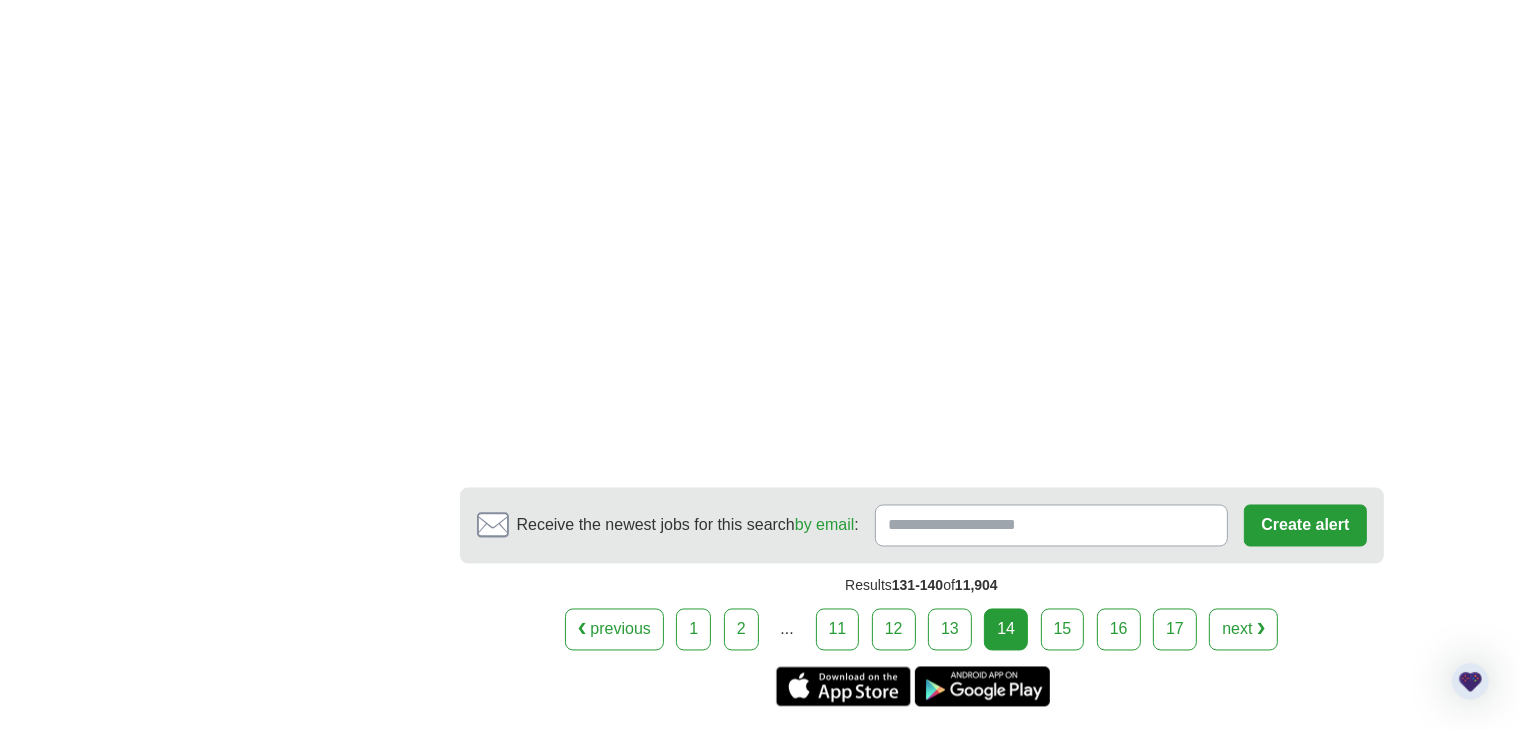 scroll, scrollTop: 3499, scrollLeft: 0, axis: vertical 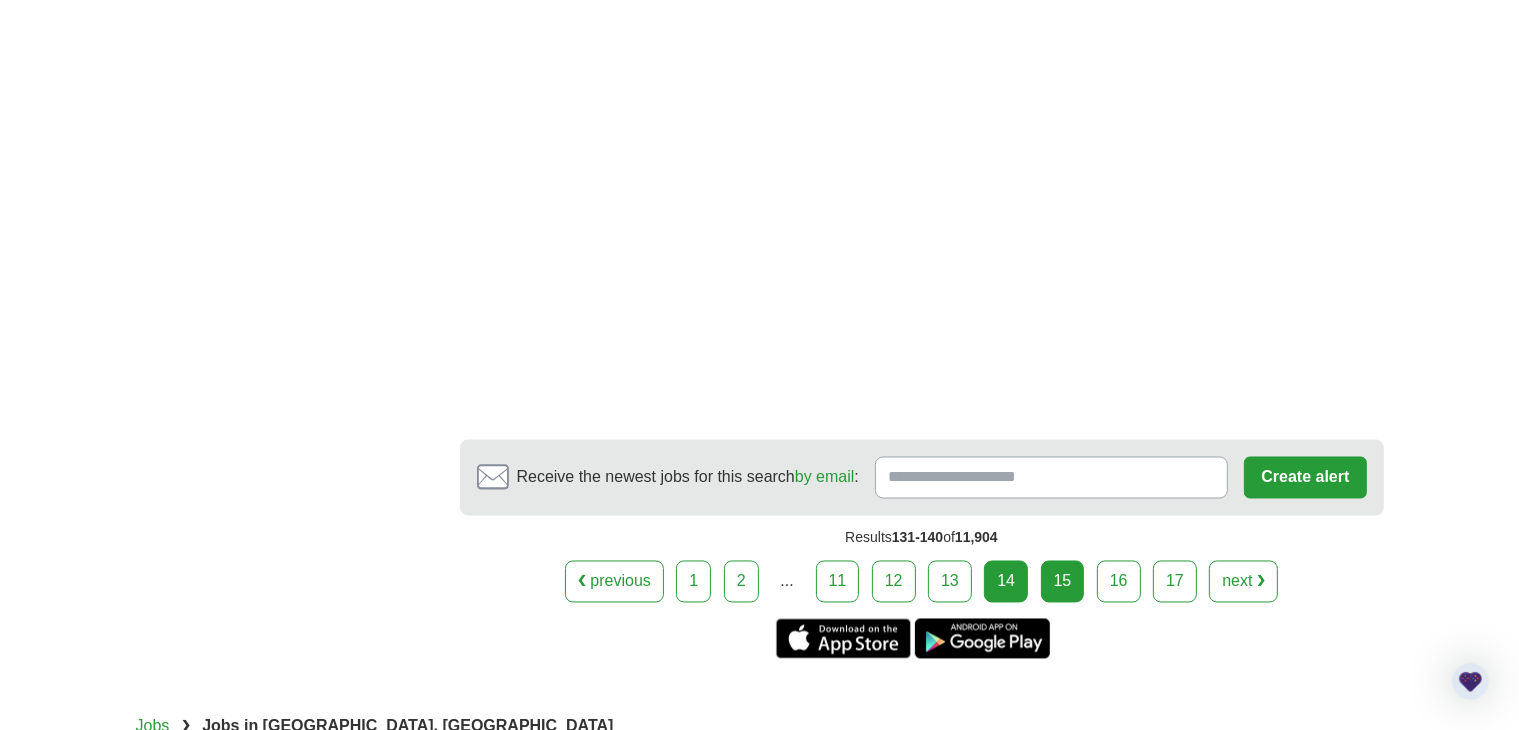 click on "15" at bounding box center (1063, 582) 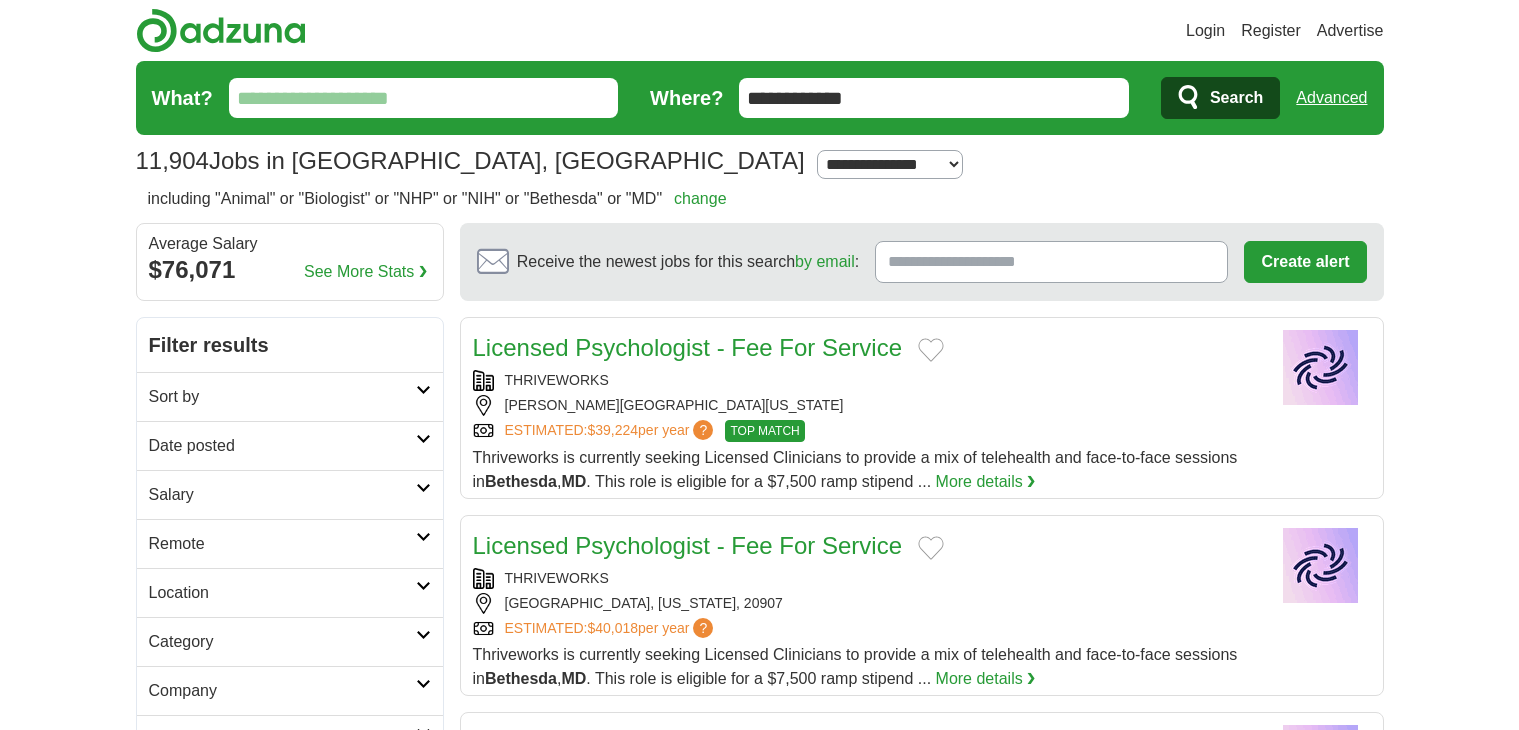 scroll, scrollTop: 0, scrollLeft: 0, axis: both 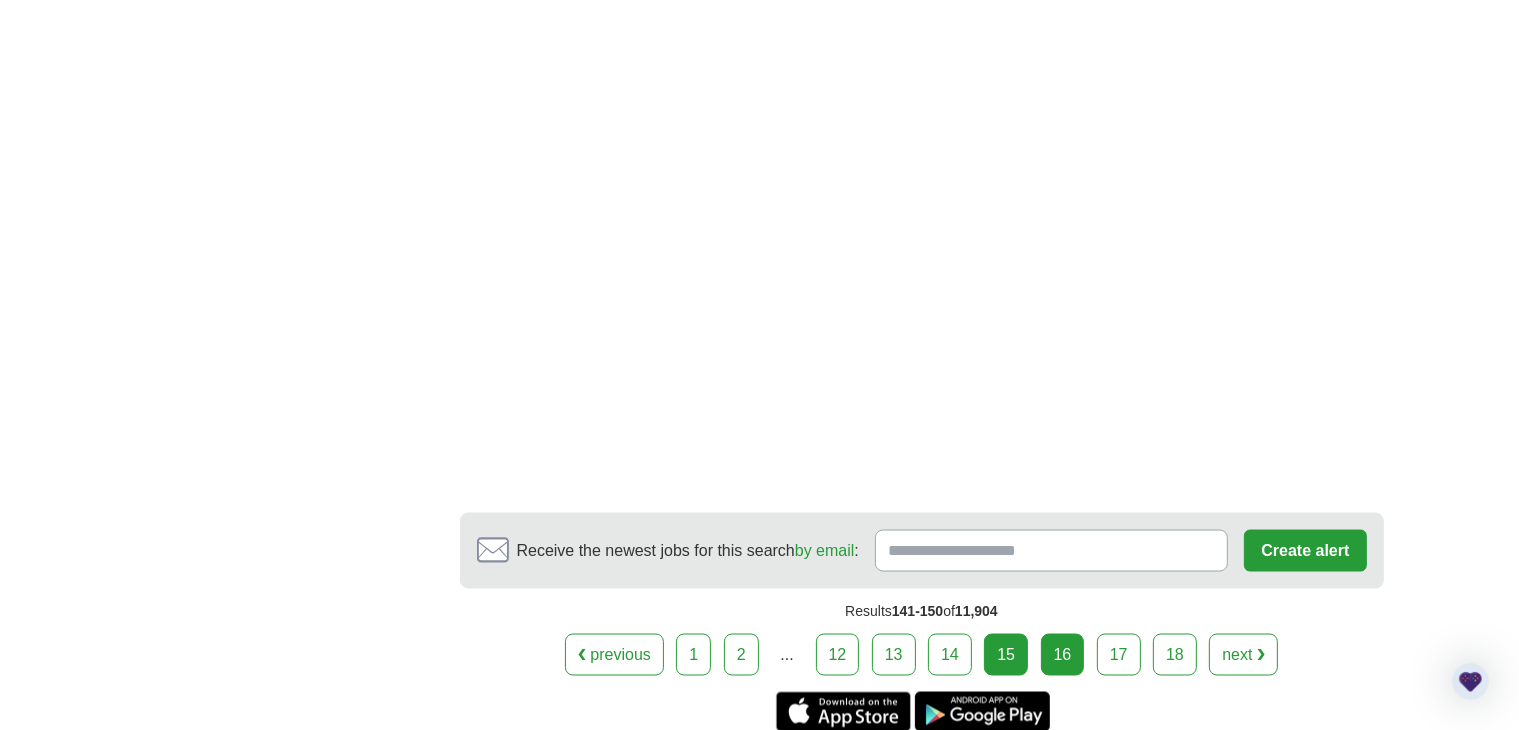 click on "16" at bounding box center [1063, 655] 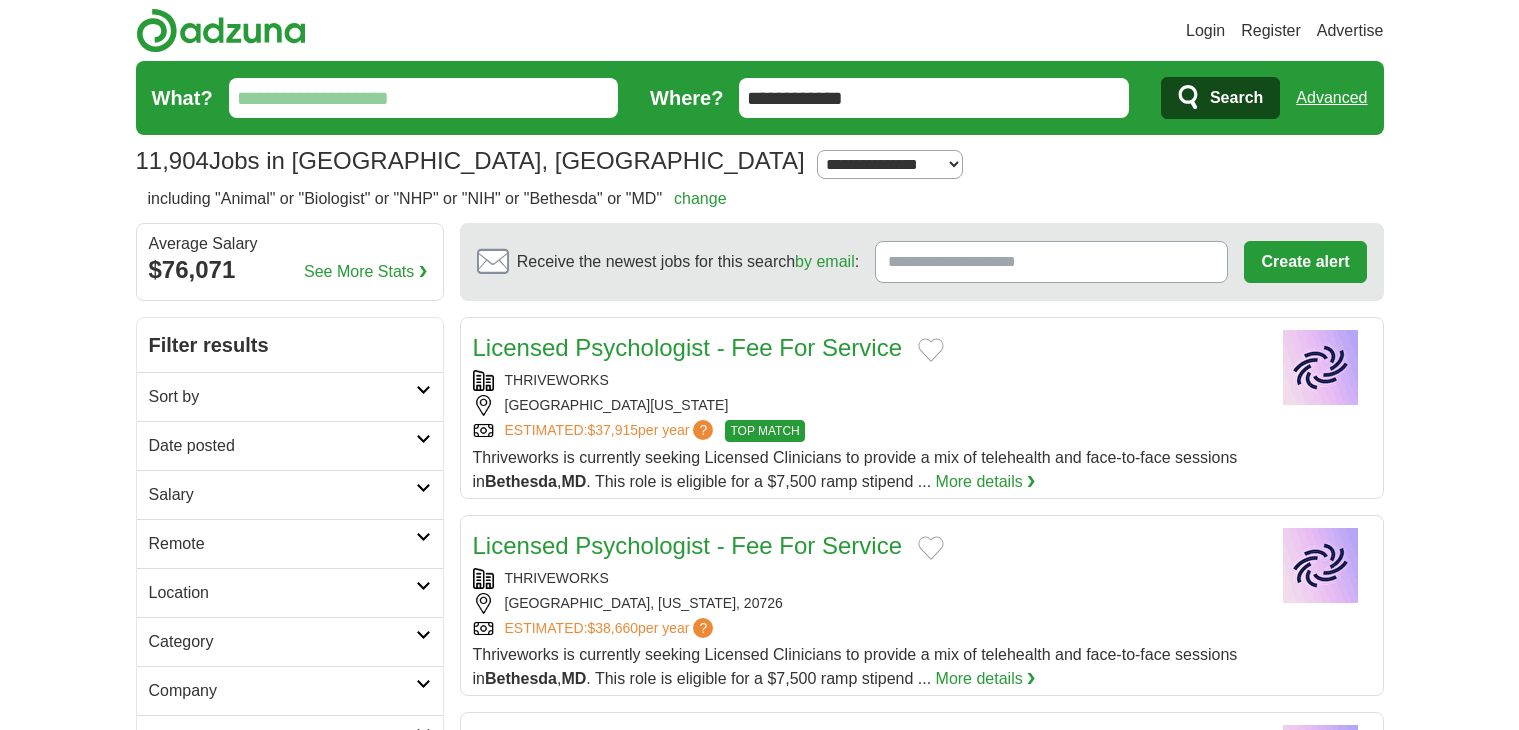 scroll, scrollTop: 0, scrollLeft: 0, axis: both 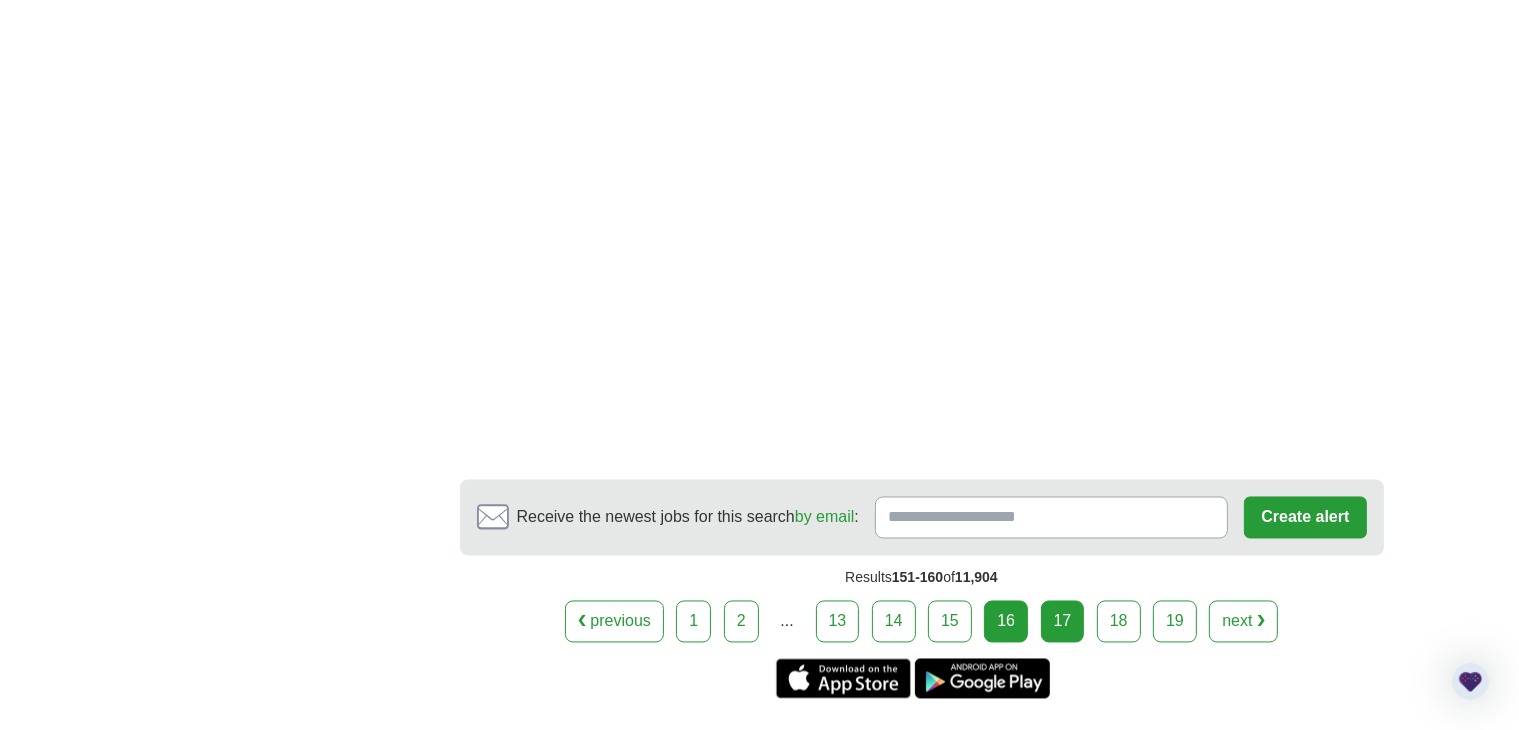 click on "17" at bounding box center (1063, 622) 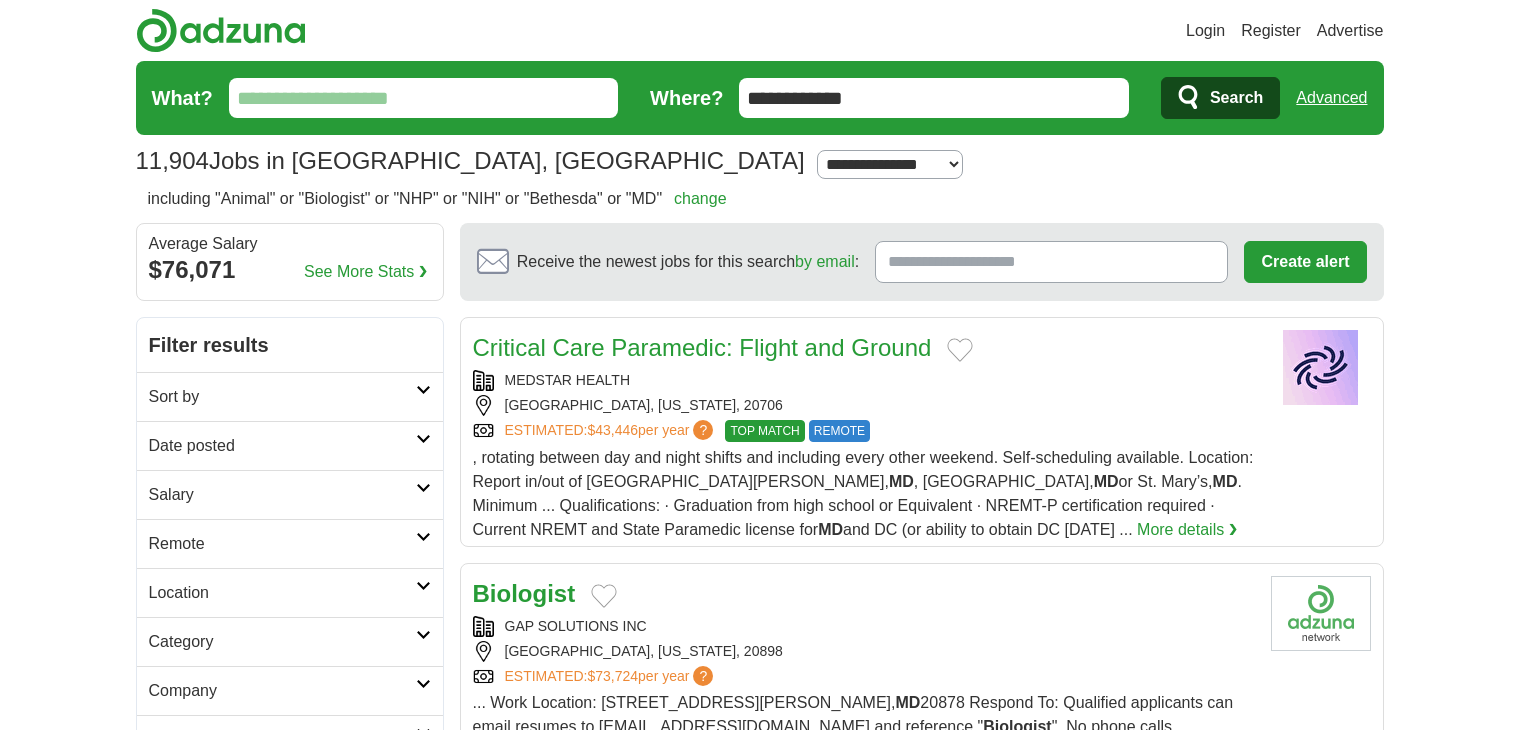 scroll, scrollTop: 0, scrollLeft: 0, axis: both 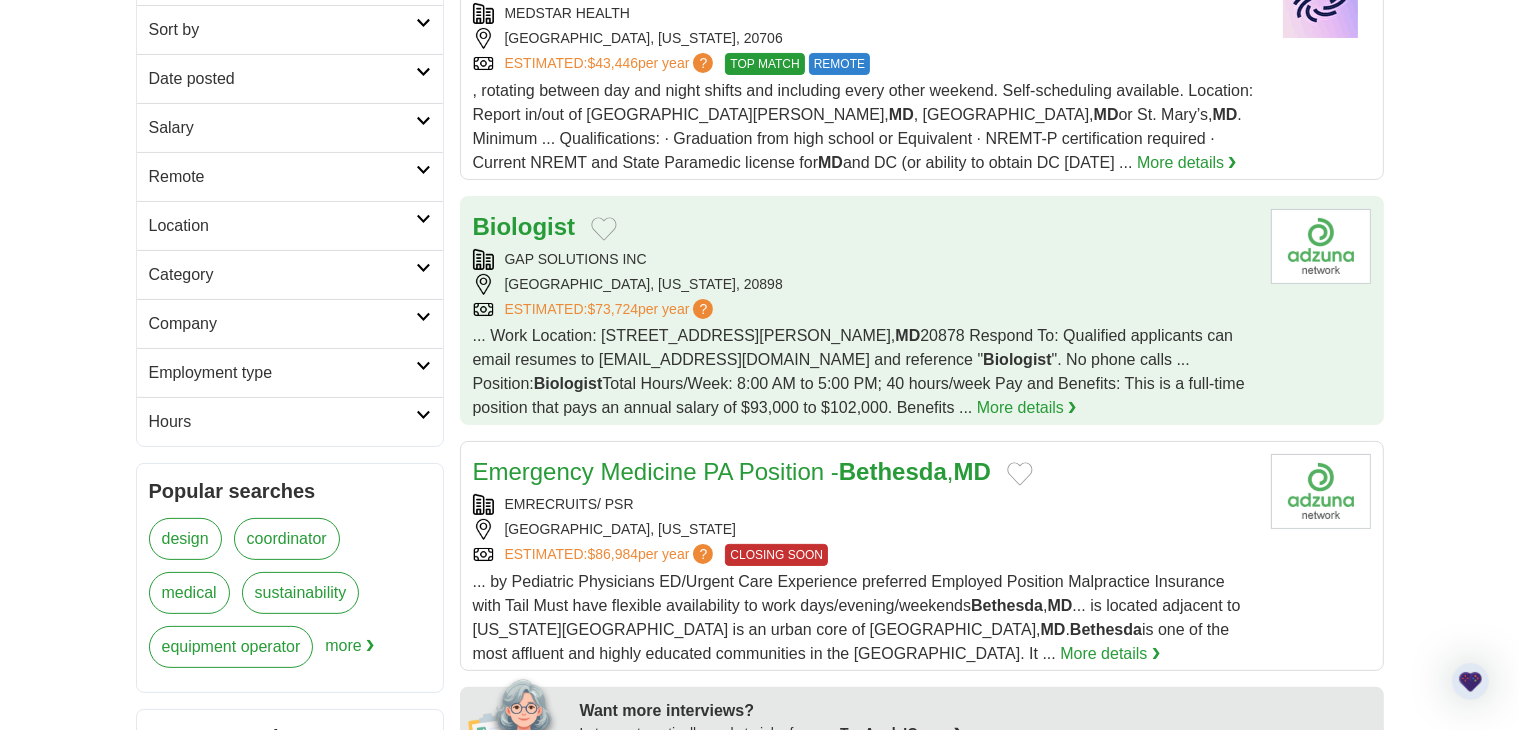 click on "[GEOGRAPHIC_DATA], [US_STATE], 20898" at bounding box center [864, 284] 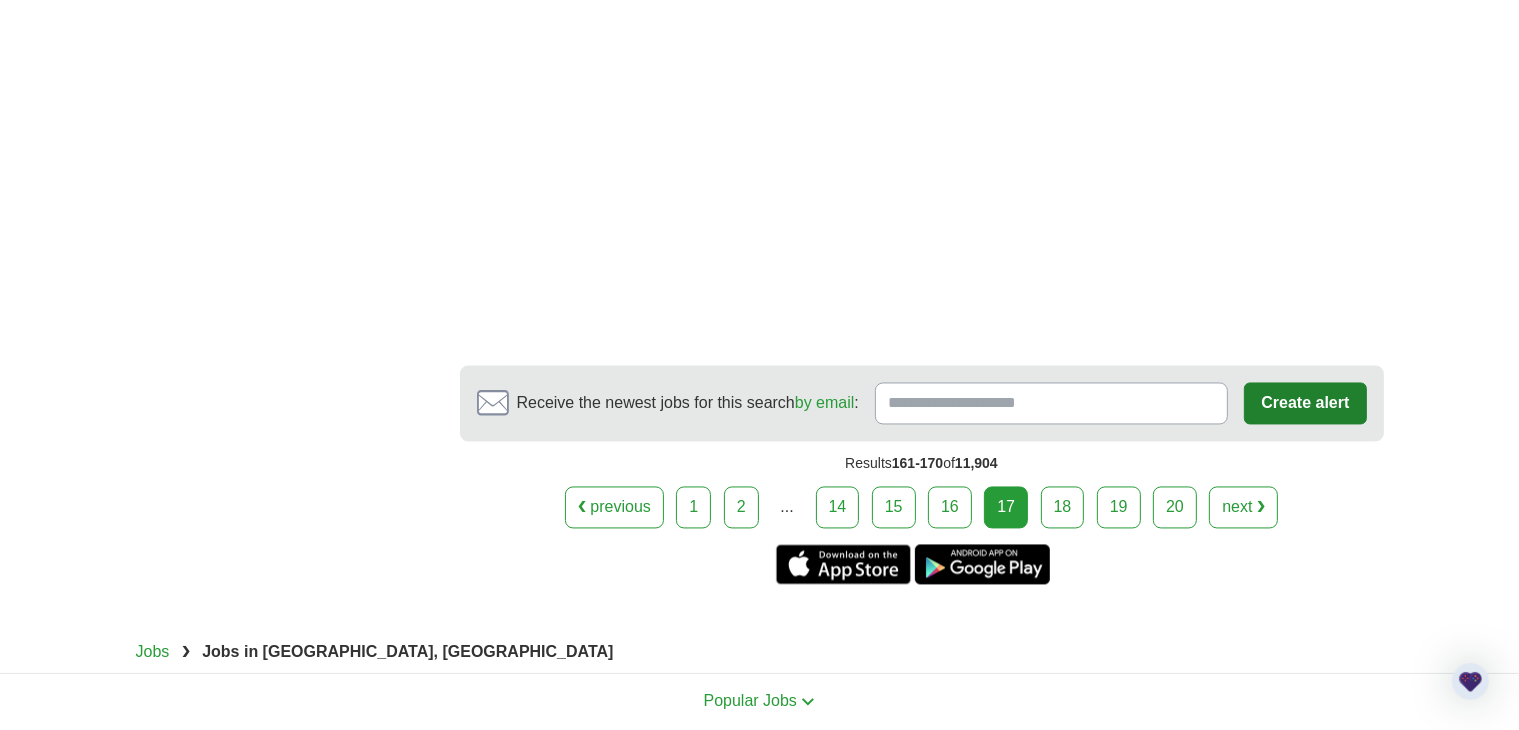 scroll, scrollTop: 3754, scrollLeft: 0, axis: vertical 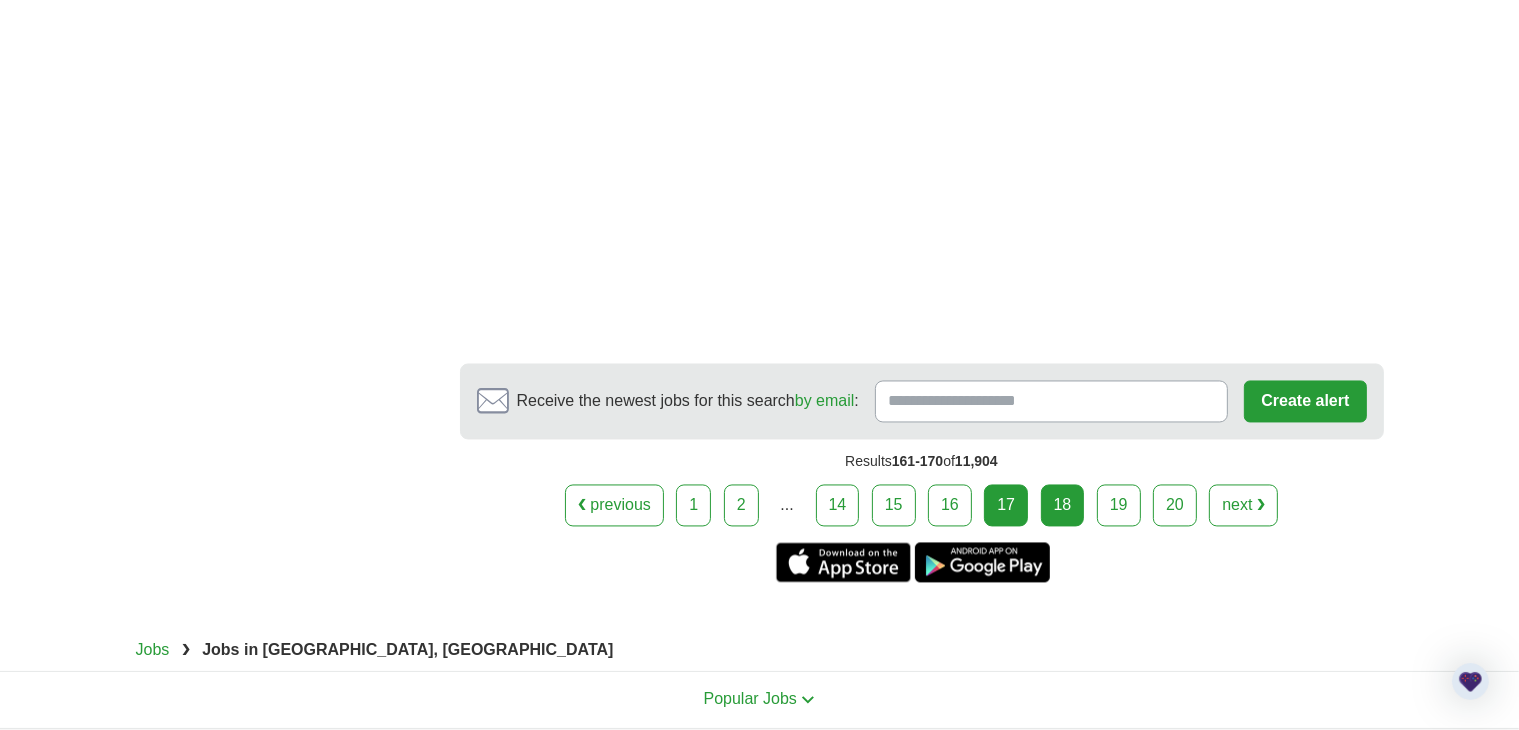 click on "18" at bounding box center [1063, 506] 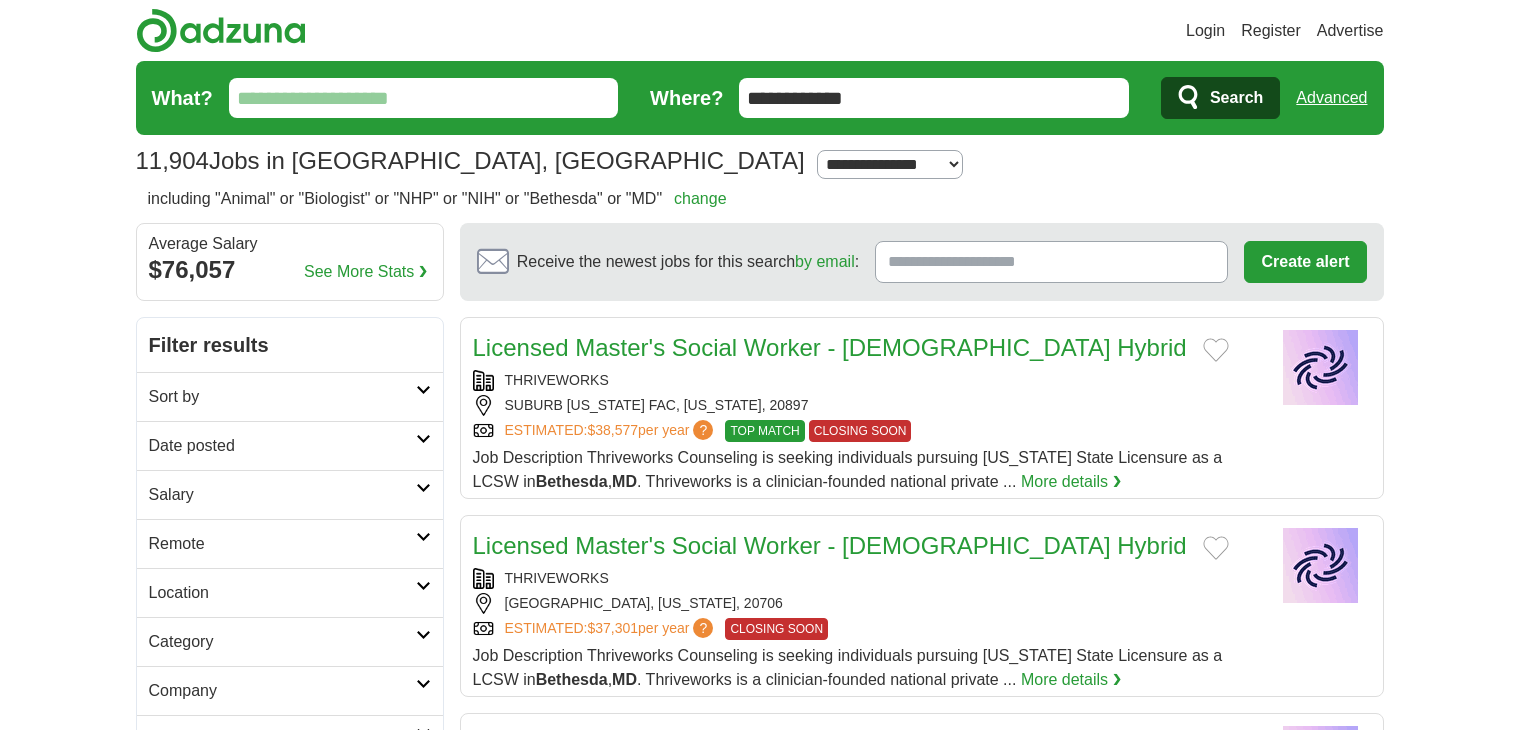 scroll, scrollTop: 0, scrollLeft: 0, axis: both 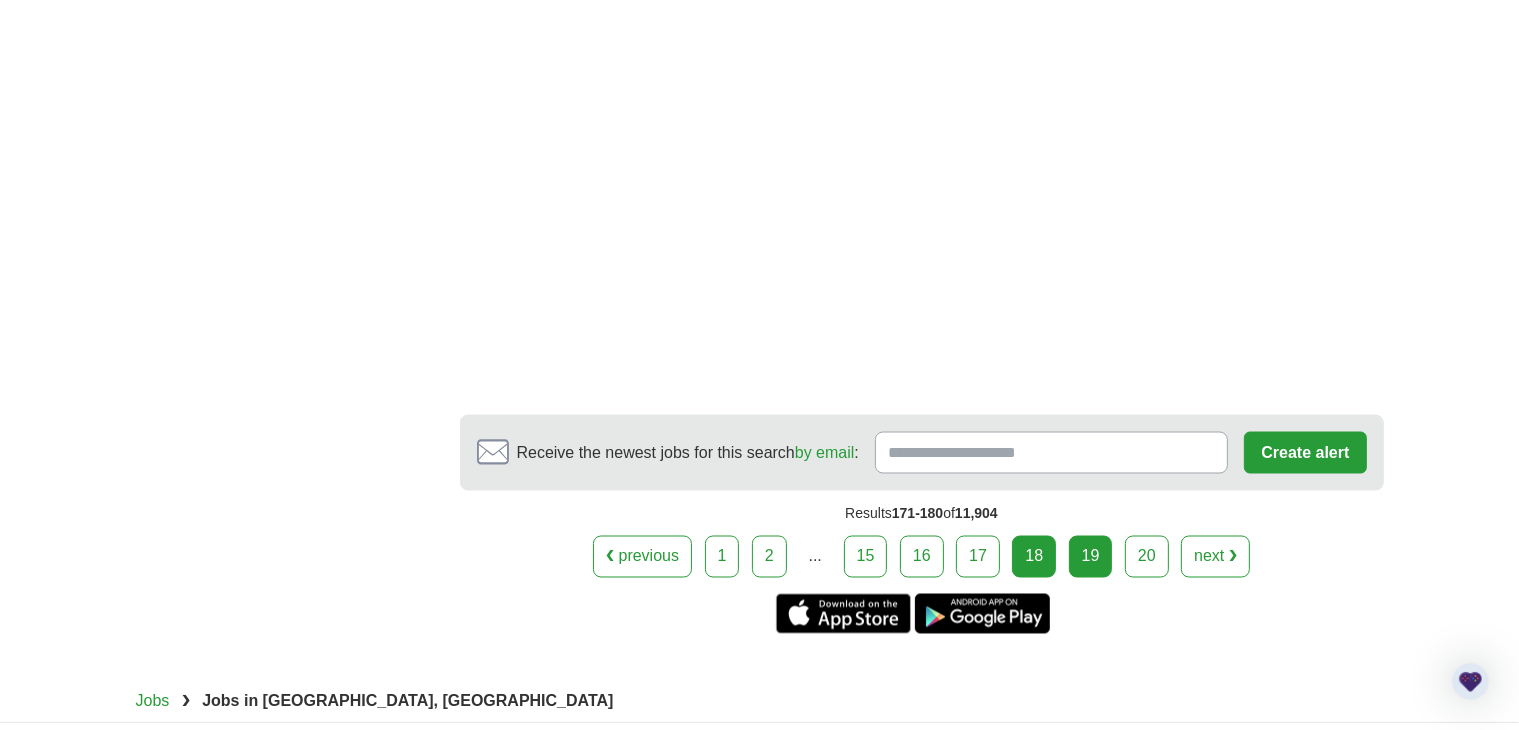 click on "19" at bounding box center (1091, 557) 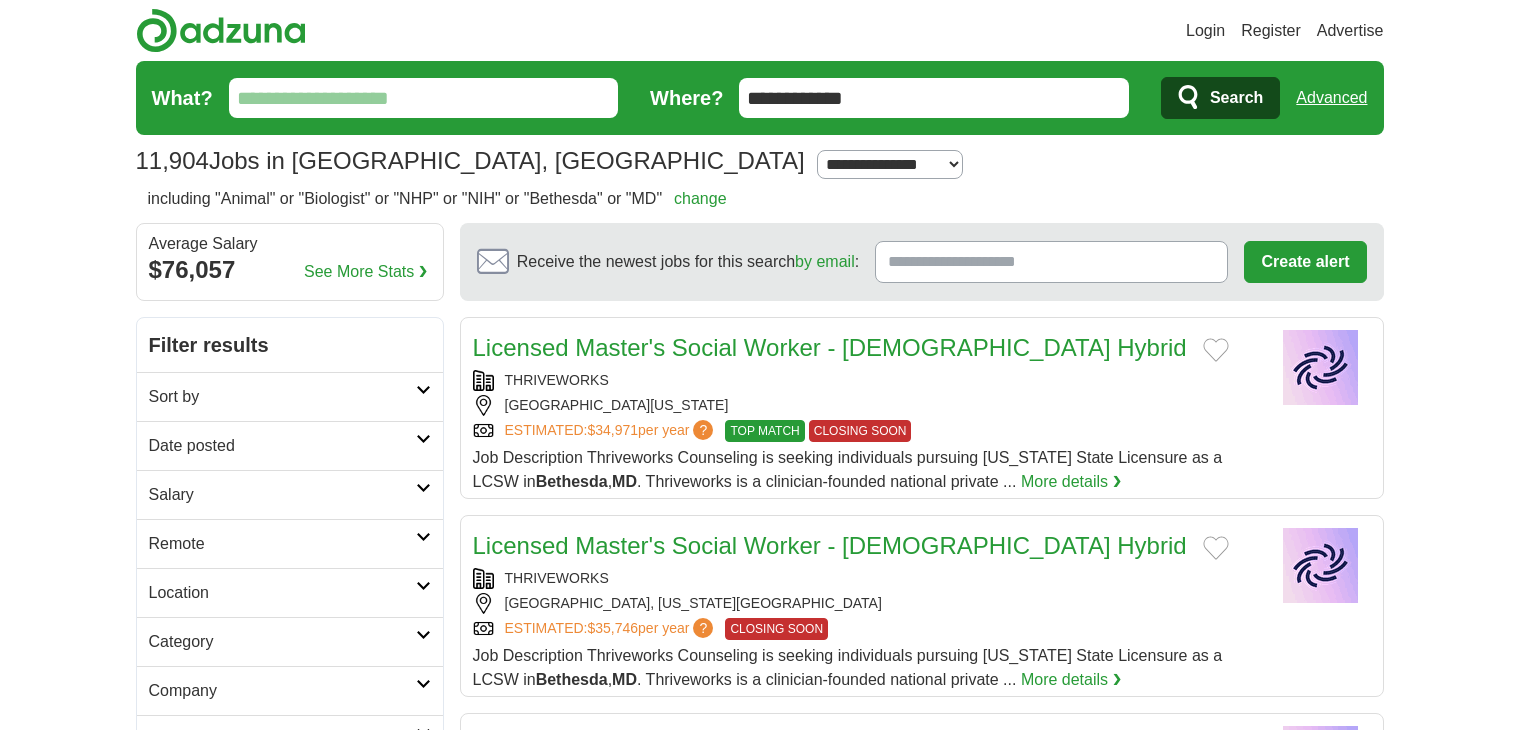 scroll, scrollTop: 0, scrollLeft: 0, axis: both 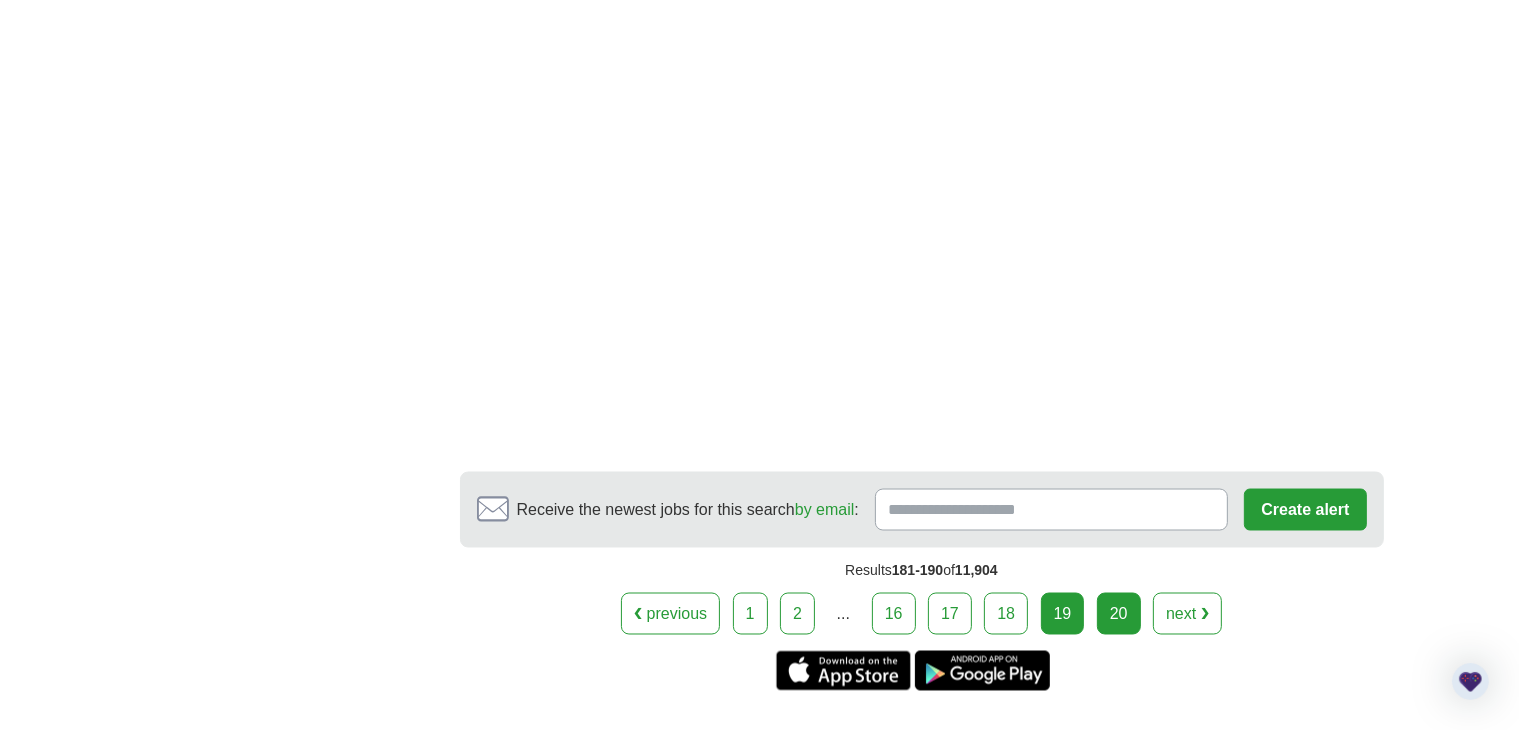click on "20" at bounding box center [1119, 614] 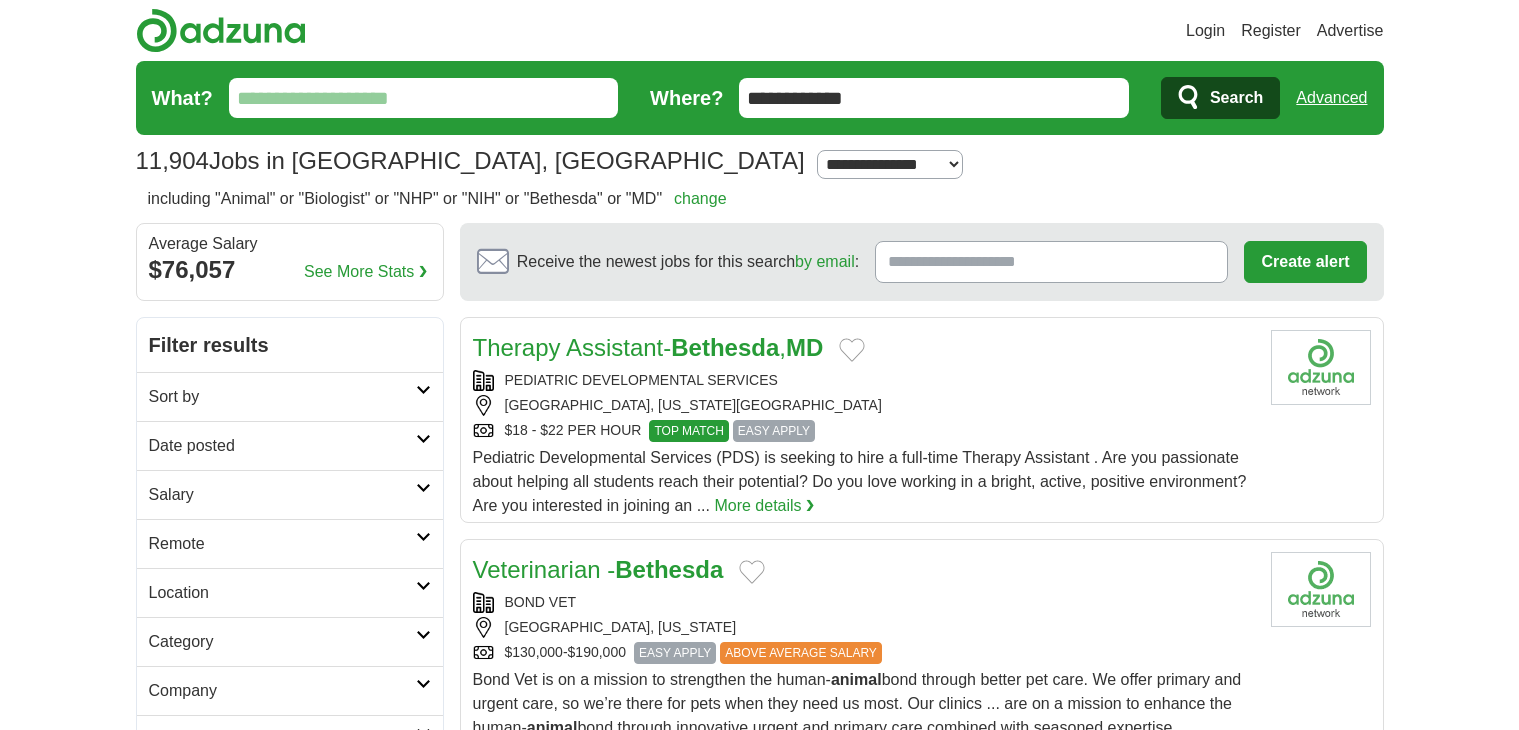 scroll, scrollTop: 0, scrollLeft: 0, axis: both 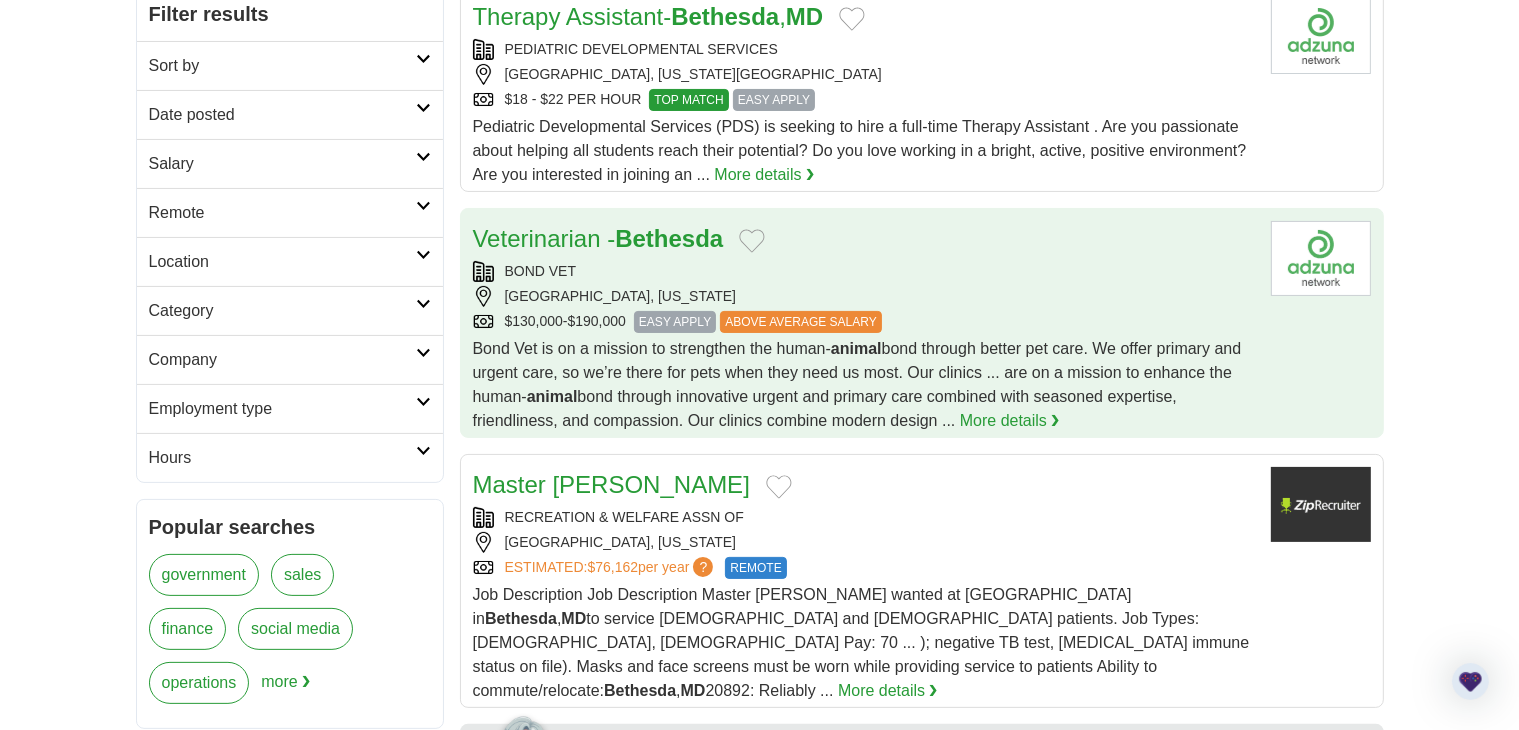 click on "BOND VET" at bounding box center (864, 271) 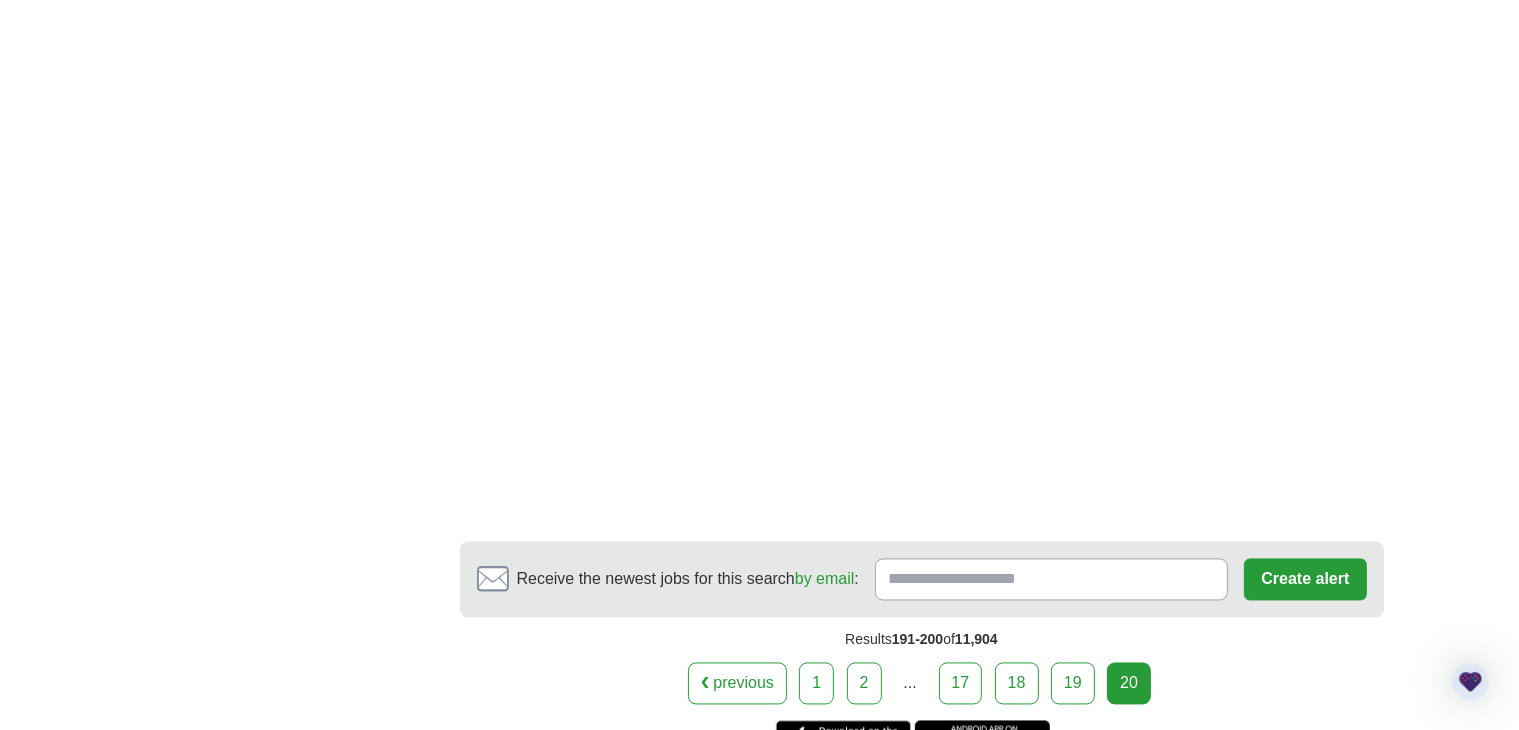 scroll, scrollTop: 3659, scrollLeft: 0, axis: vertical 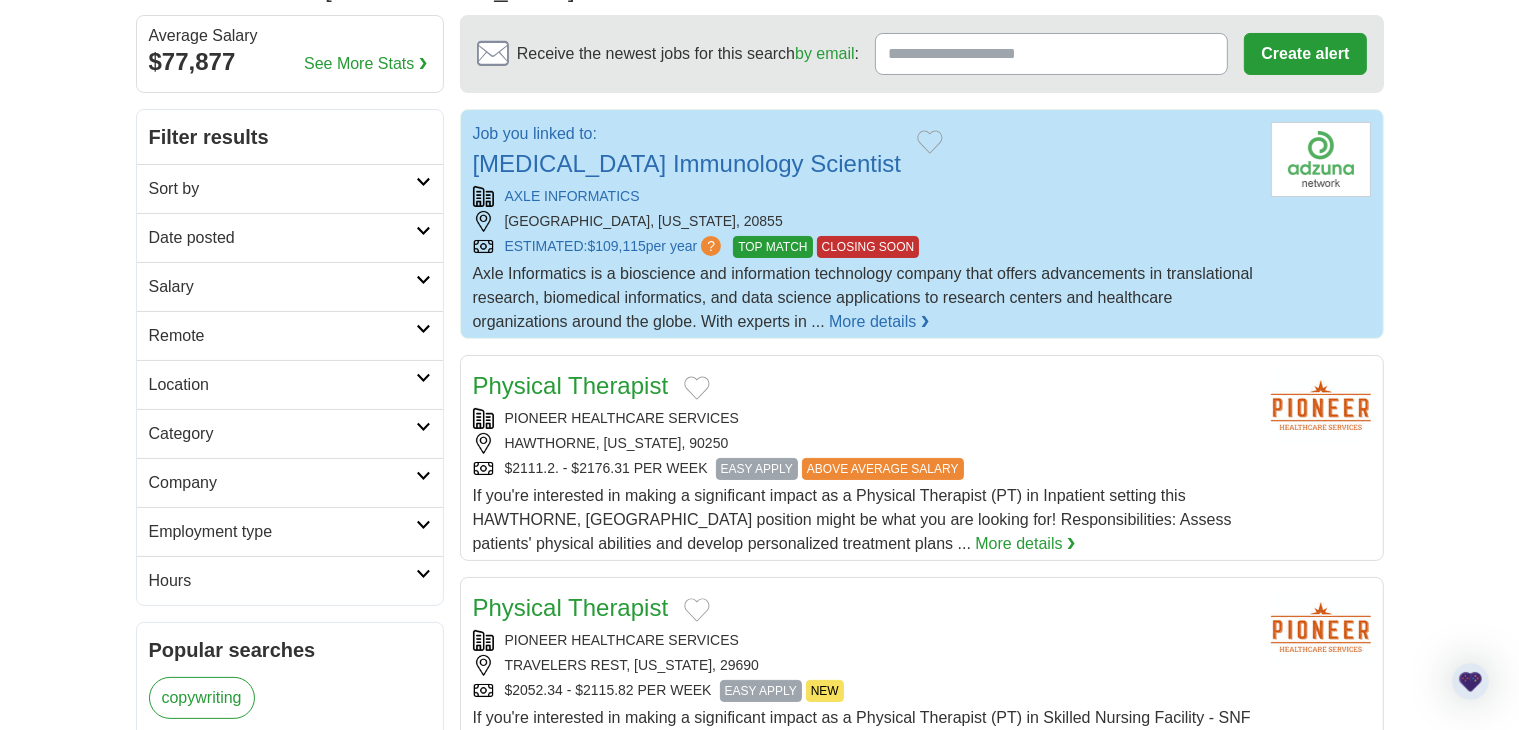 click on "ROCKVILLE, MARYLAND, 20855" at bounding box center [864, 221] 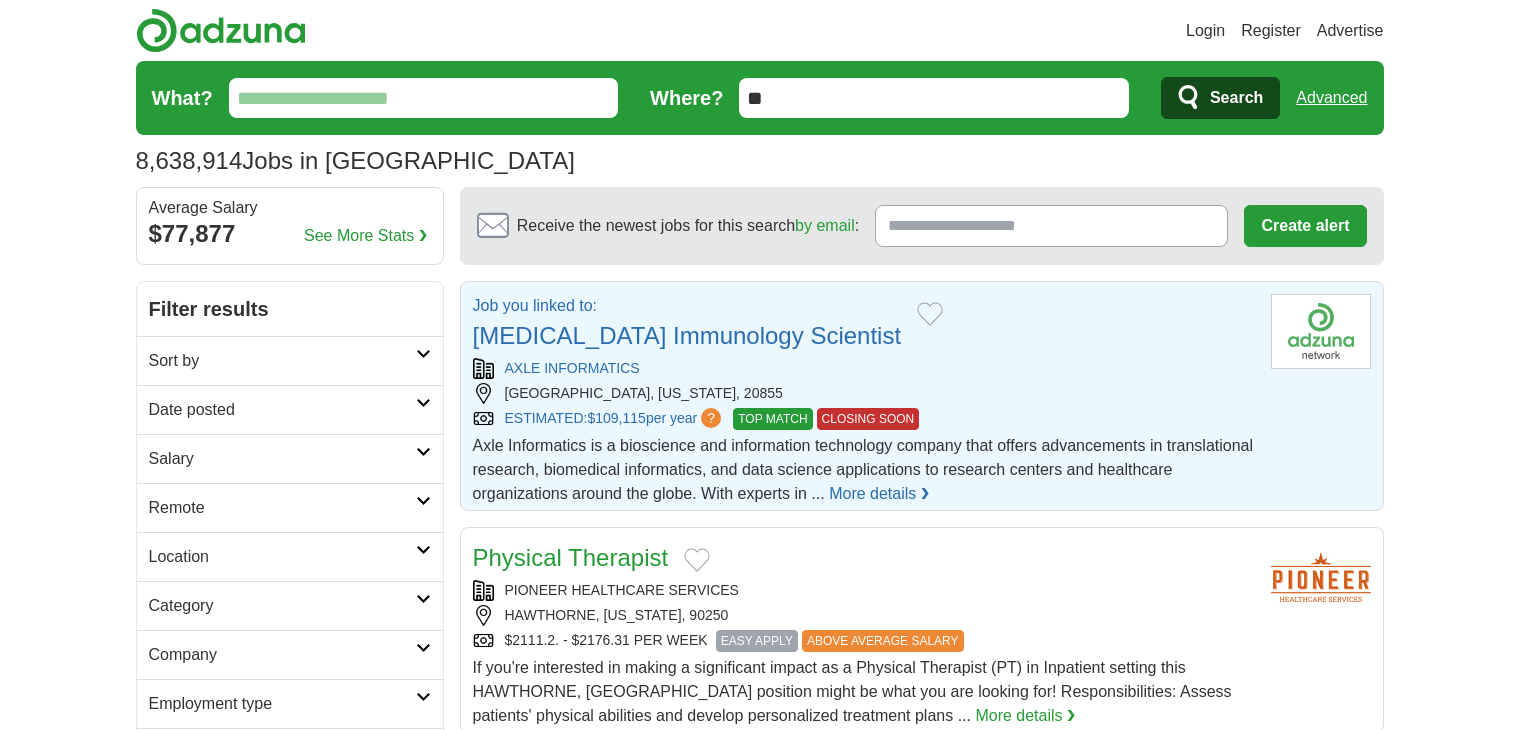 scroll, scrollTop: 0, scrollLeft: 0, axis: both 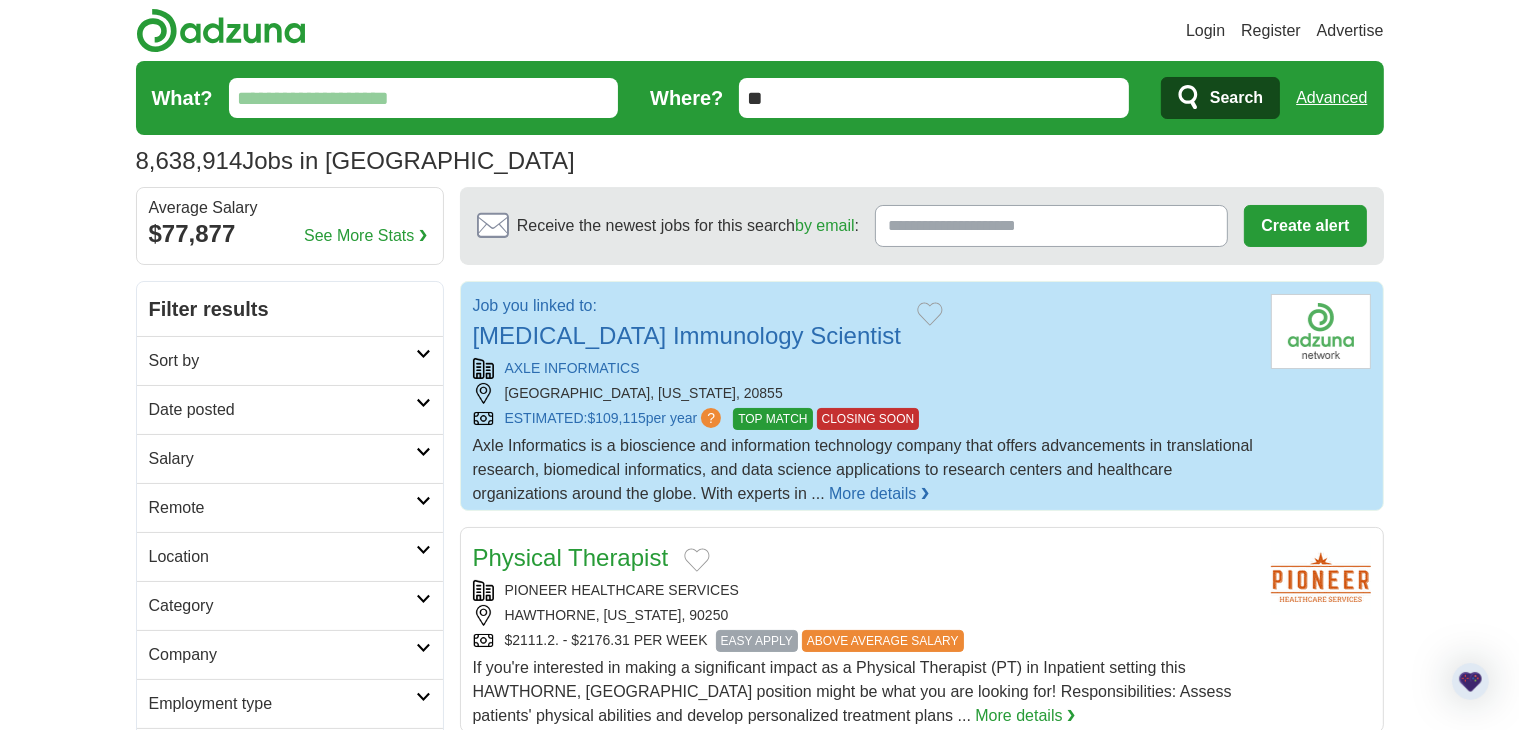 click on "[GEOGRAPHIC_DATA], [US_STATE], 20855" at bounding box center (864, 393) 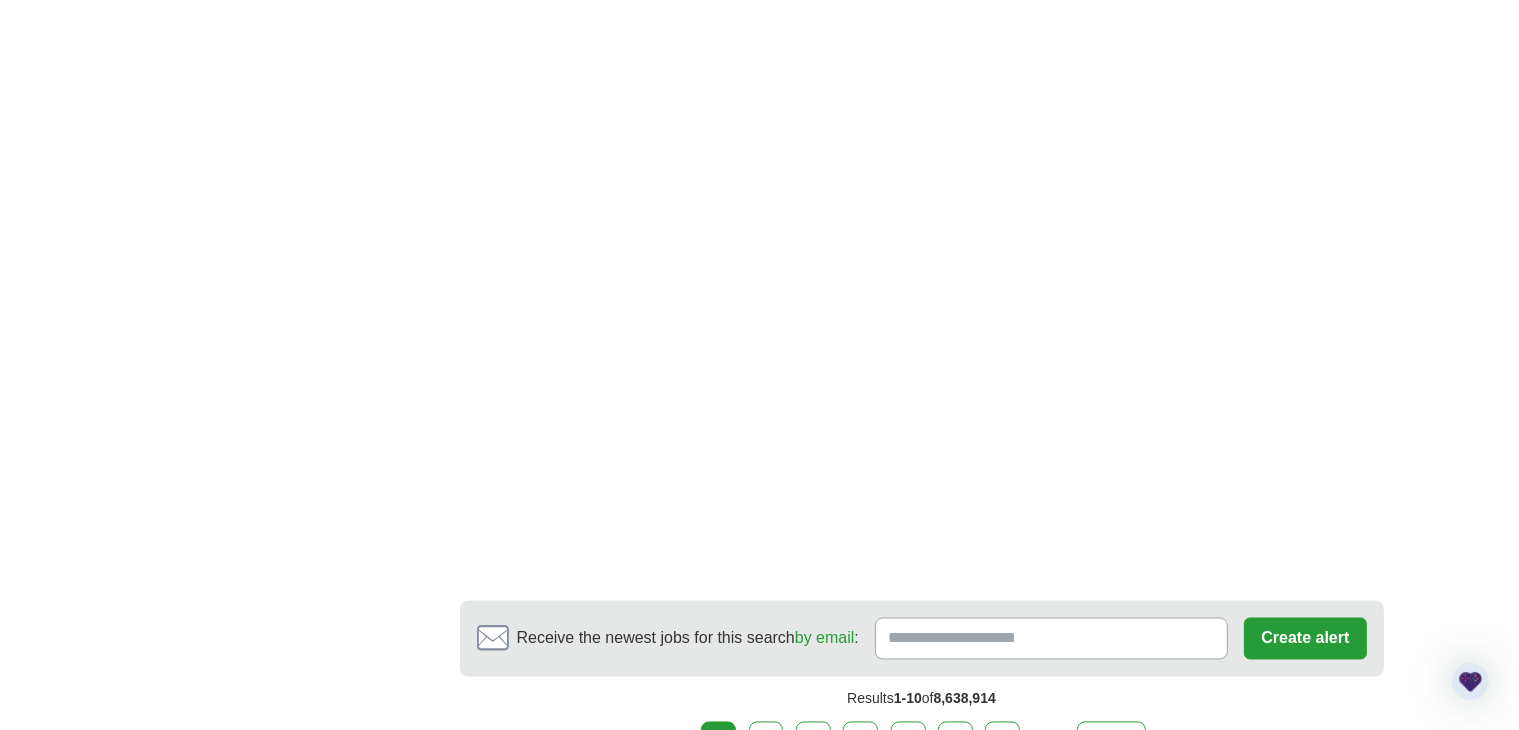 scroll, scrollTop: 3520, scrollLeft: 0, axis: vertical 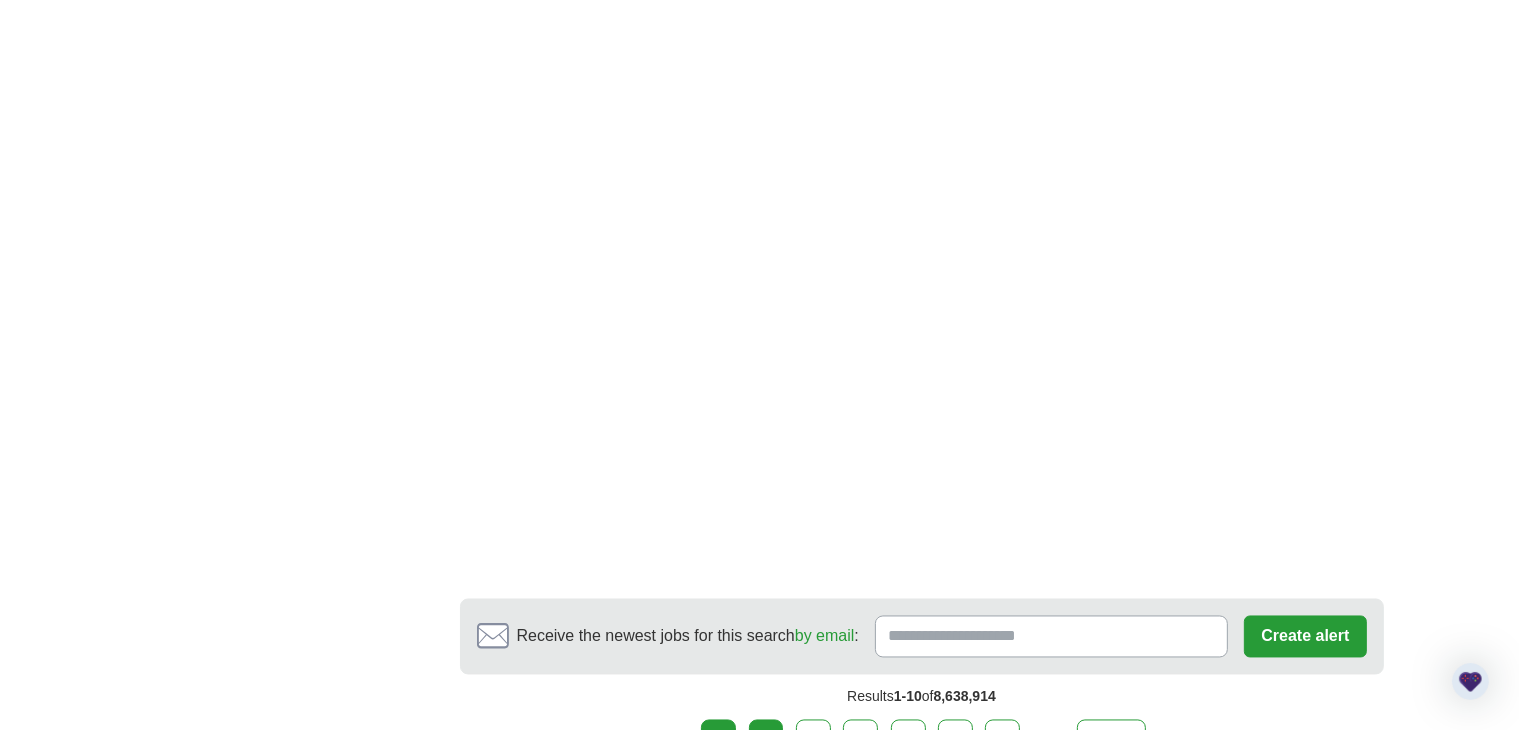 click on "2" at bounding box center [766, 741] 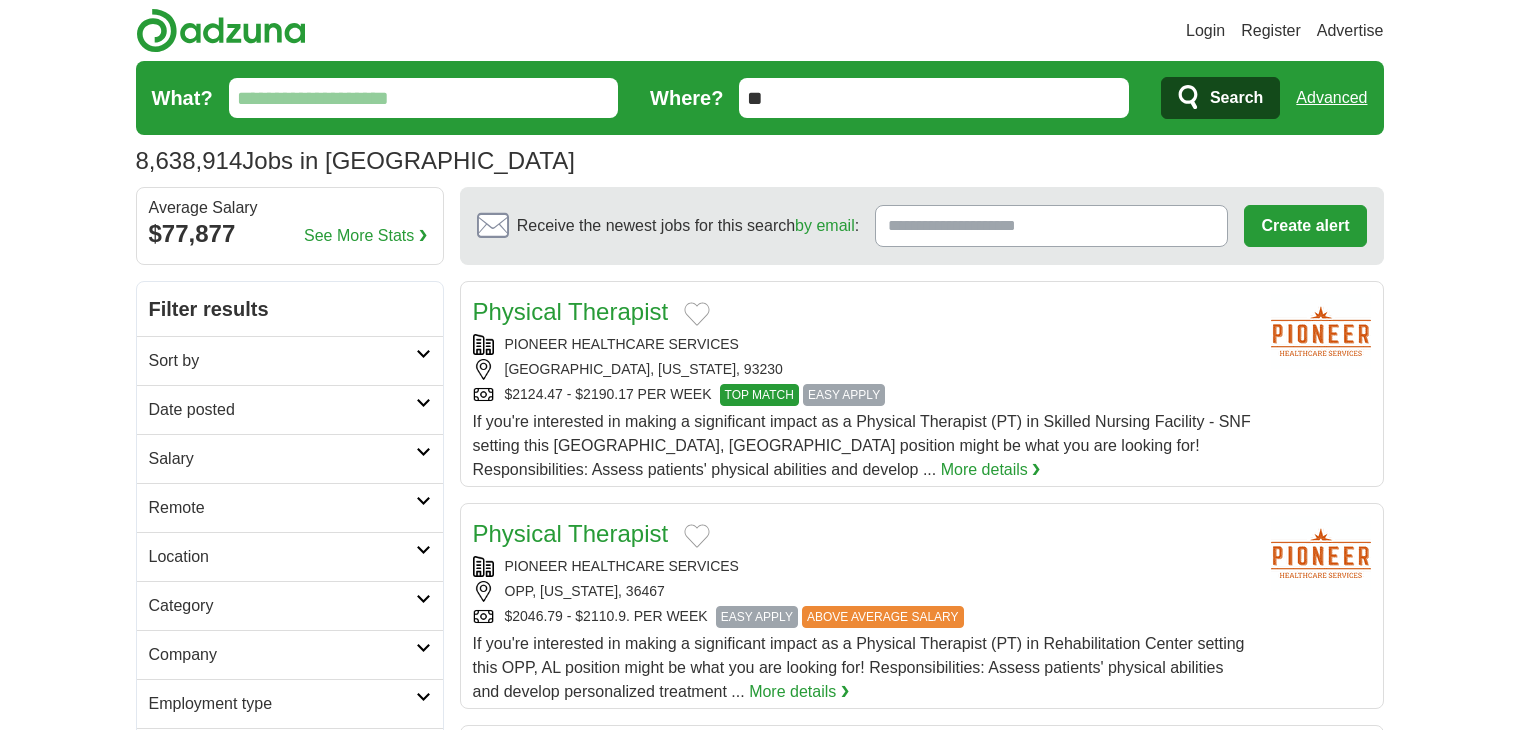 scroll, scrollTop: 0, scrollLeft: 0, axis: both 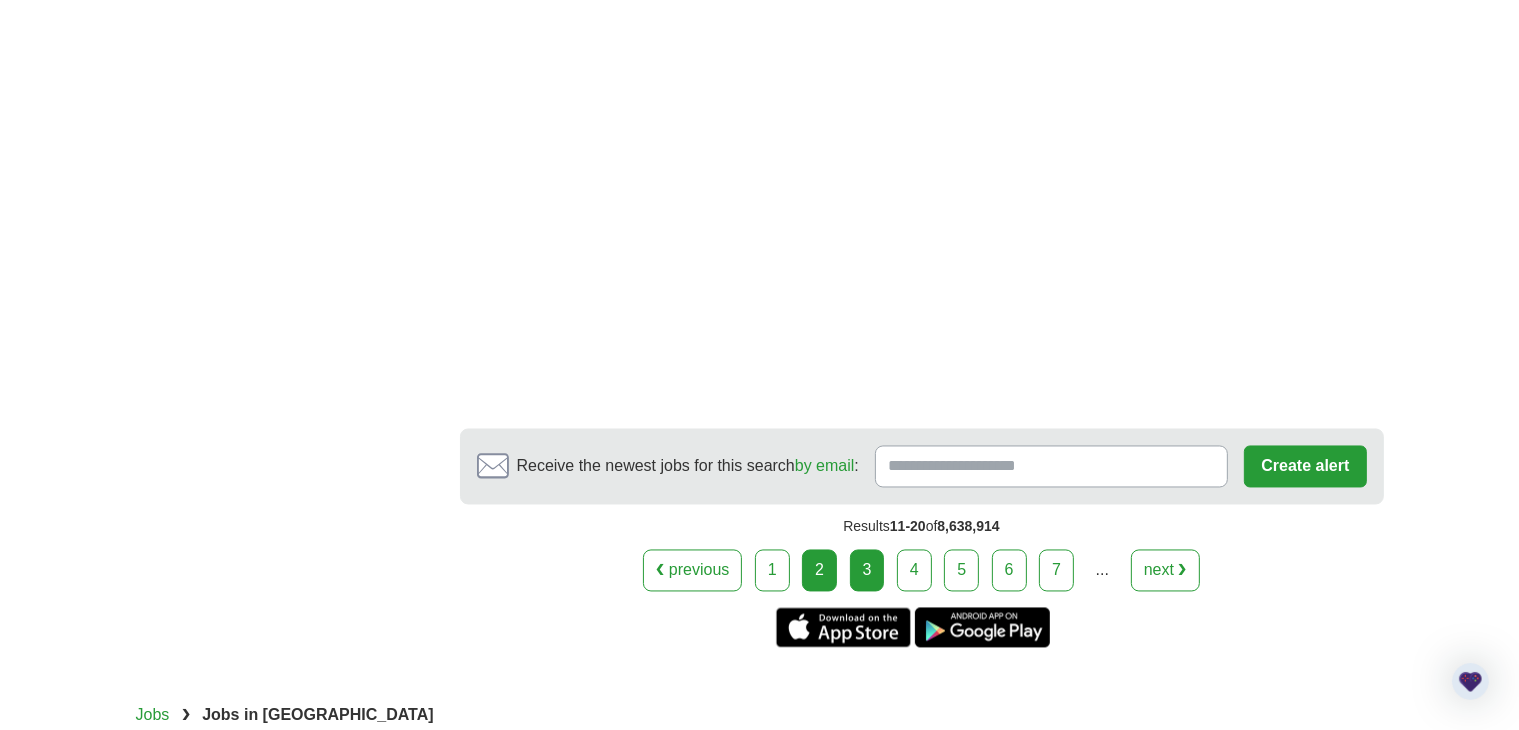 click on "3" at bounding box center [867, 571] 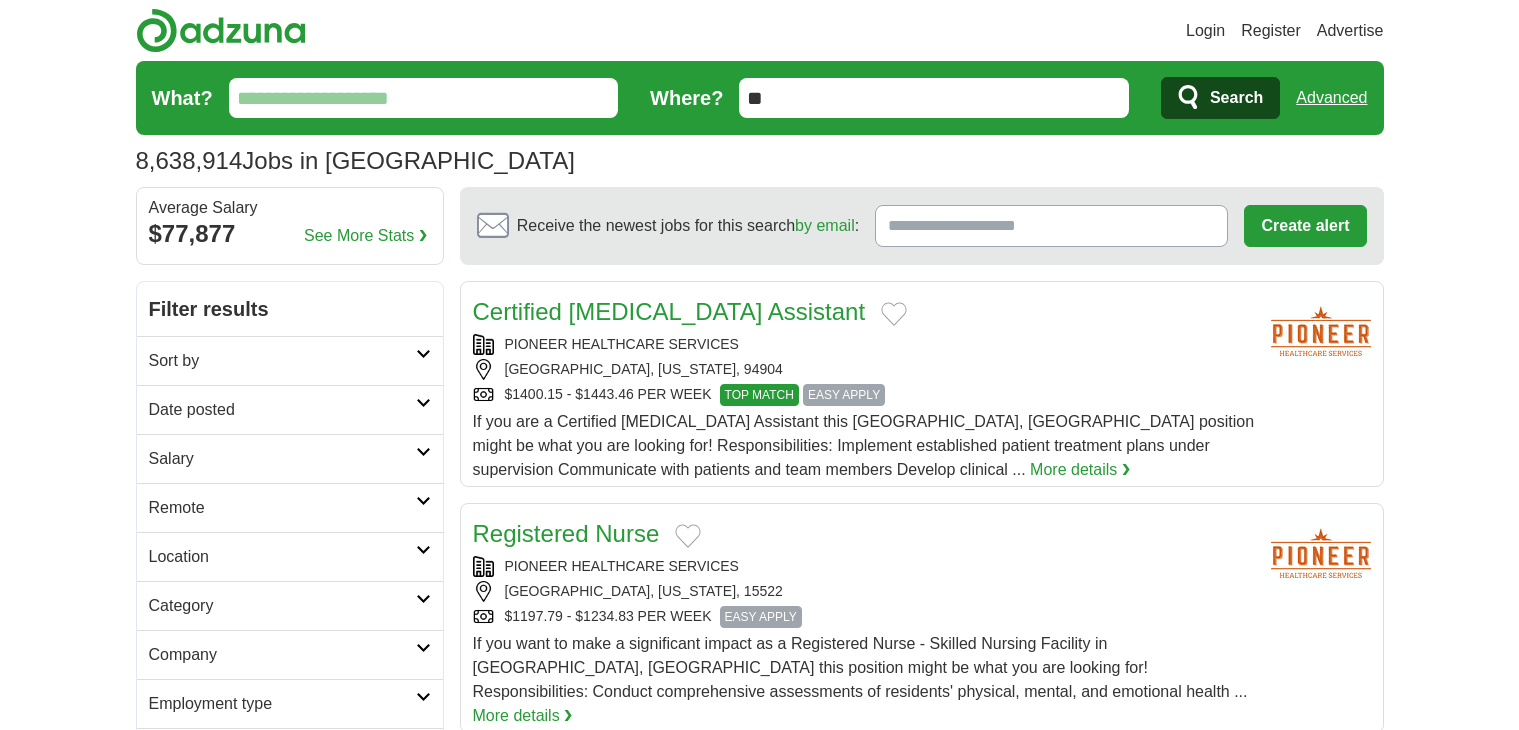 scroll, scrollTop: 0, scrollLeft: 0, axis: both 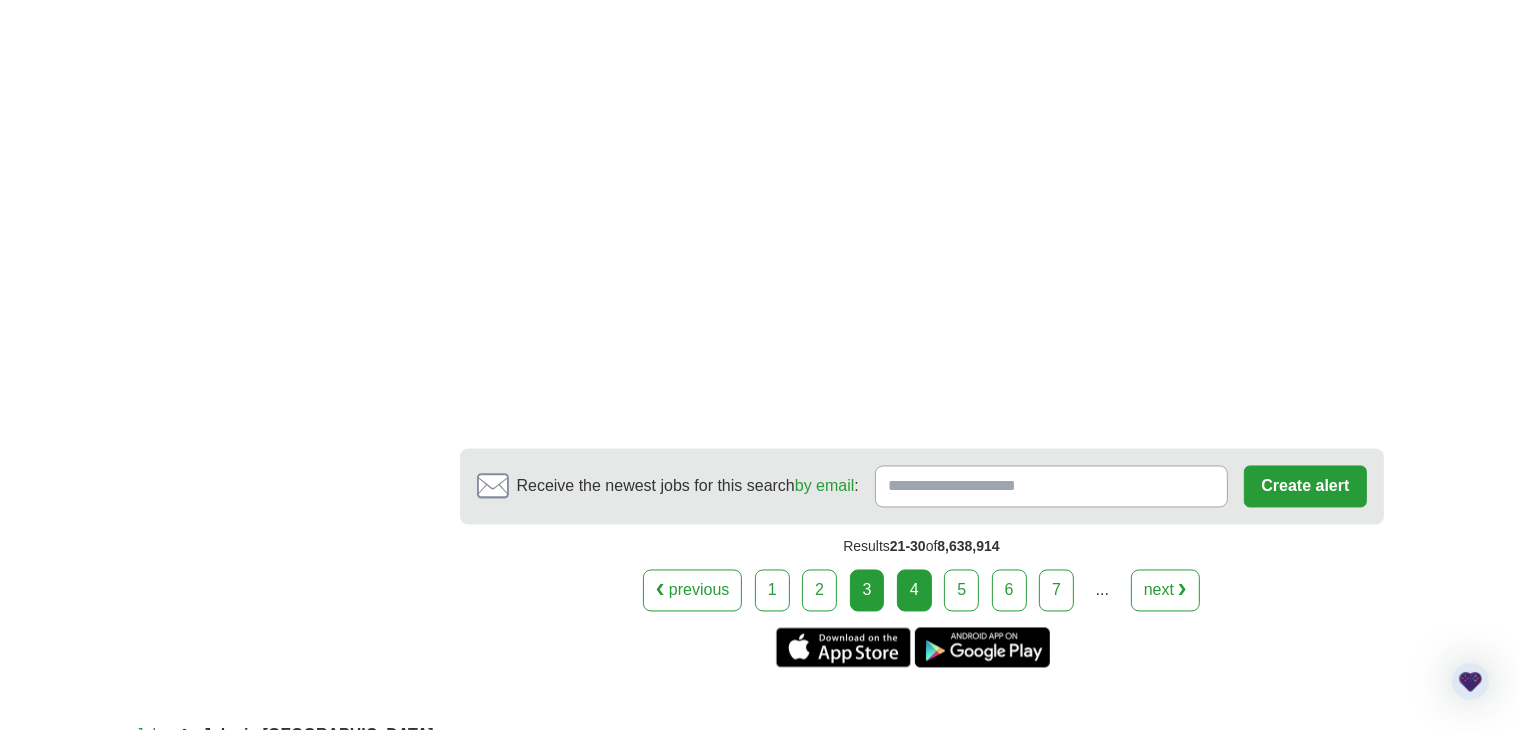 click on "4" at bounding box center [914, 591] 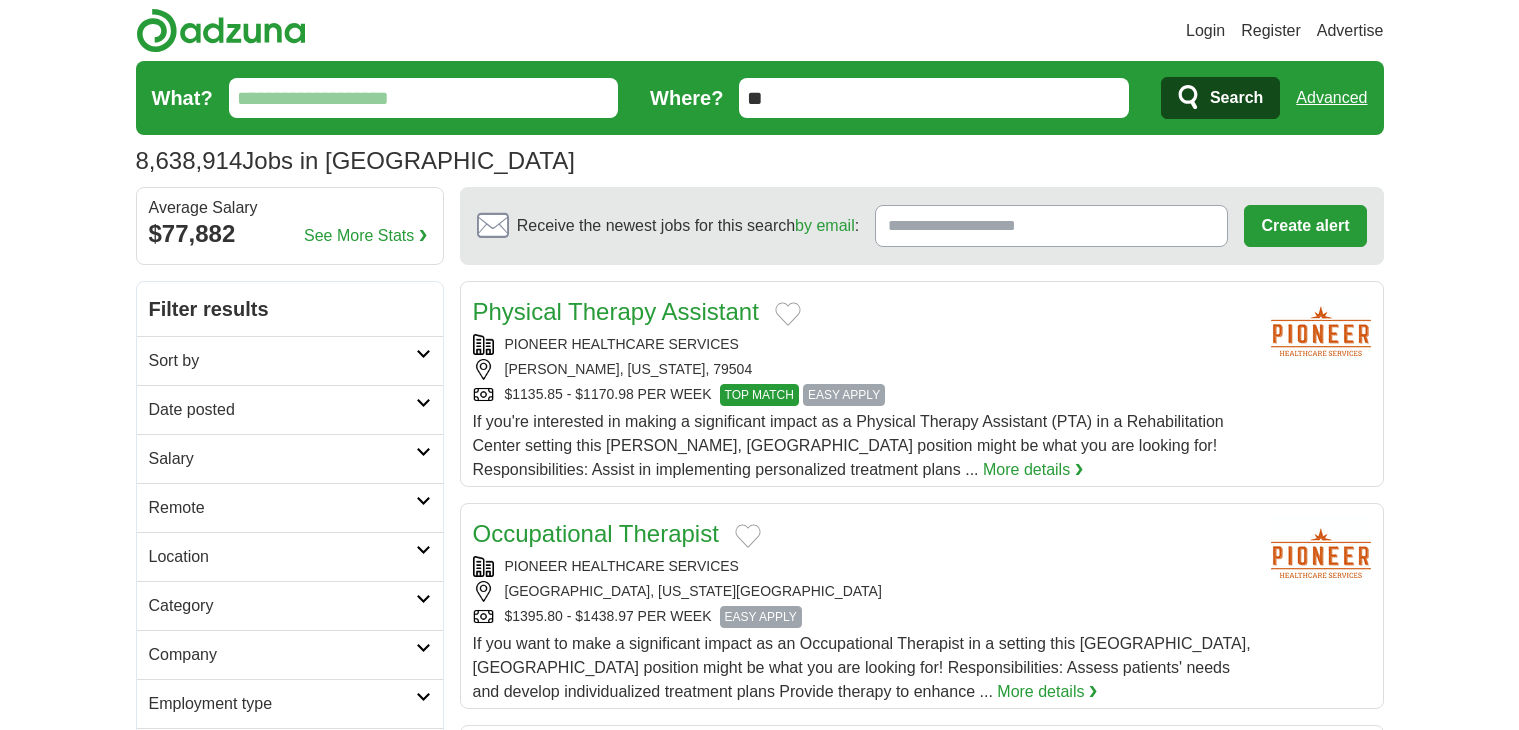scroll, scrollTop: 0, scrollLeft: 0, axis: both 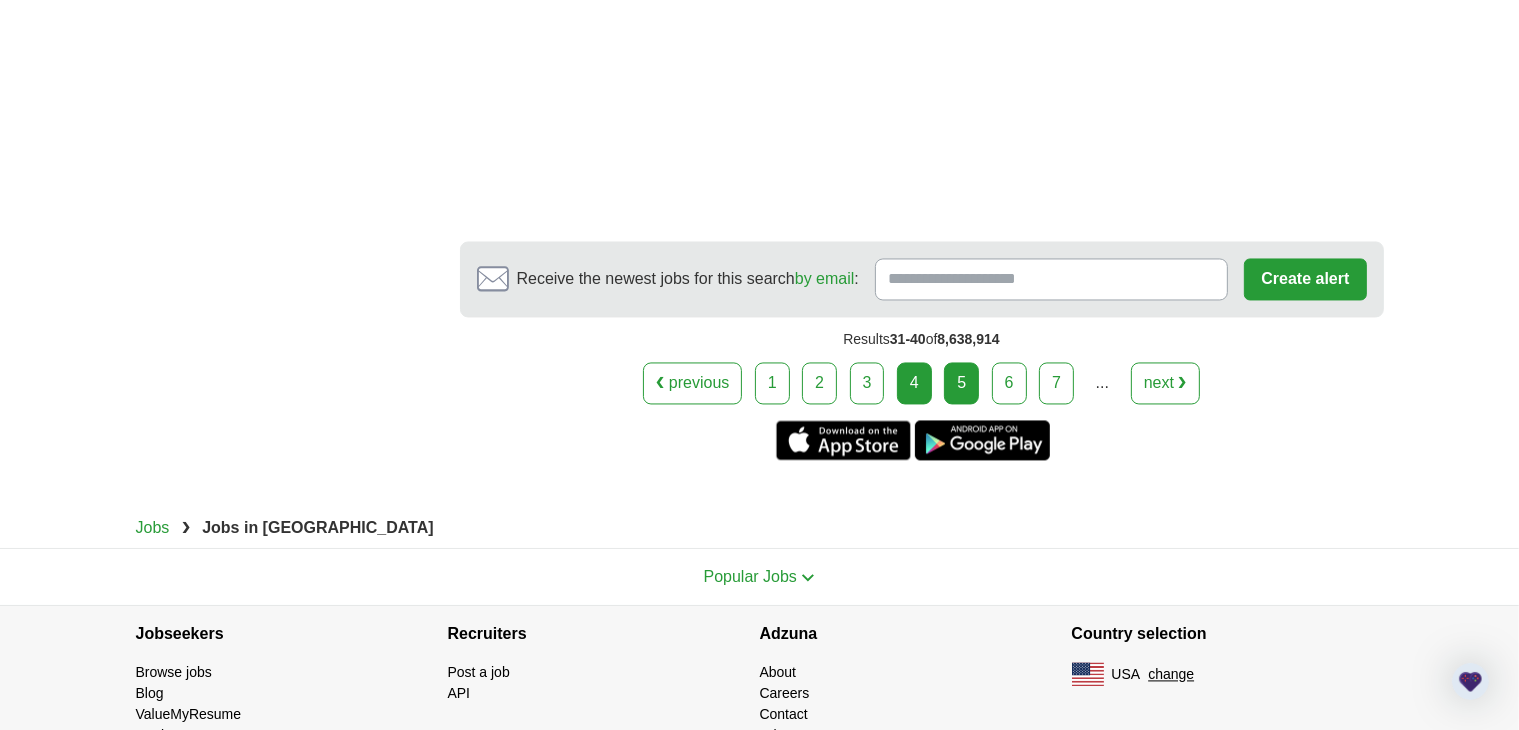 click on "5" at bounding box center (961, 383) 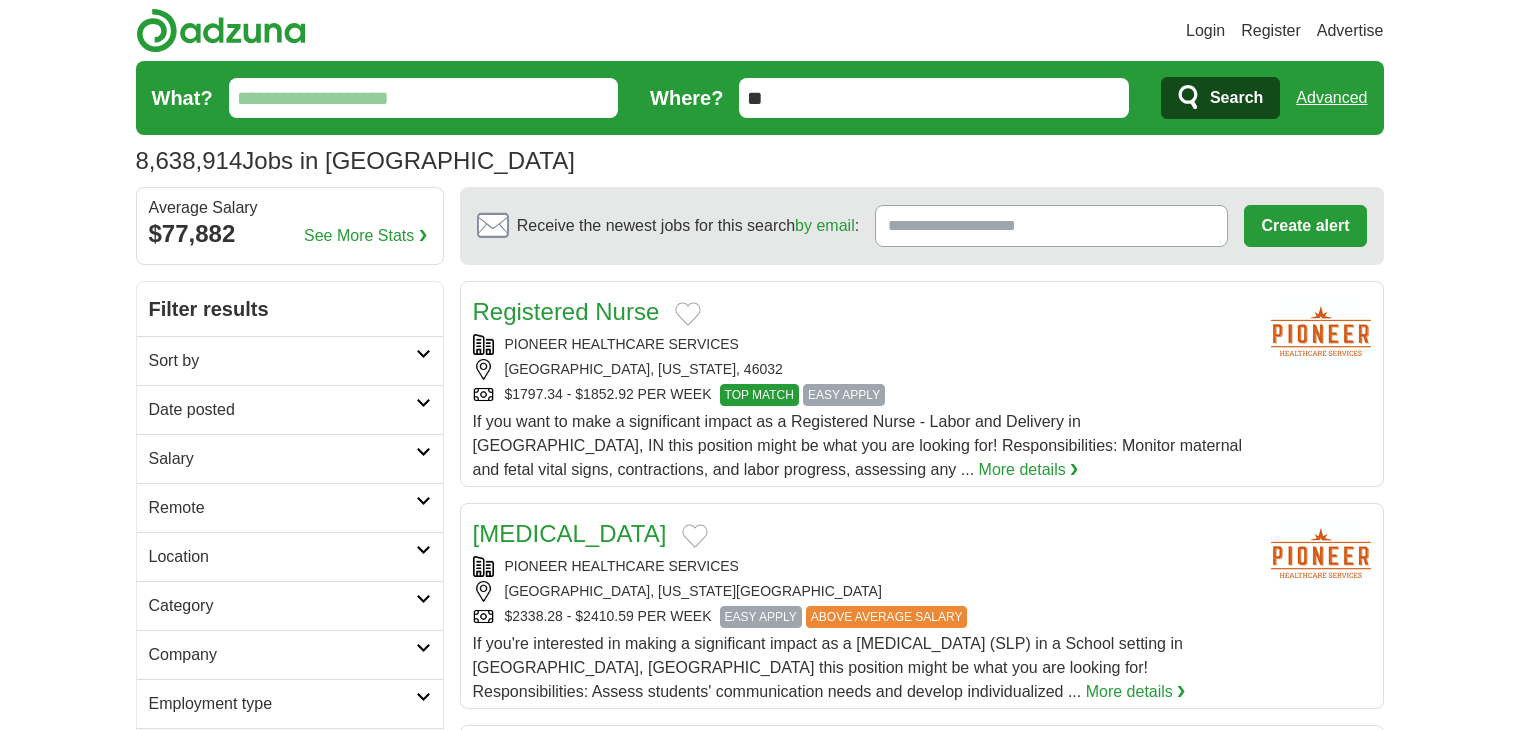 scroll, scrollTop: 0, scrollLeft: 0, axis: both 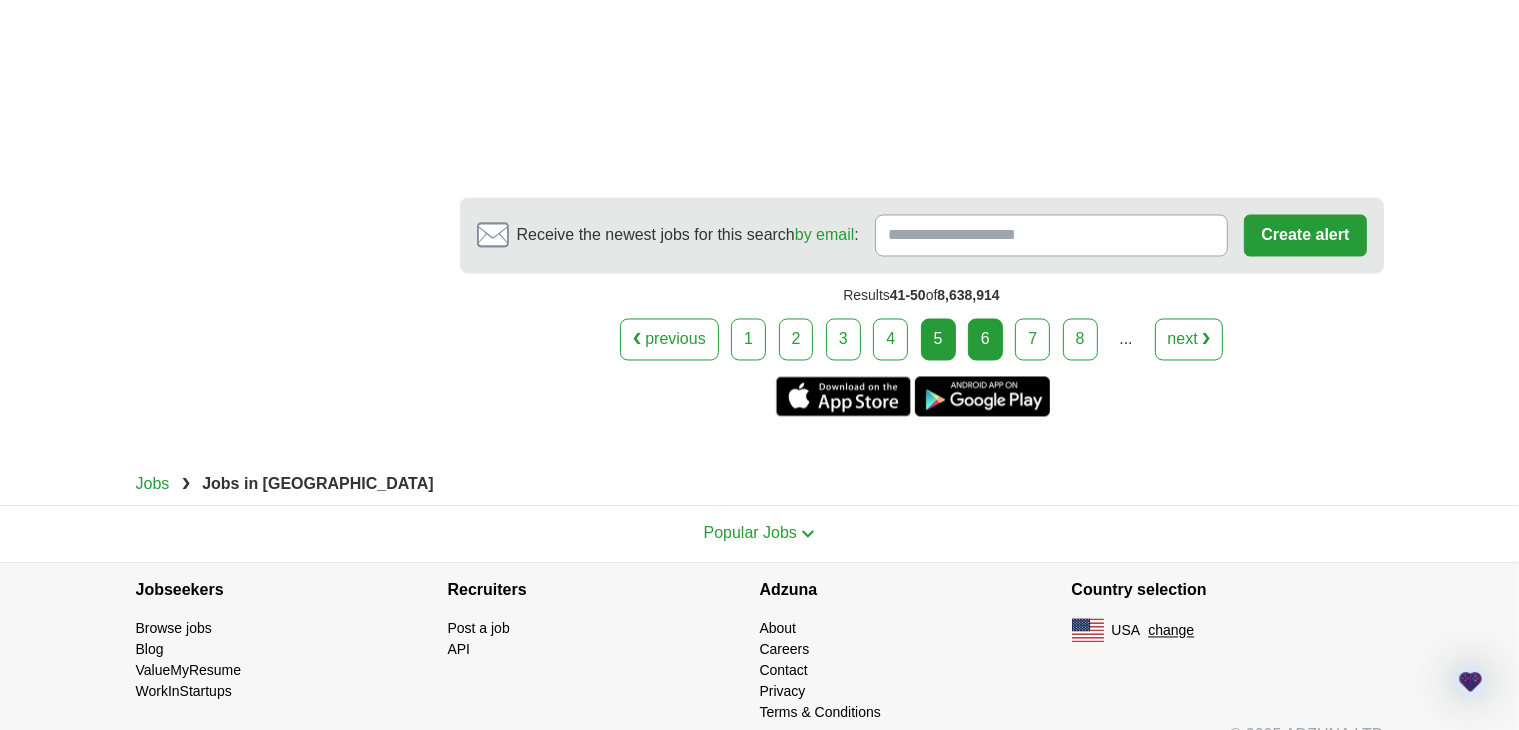click on "6" at bounding box center (985, 340) 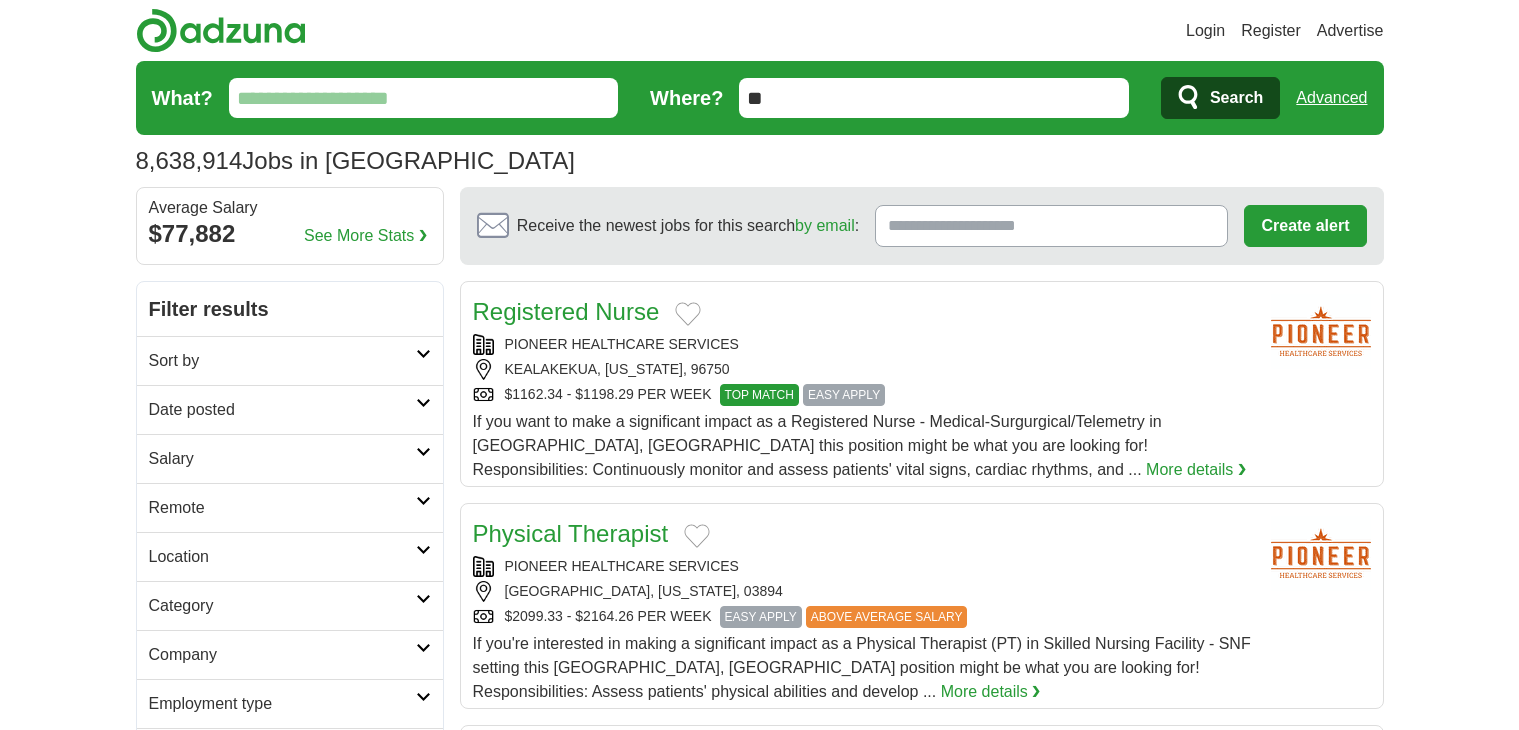 scroll, scrollTop: 0, scrollLeft: 0, axis: both 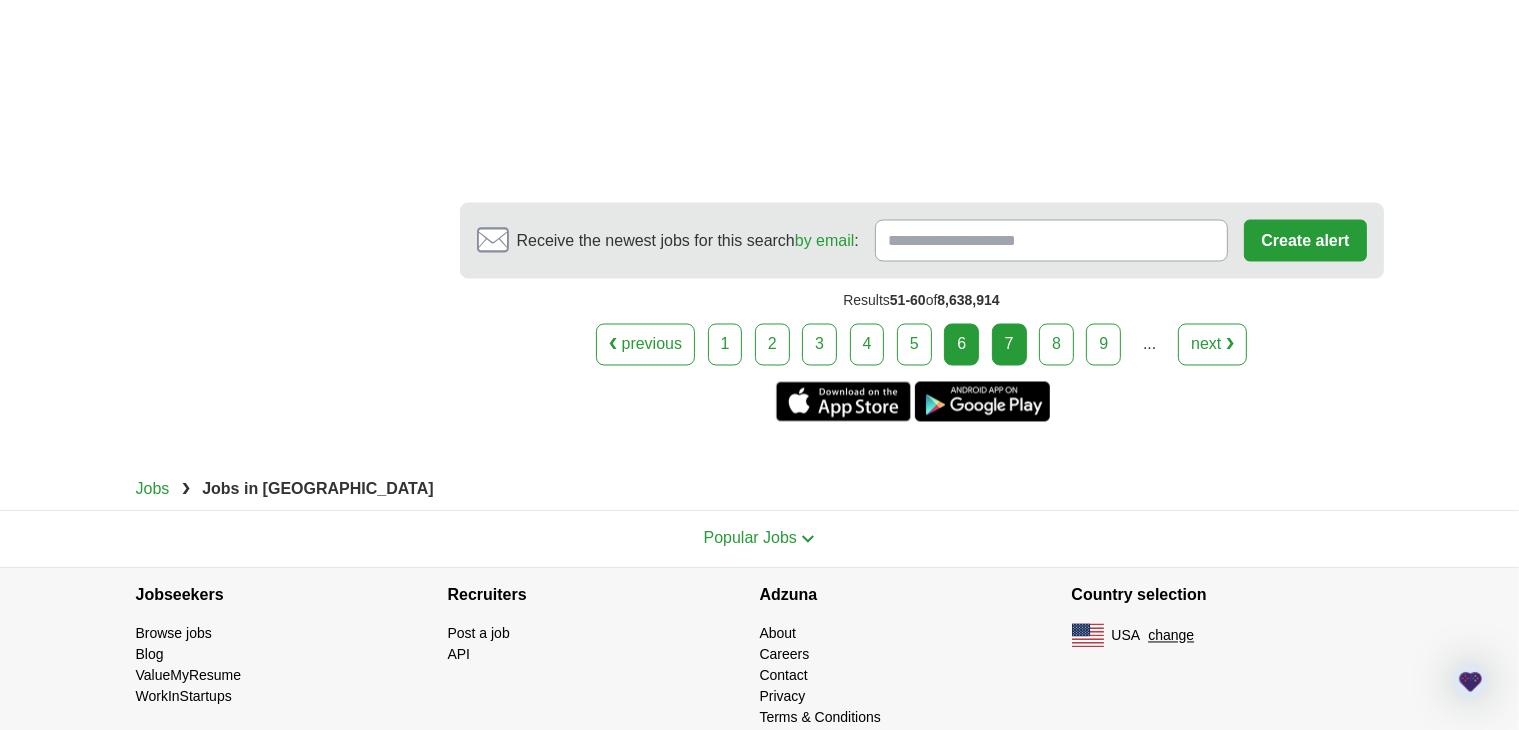 click on "7" at bounding box center [1009, 345] 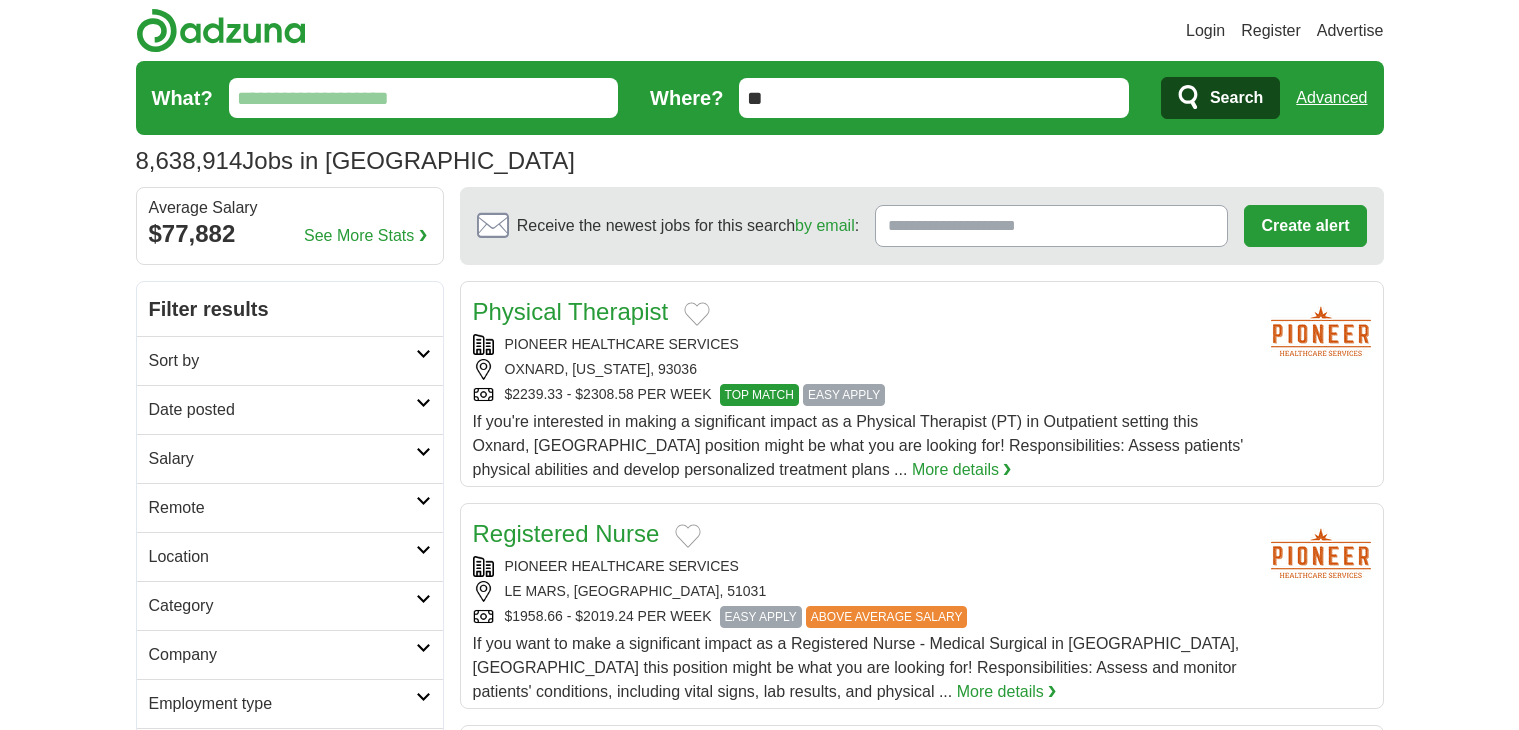 scroll, scrollTop: 0, scrollLeft: 0, axis: both 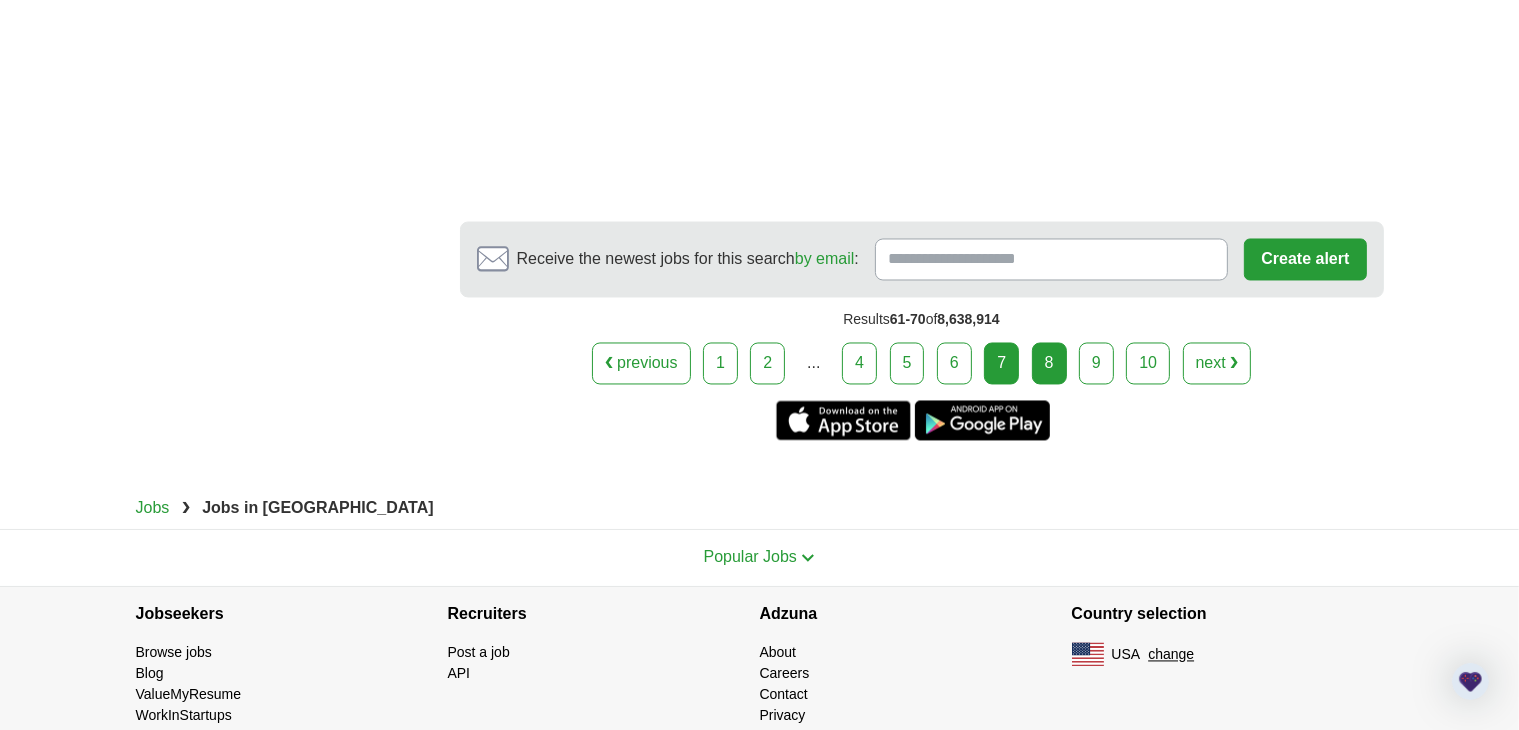 click on "8" at bounding box center (1049, 364) 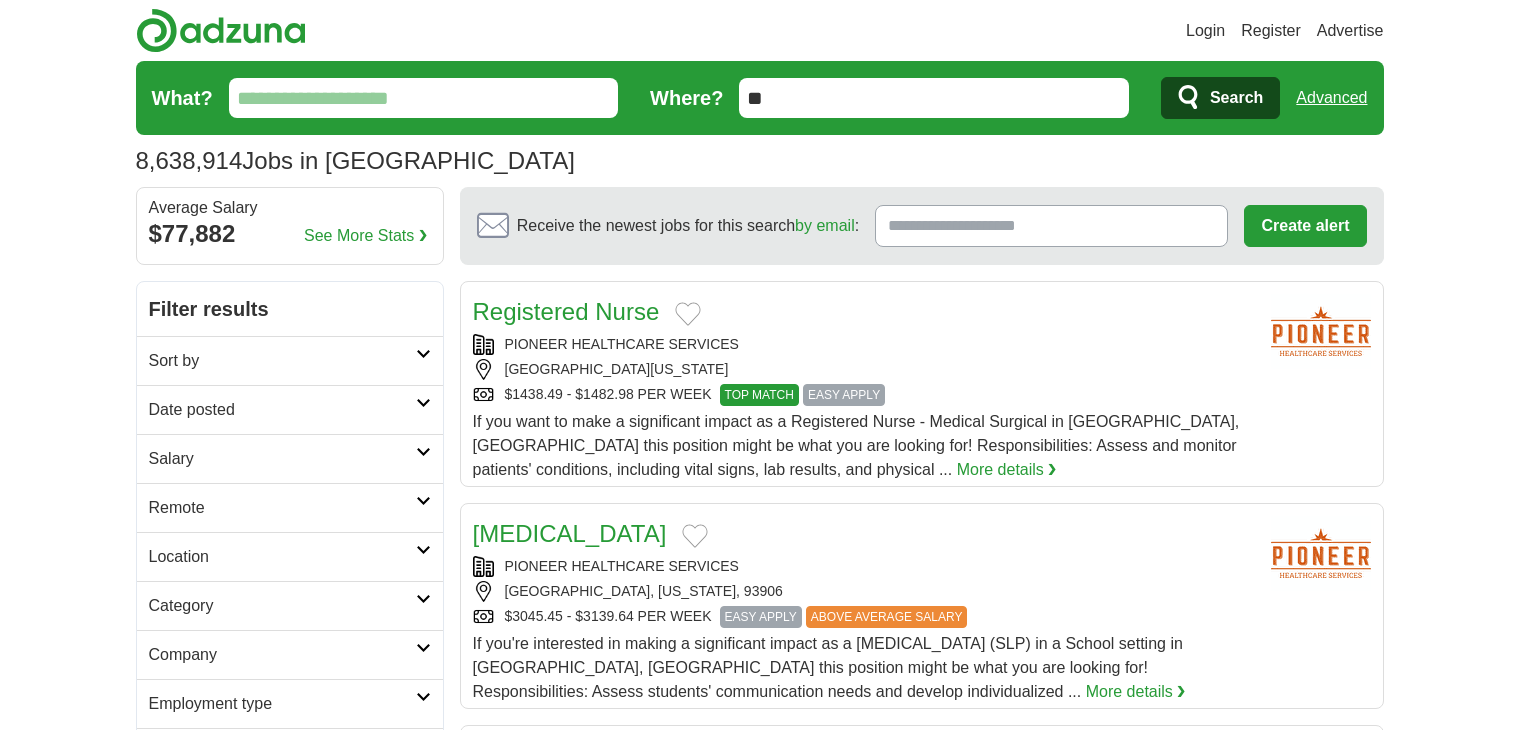 scroll, scrollTop: 0, scrollLeft: 0, axis: both 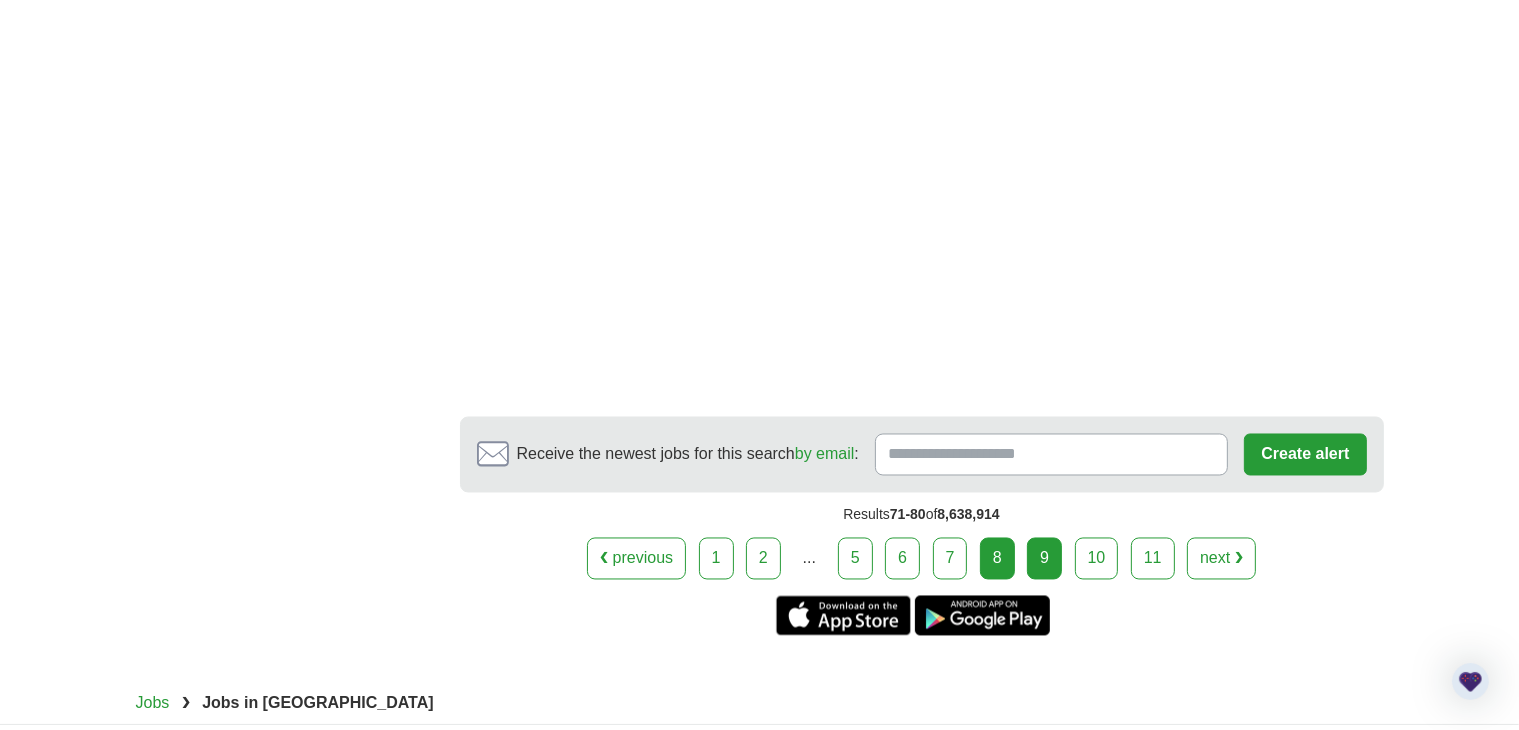 click on "9" at bounding box center (1044, 559) 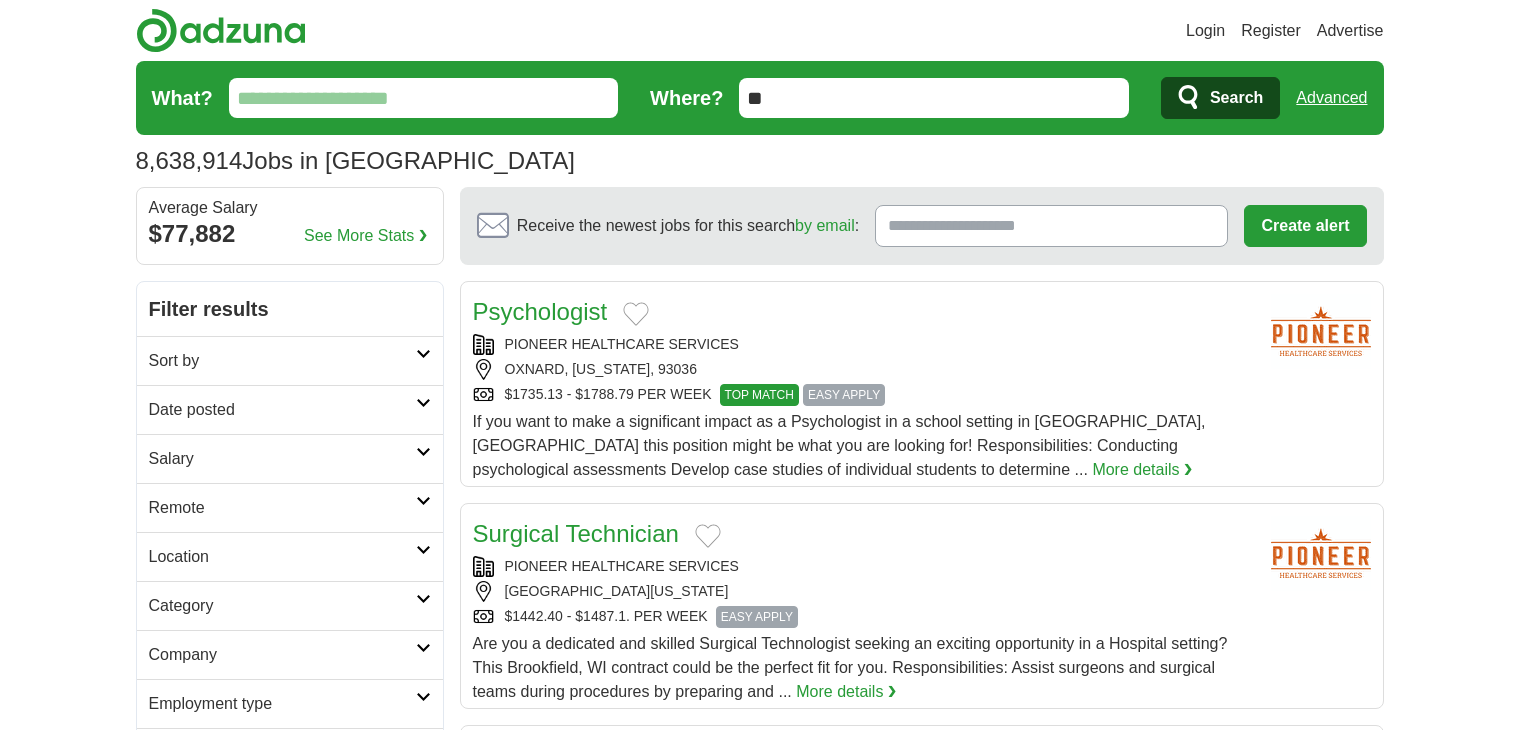scroll, scrollTop: 0, scrollLeft: 0, axis: both 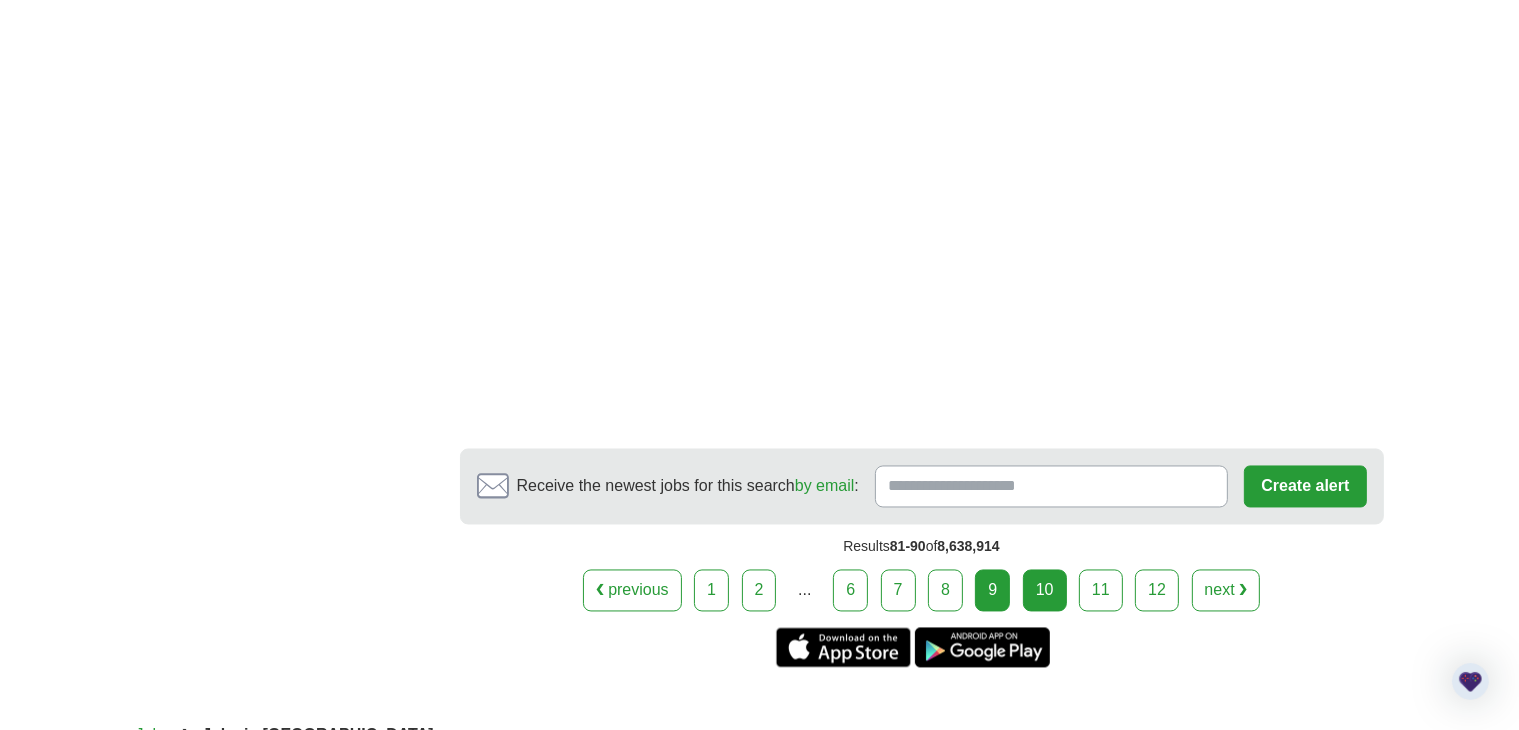 click on "10" at bounding box center (1045, 591) 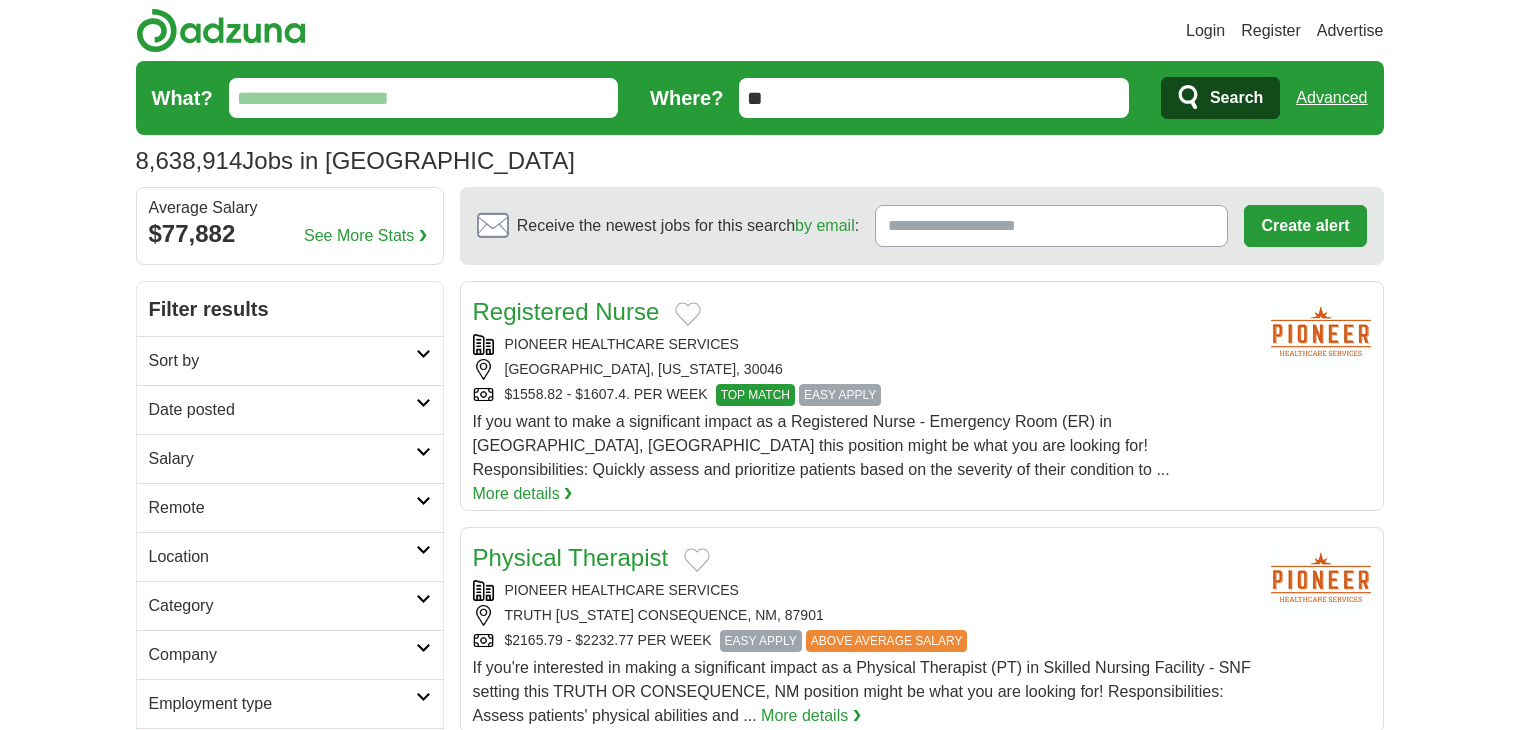 scroll, scrollTop: 0, scrollLeft: 0, axis: both 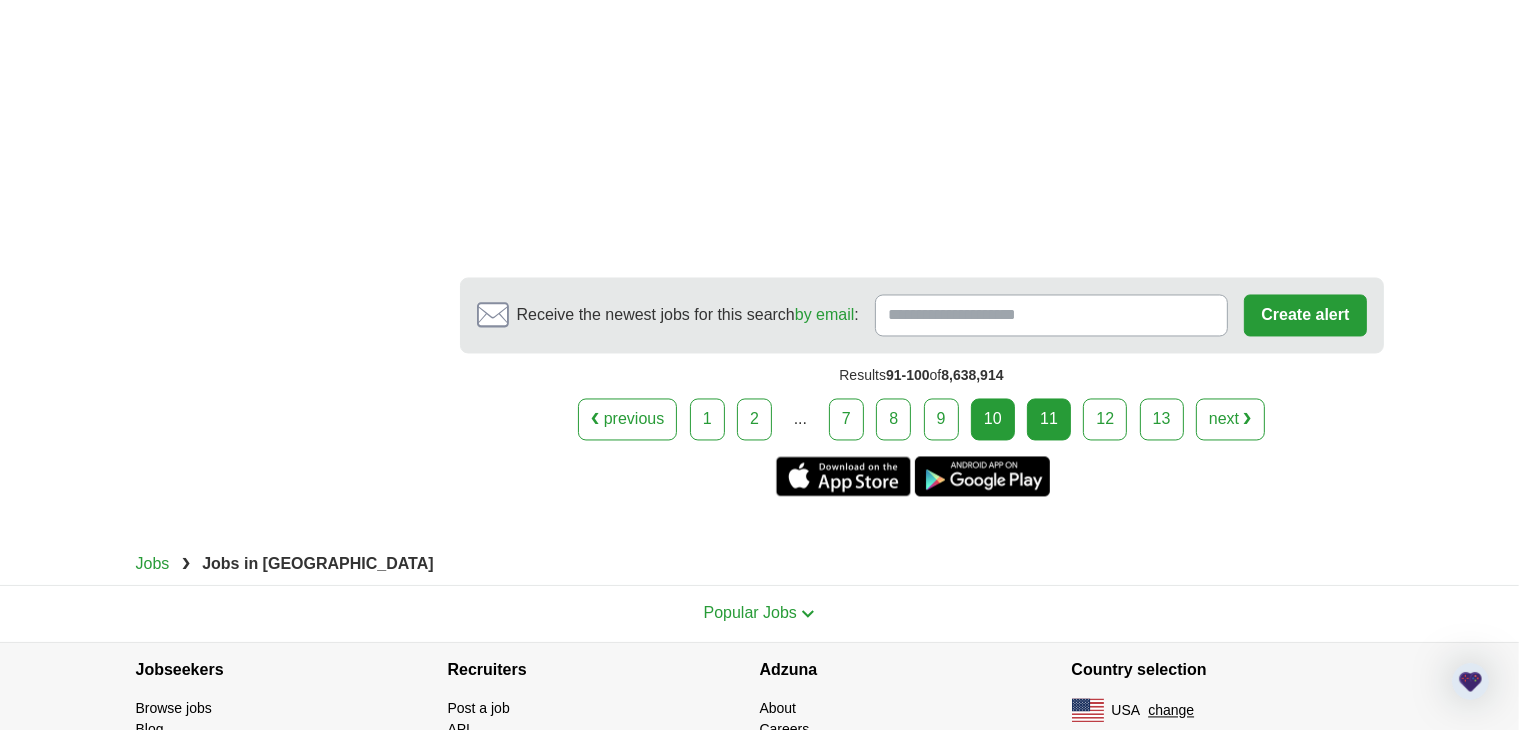 click on "11" at bounding box center [1049, 420] 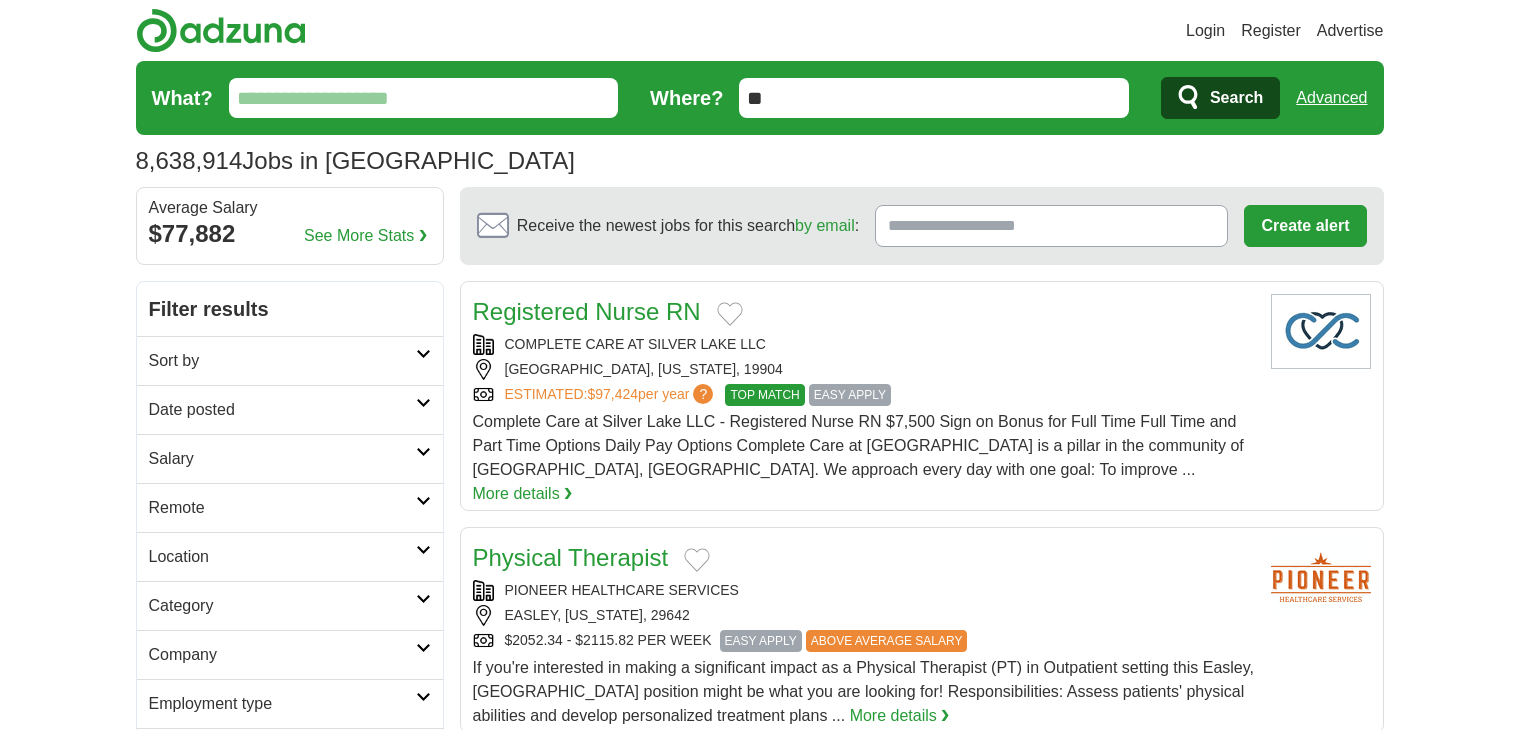 scroll, scrollTop: 0, scrollLeft: 0, axis: both 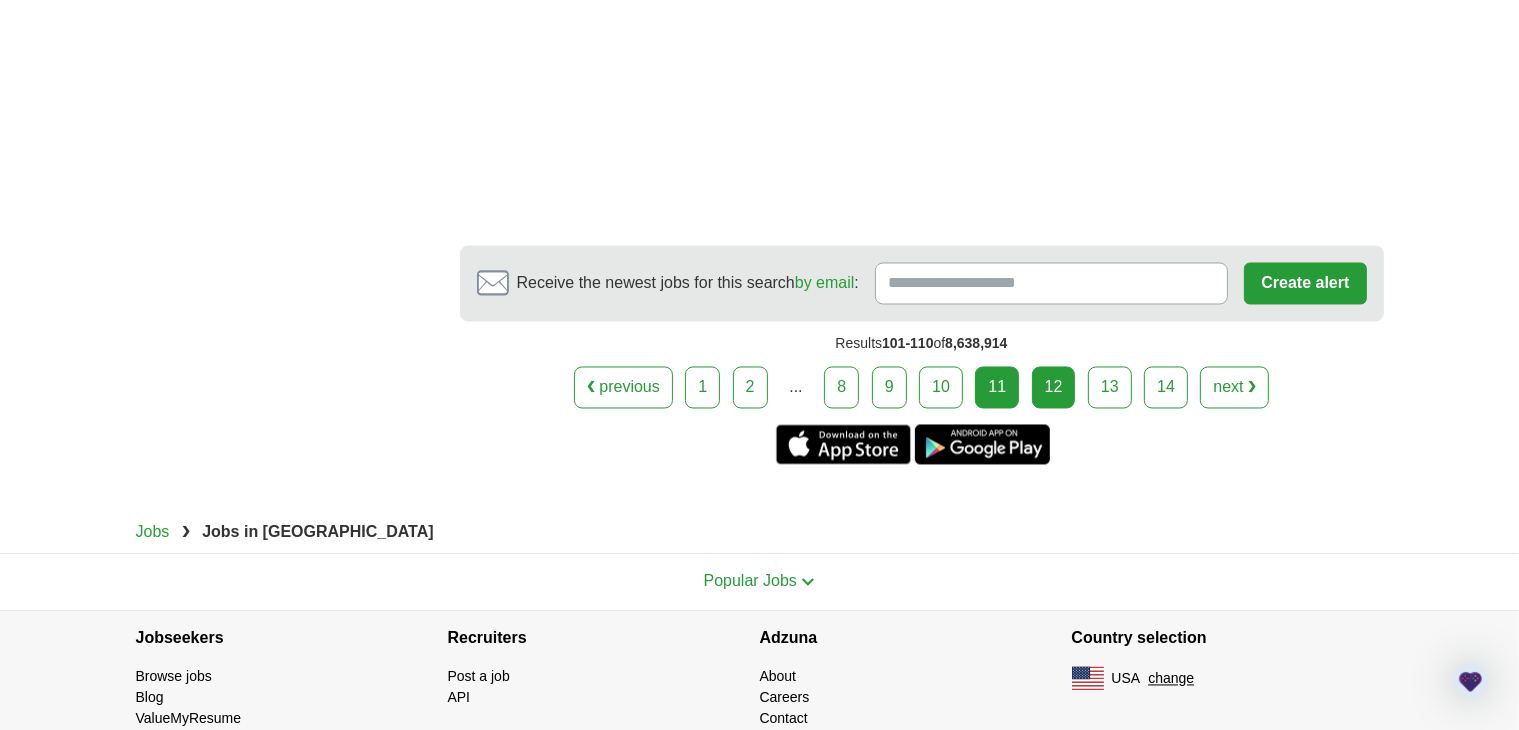 click on "12" at bounding box center [1054, 388] 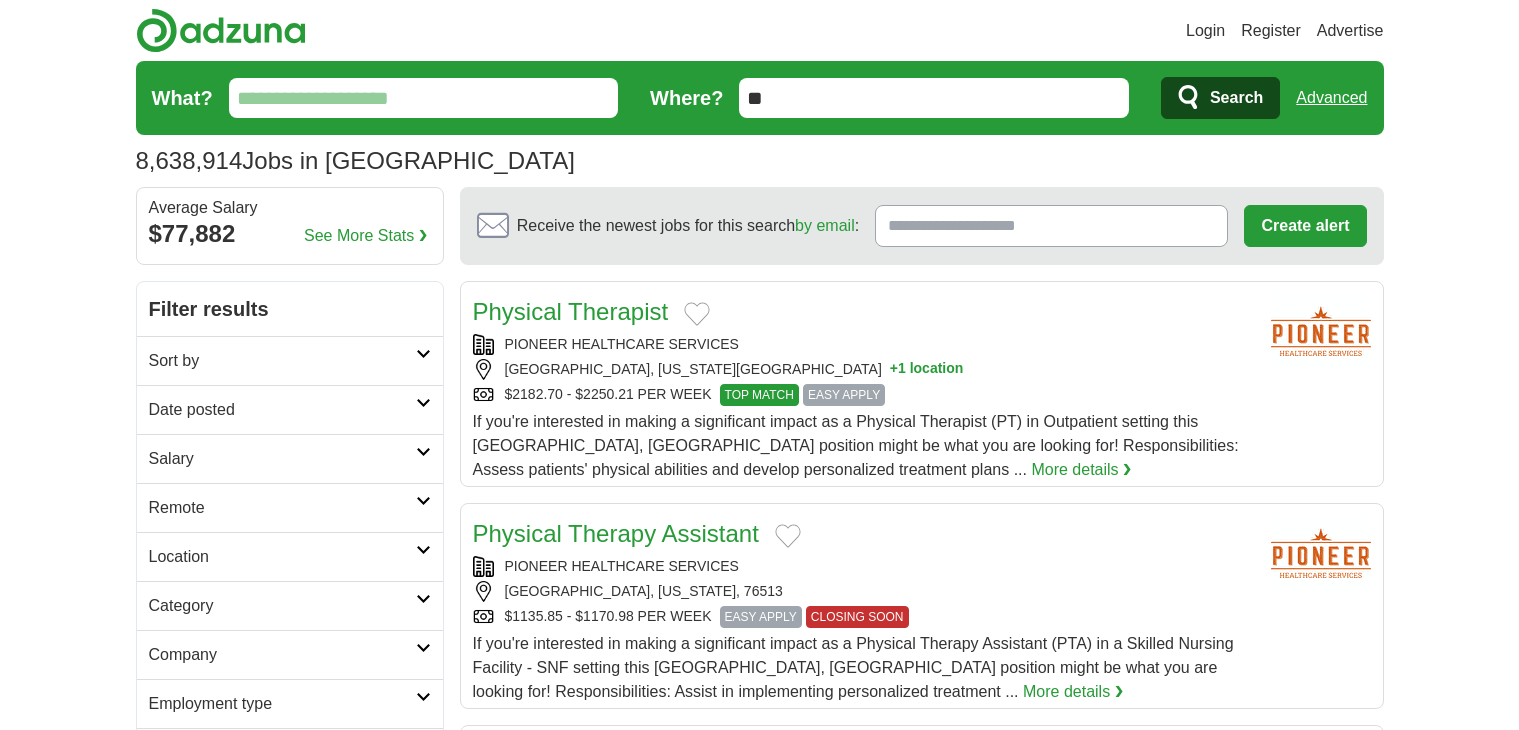 scroll, scrollTop: 0, scrollLeft: 0, axis: both 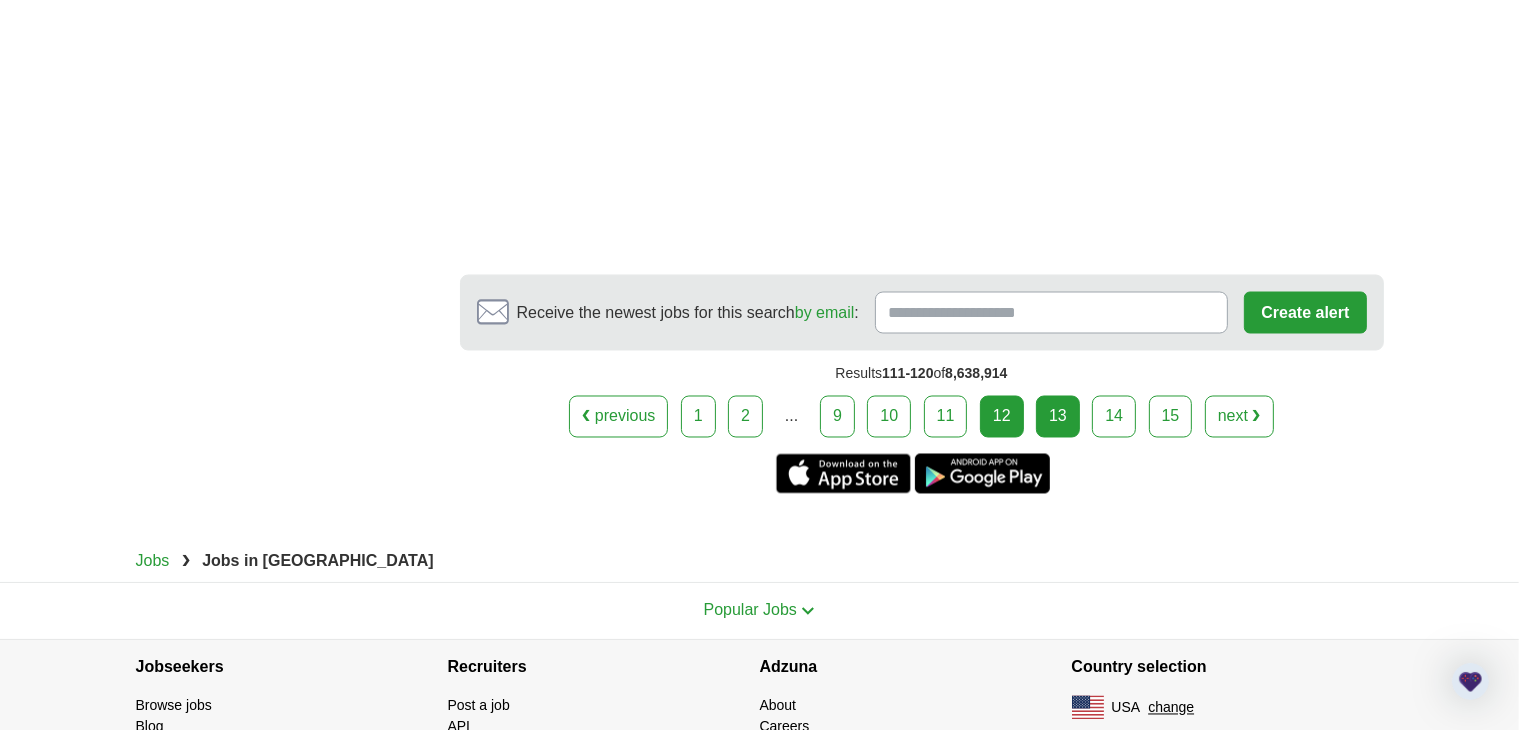 click on "13" at bounding box center [1058, 417] 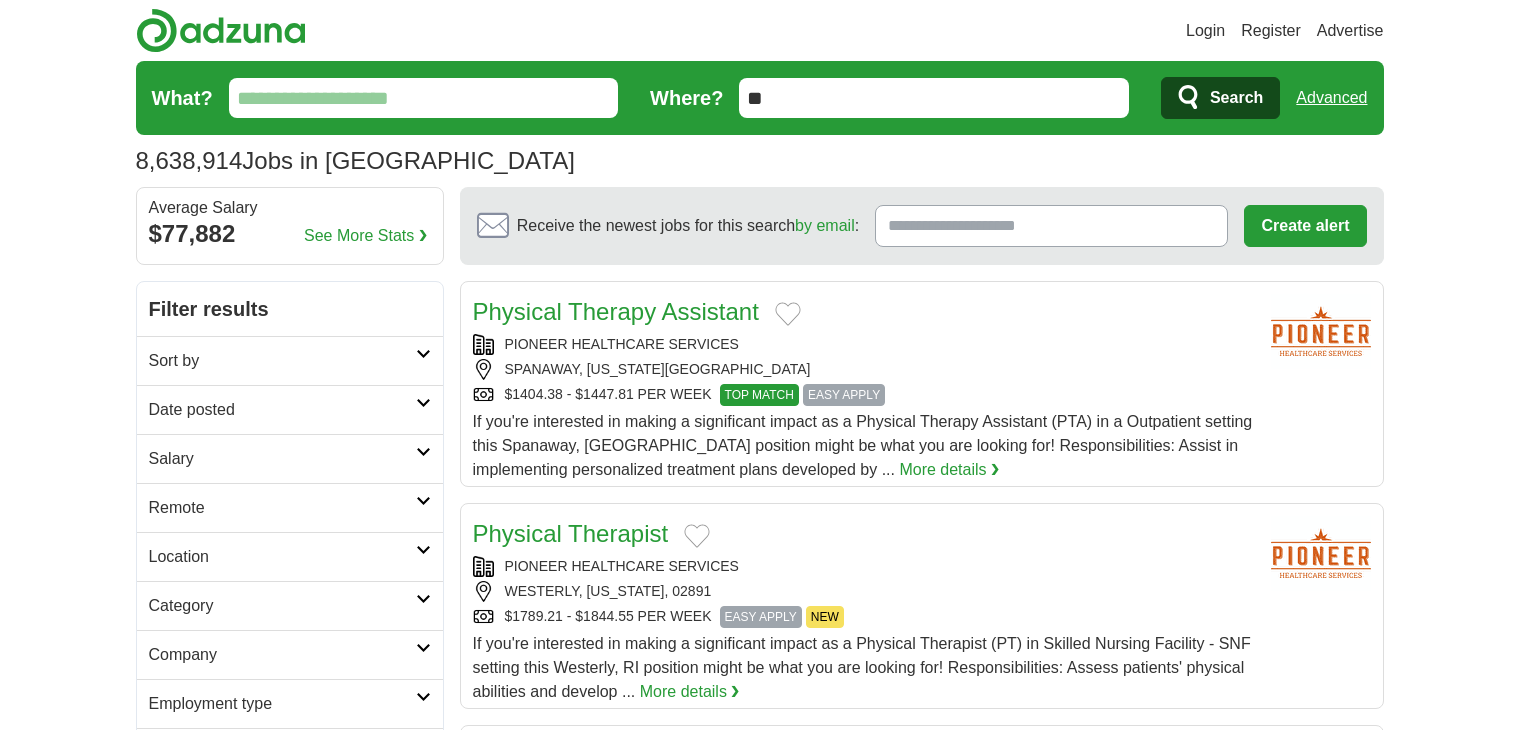 scroll, scrollTop: 0, scrollLeft: 0, axis: both 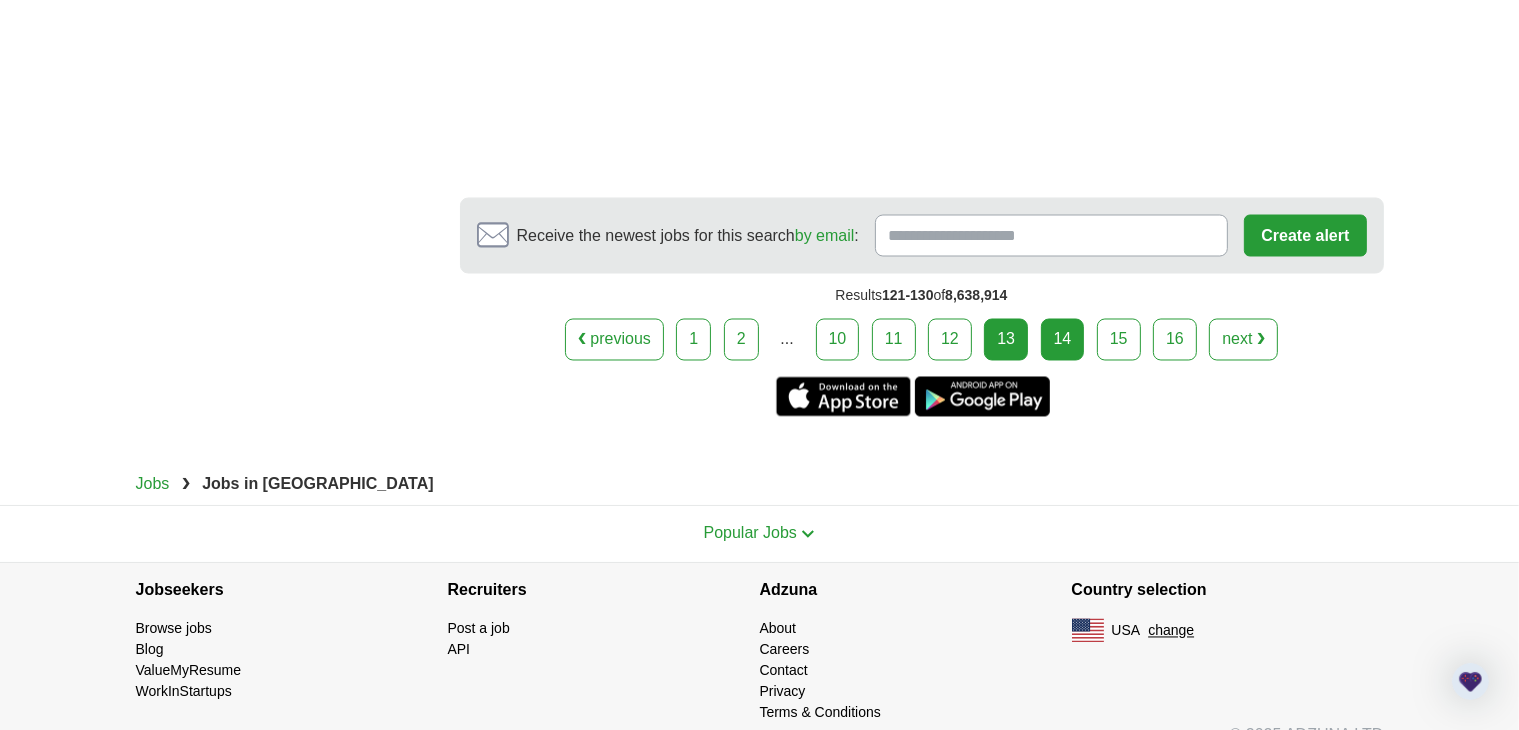 click on "14" at bounding box center [1063, 340] 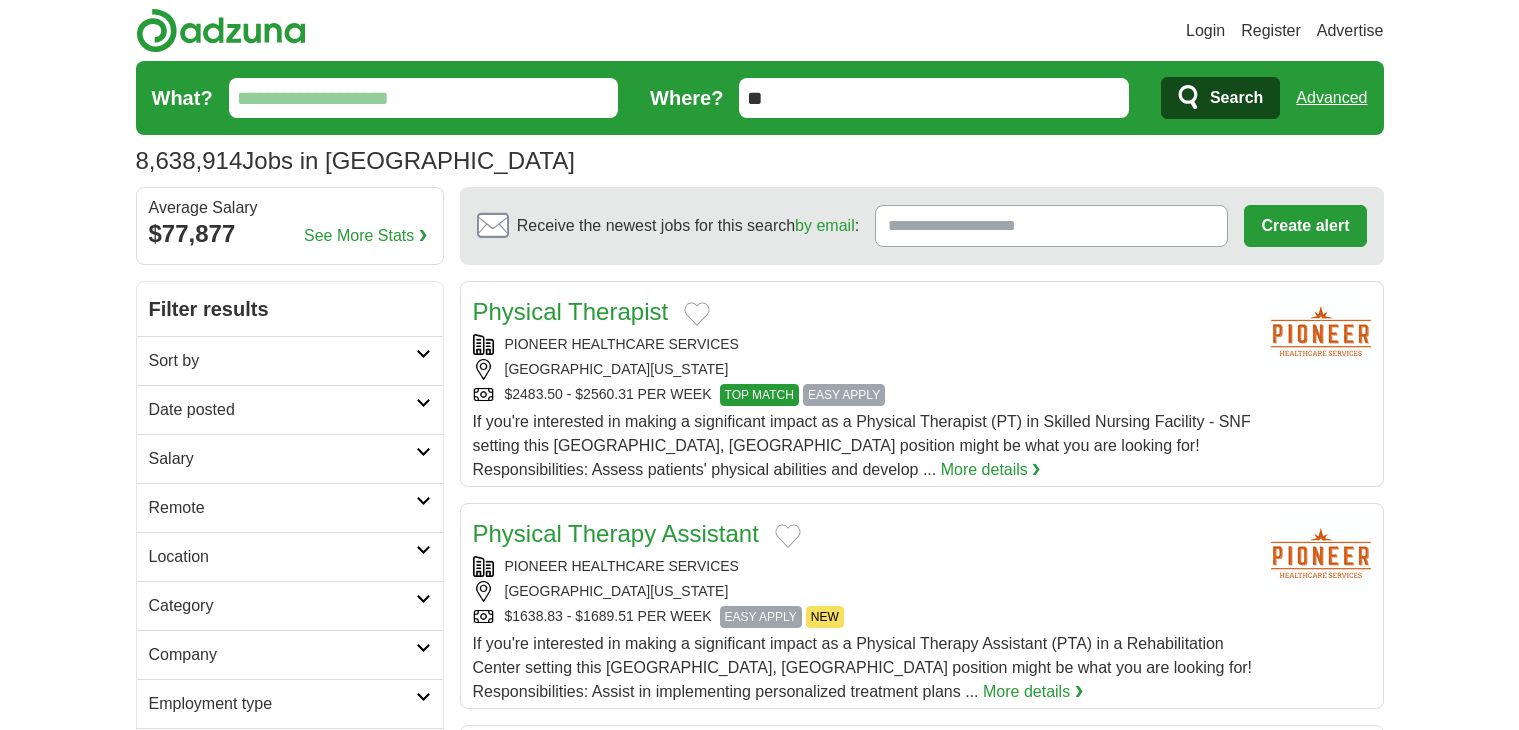 scroll, scrollTop: 0, scrollLeft: 0, axis: both 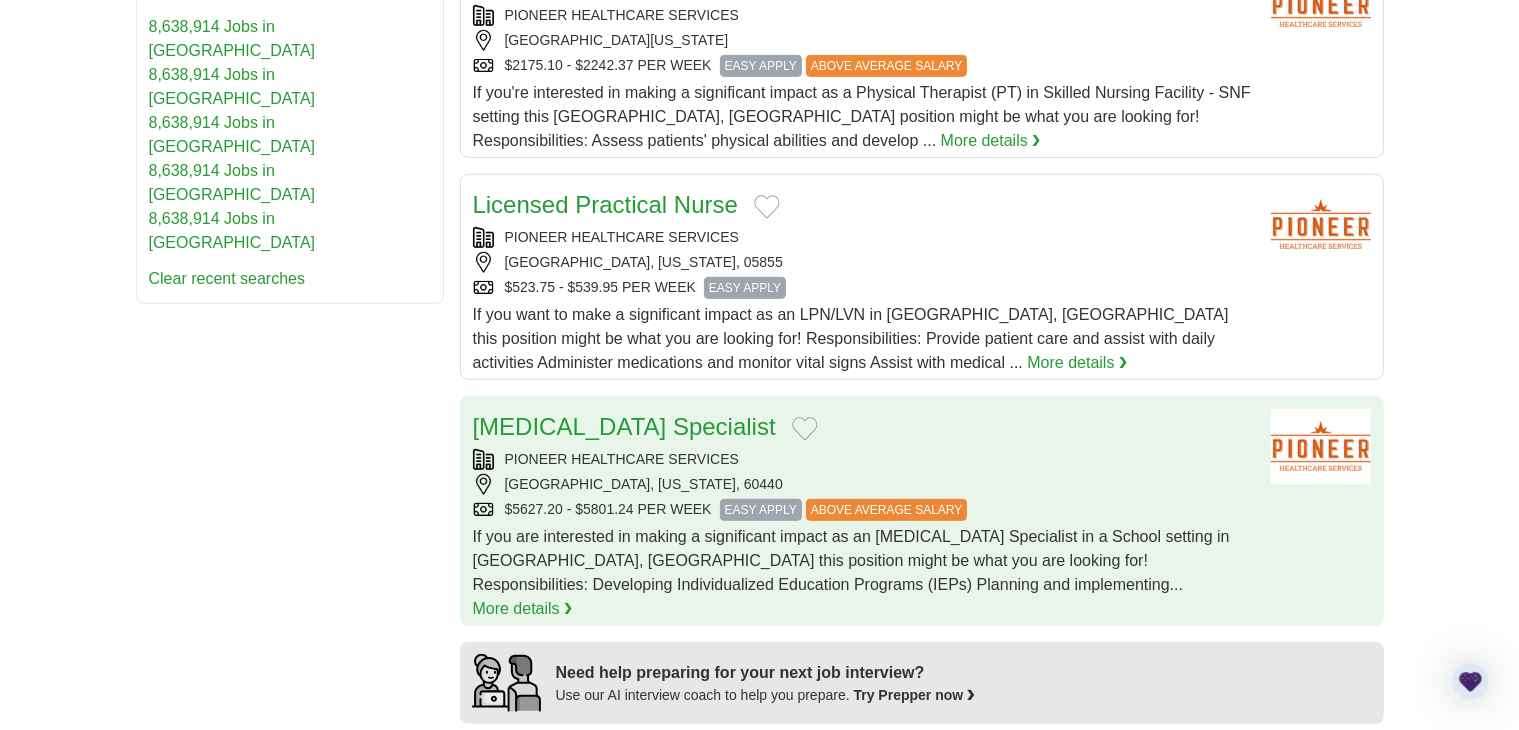 click on "PIONEER HEALTHCARE SERVICES
BOLINGBROOK, ILLINOIS, 60440
$5627.20 - $5801.24 PER WEEK
EASY APPLY ABOVE AVERAGE SALARY" at bounding box center (864, 485) 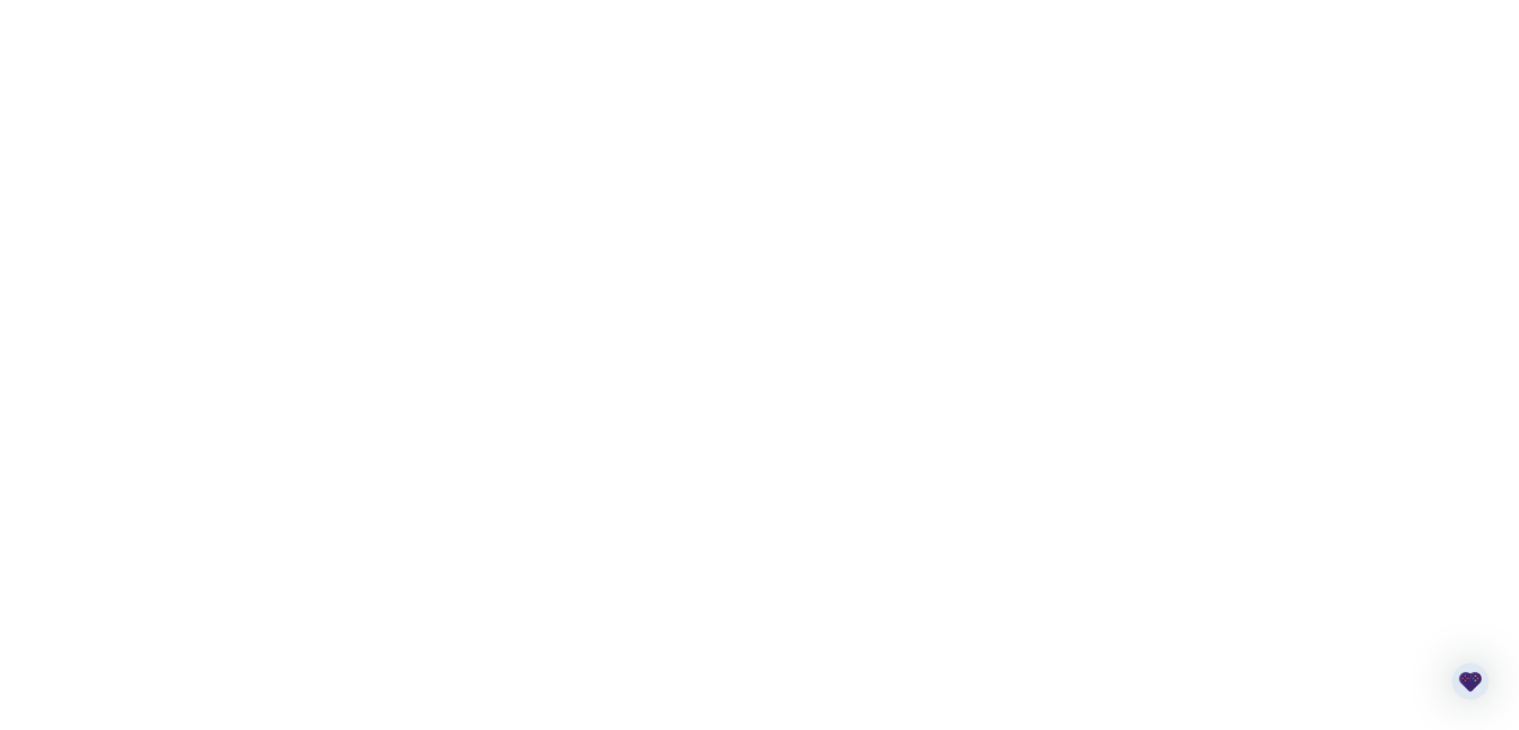 scroll, scrollTop: 3779, scrollLeft: 0, axis: vertical 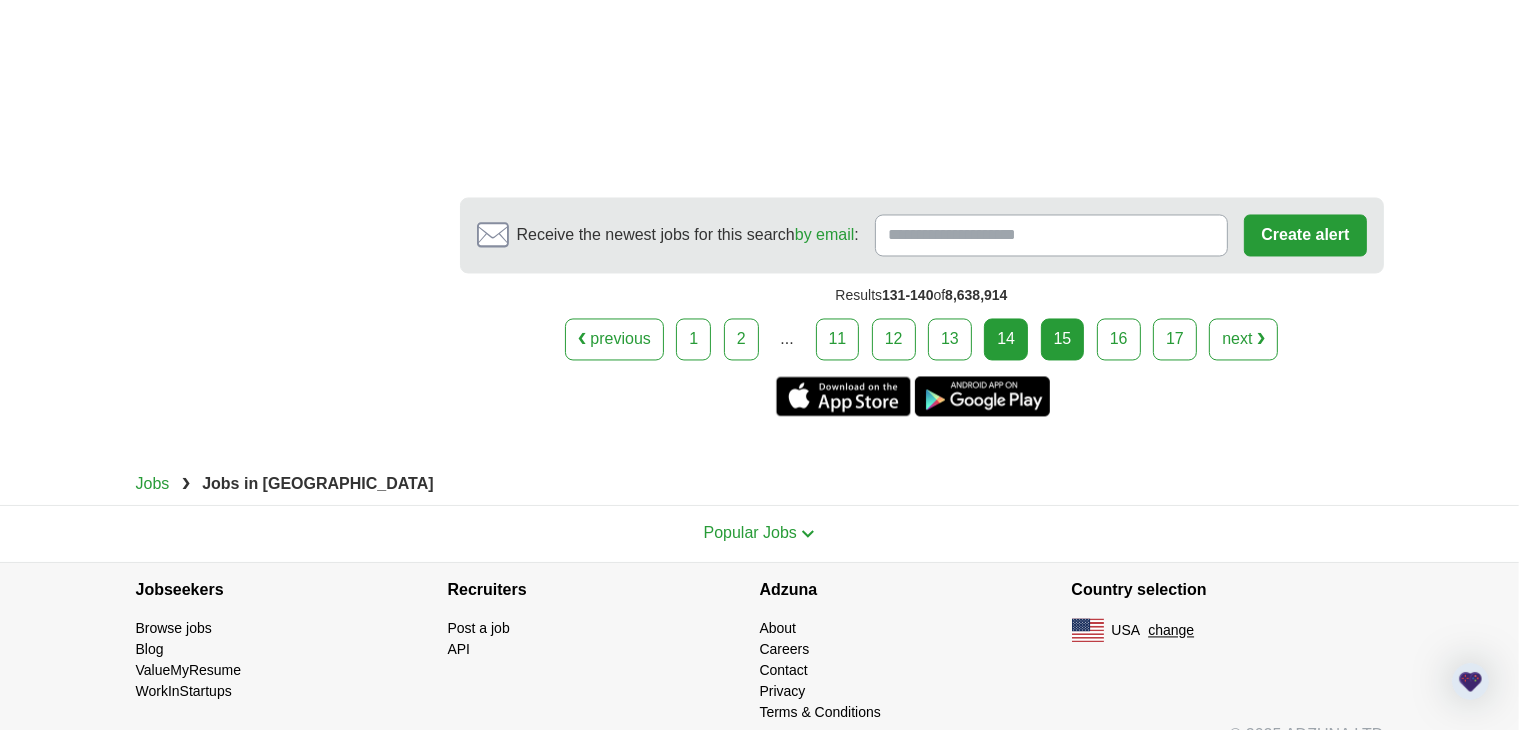 click on "15" at bounding box center (1063, 340) 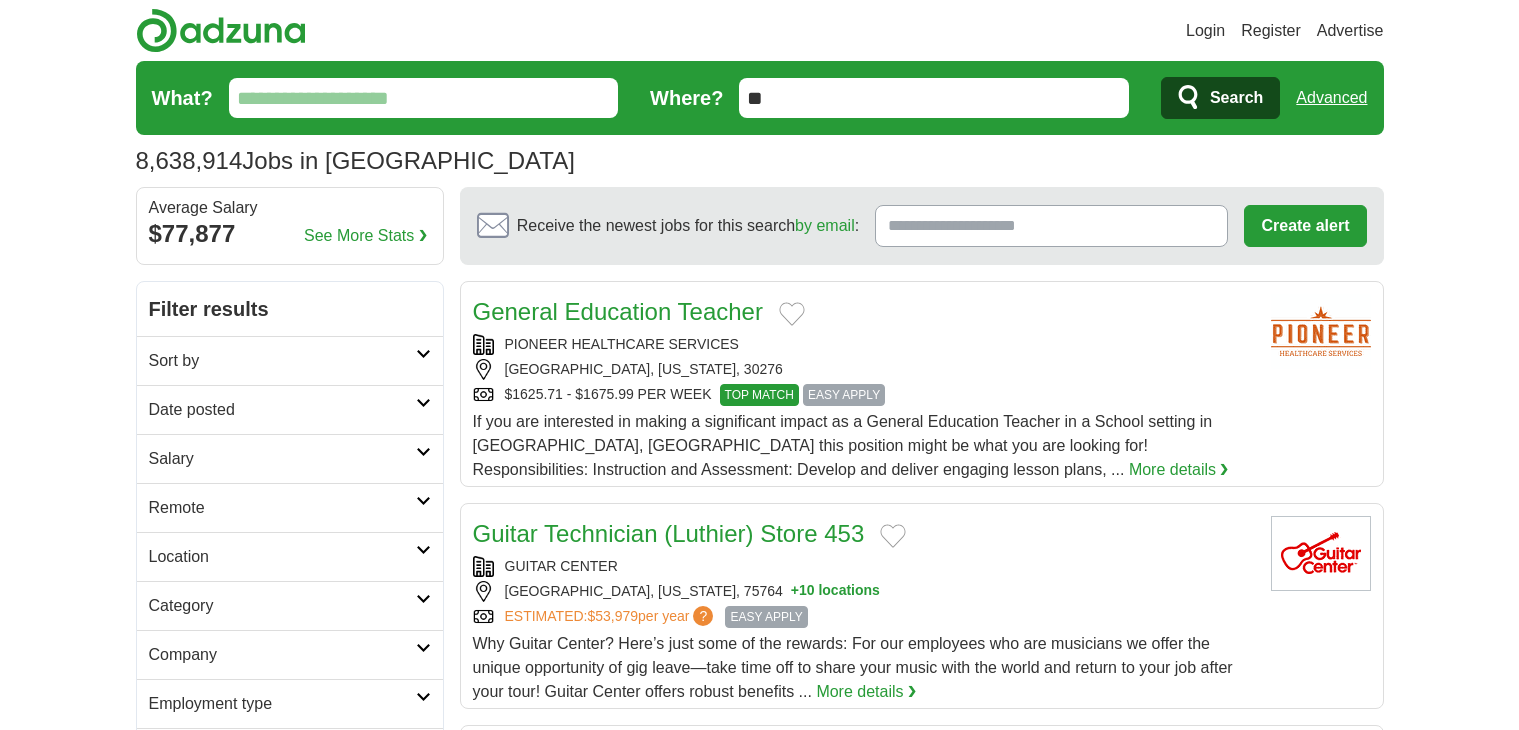 scroll, scrollTop: 0, scrollLeft: 0, axis: both 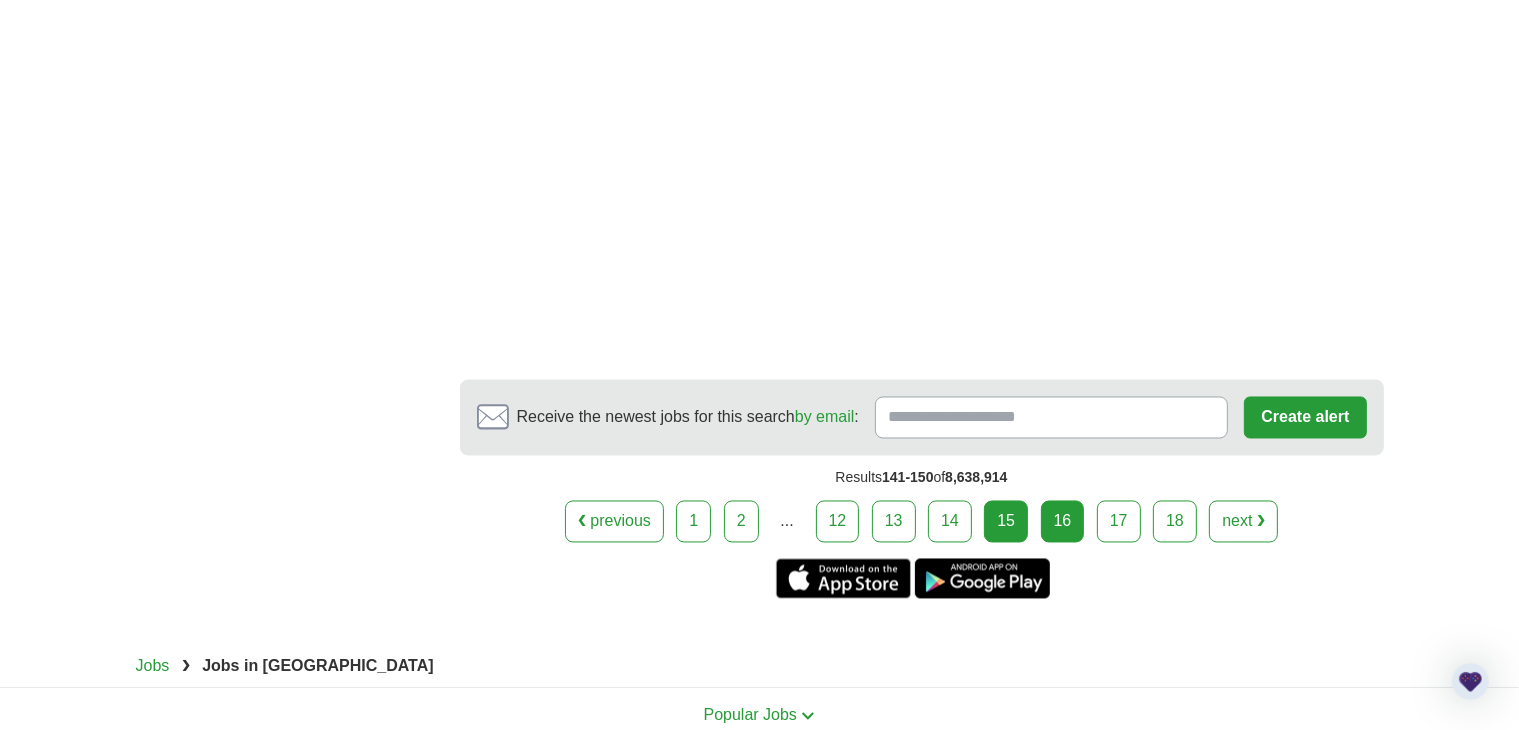 click on "16" at bounding box center [1063, 522] 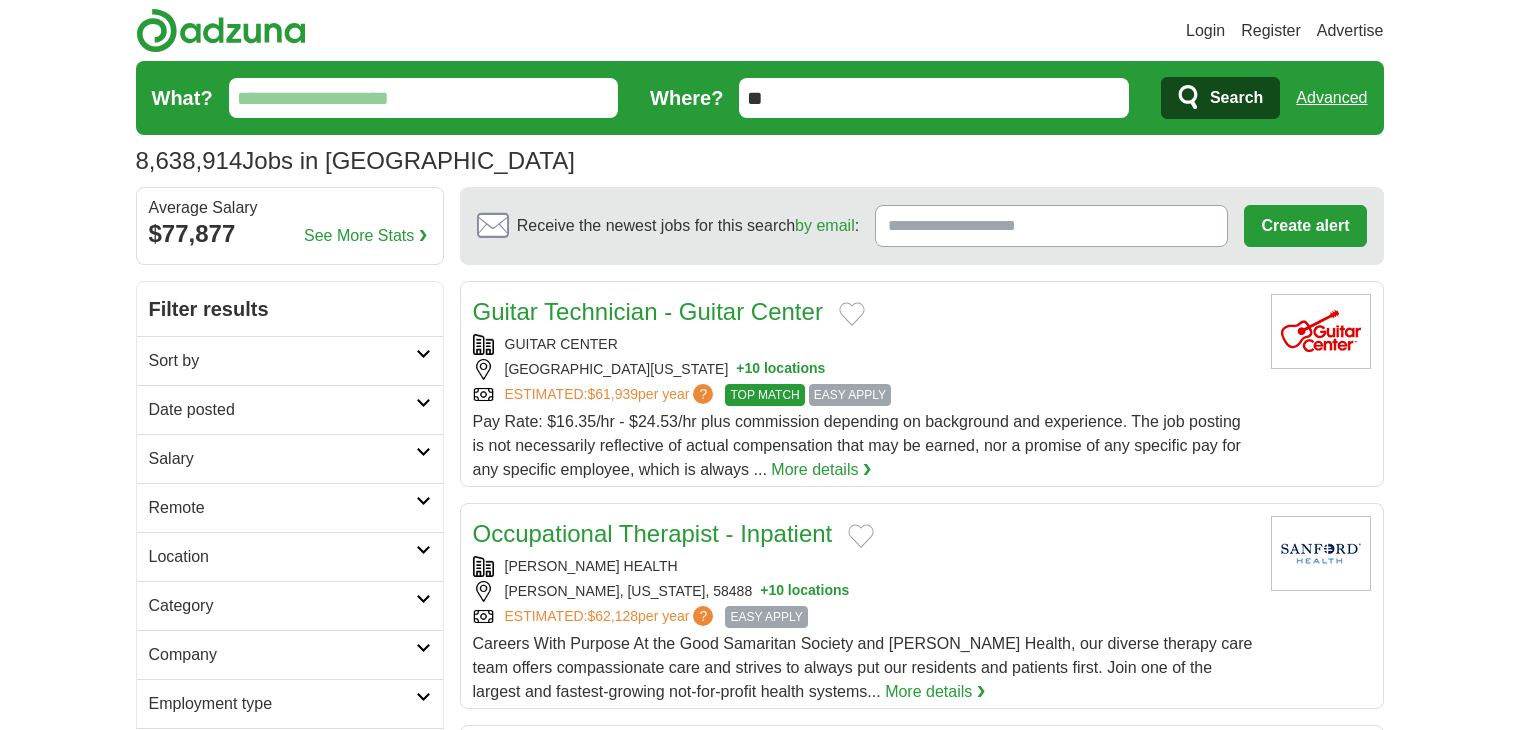 scroll, scrollTop: 0, scrollLeft: 0, axis: both 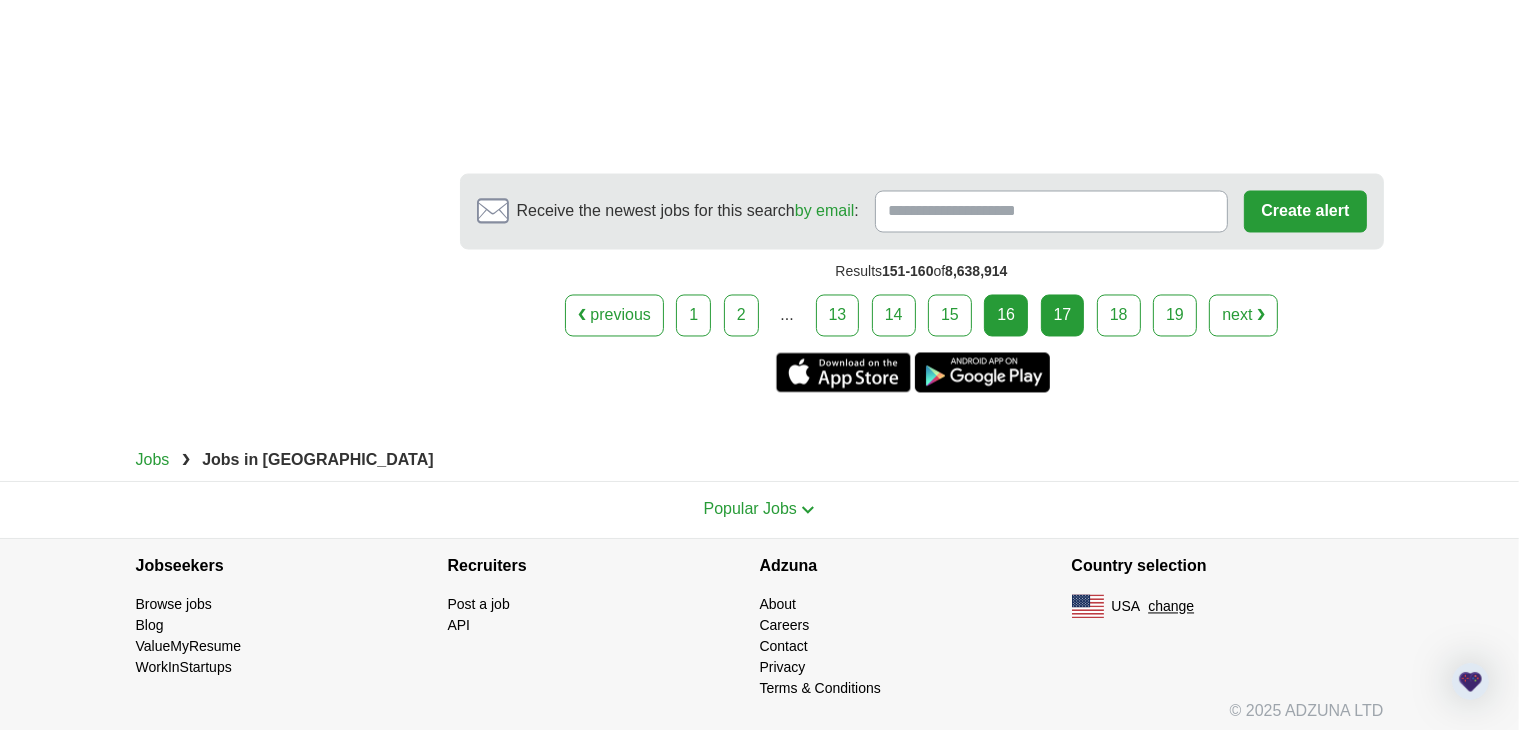 click on "17" at bounding box center (1063, 316) 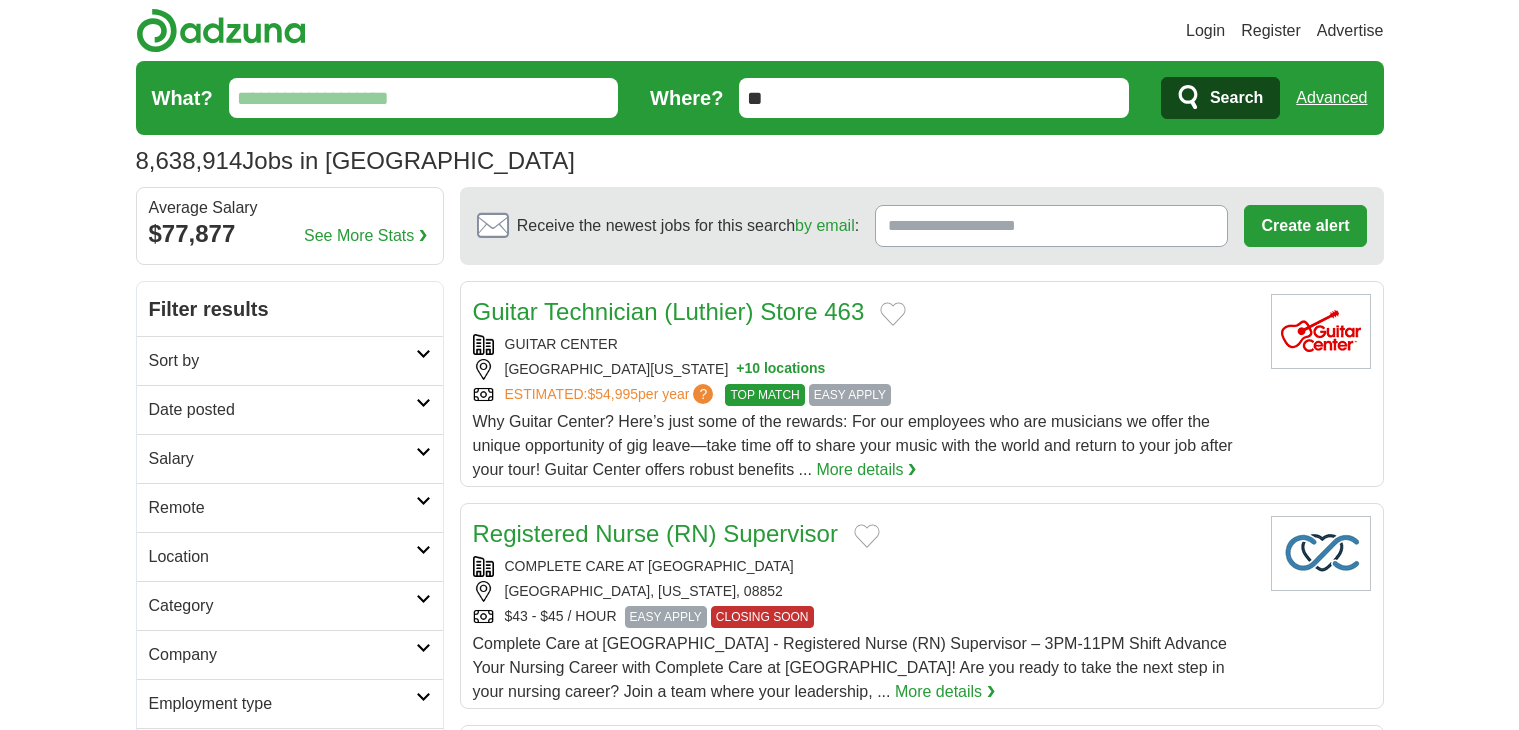 scroll, scrollTop: 0, scrollLeft: 0, axis: both 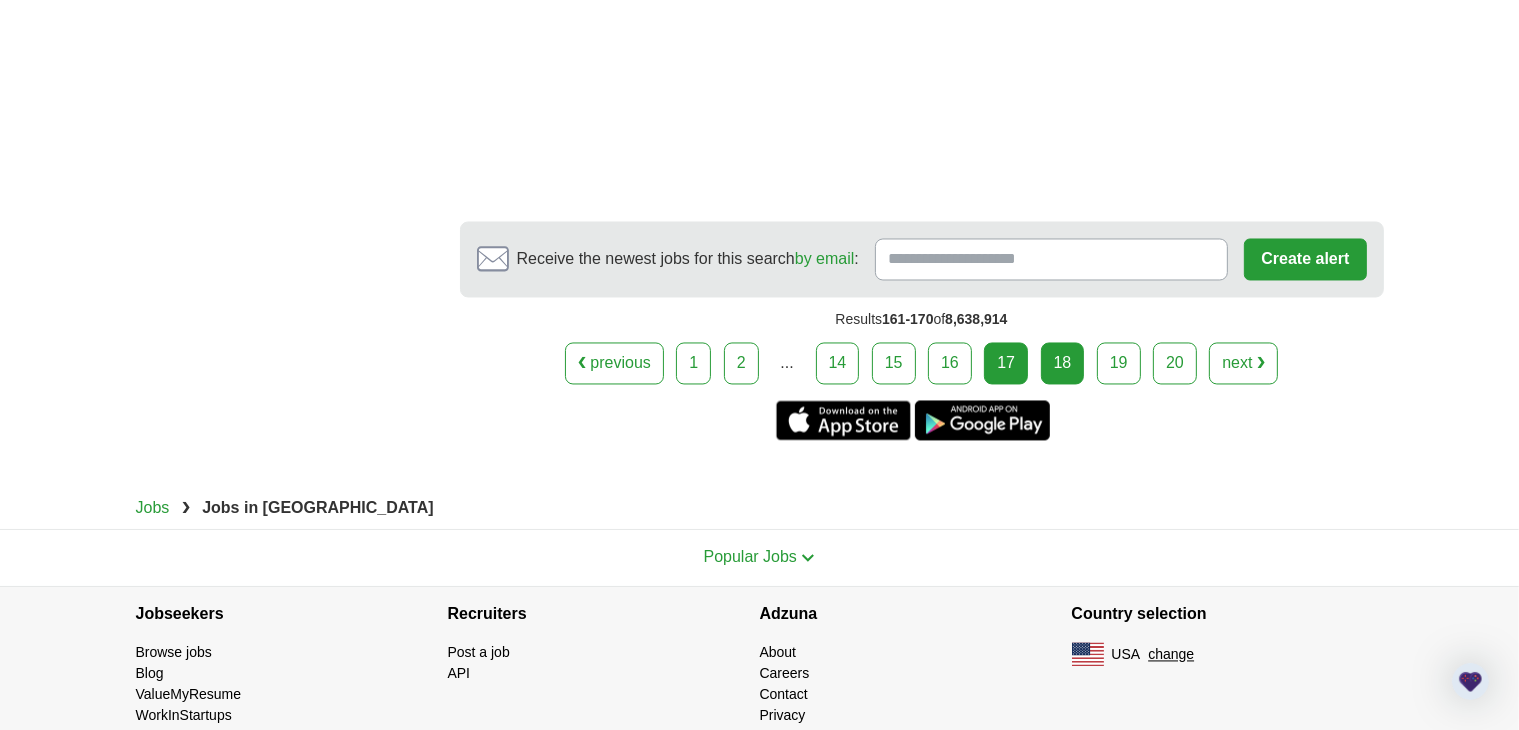 click on "18" at bounding box center (1063, 364) 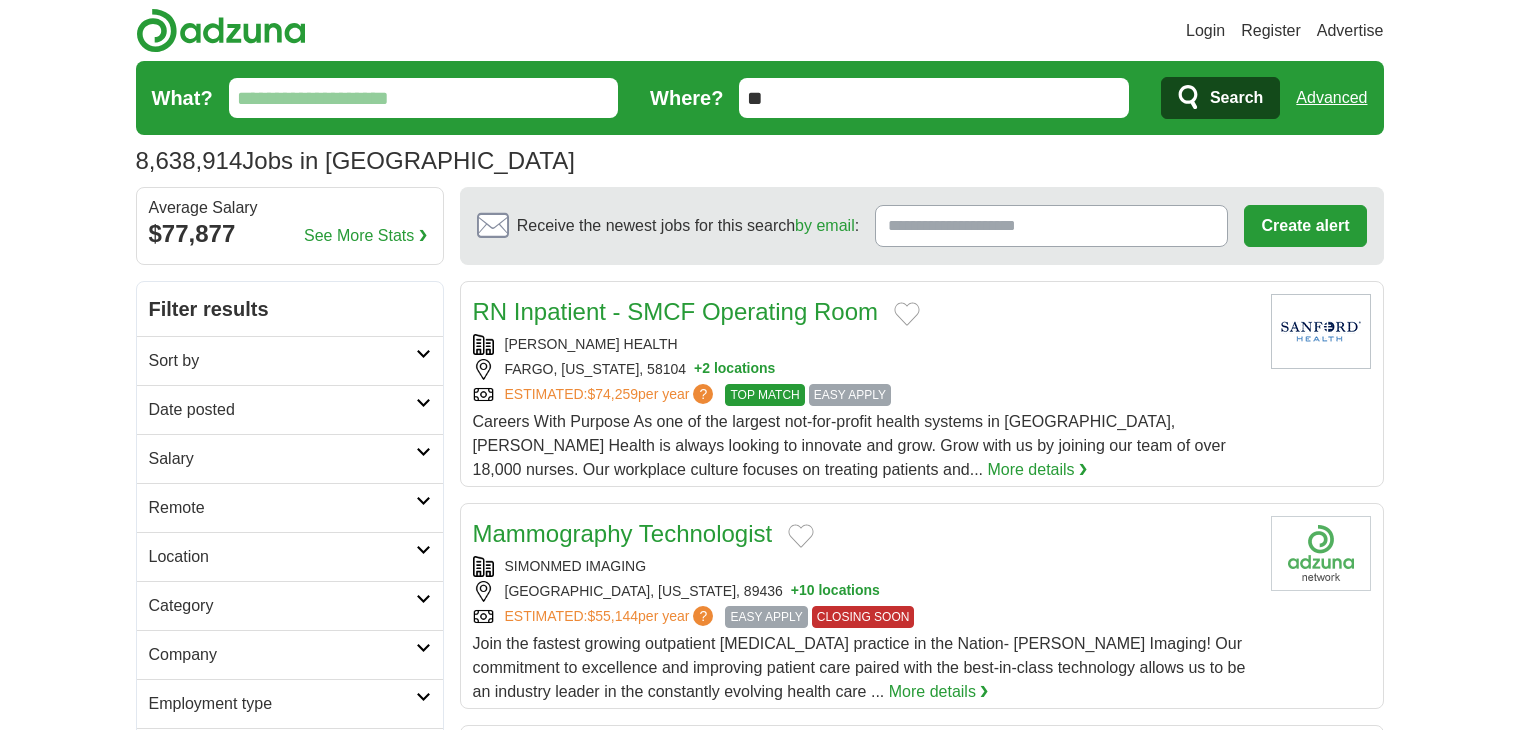 scroll, scrollTop: 0, scrollLeft: 0, axis: both 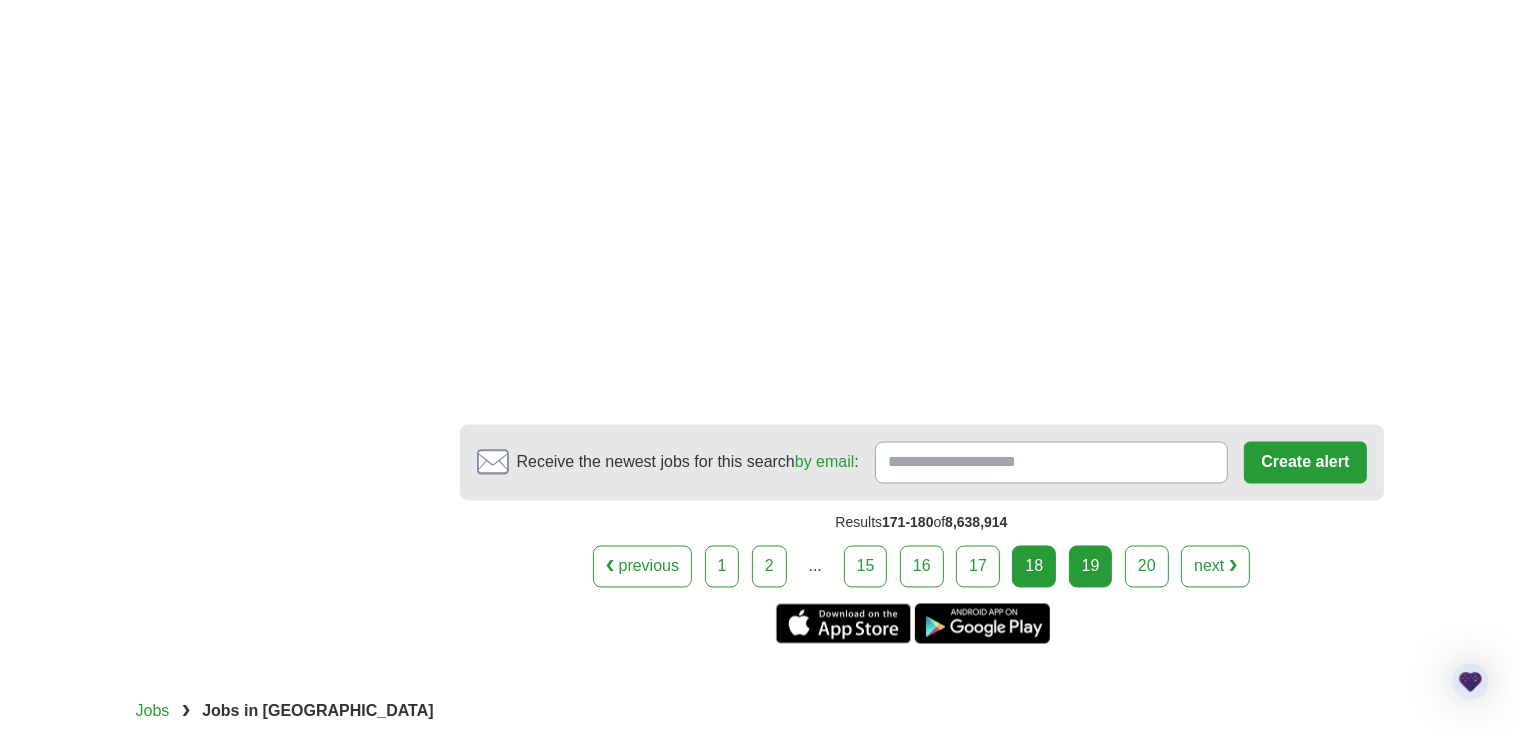 click on "19" at bounding box center [1091, 567] 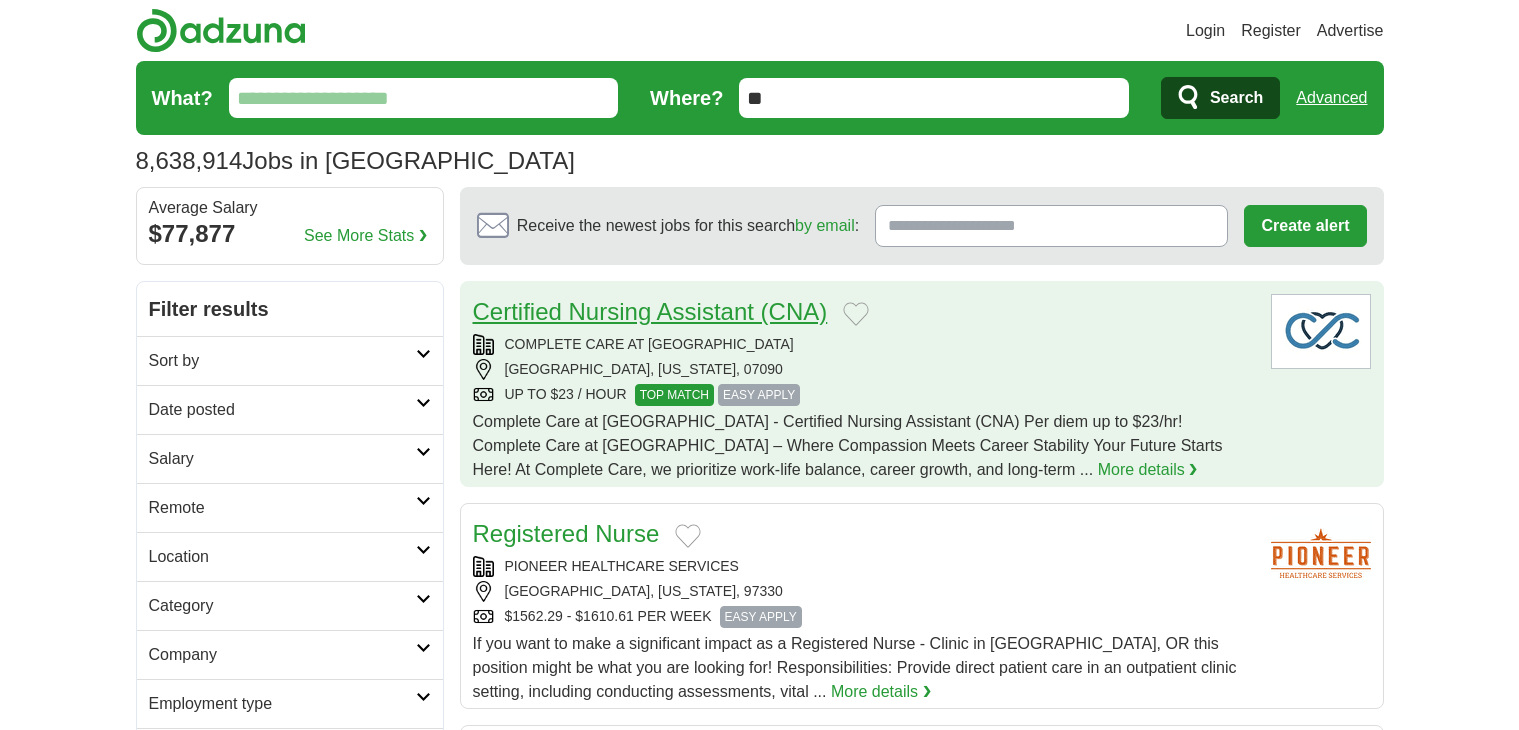 scroll, scrollTop: 0, scrollLeft: 0, axis: both 